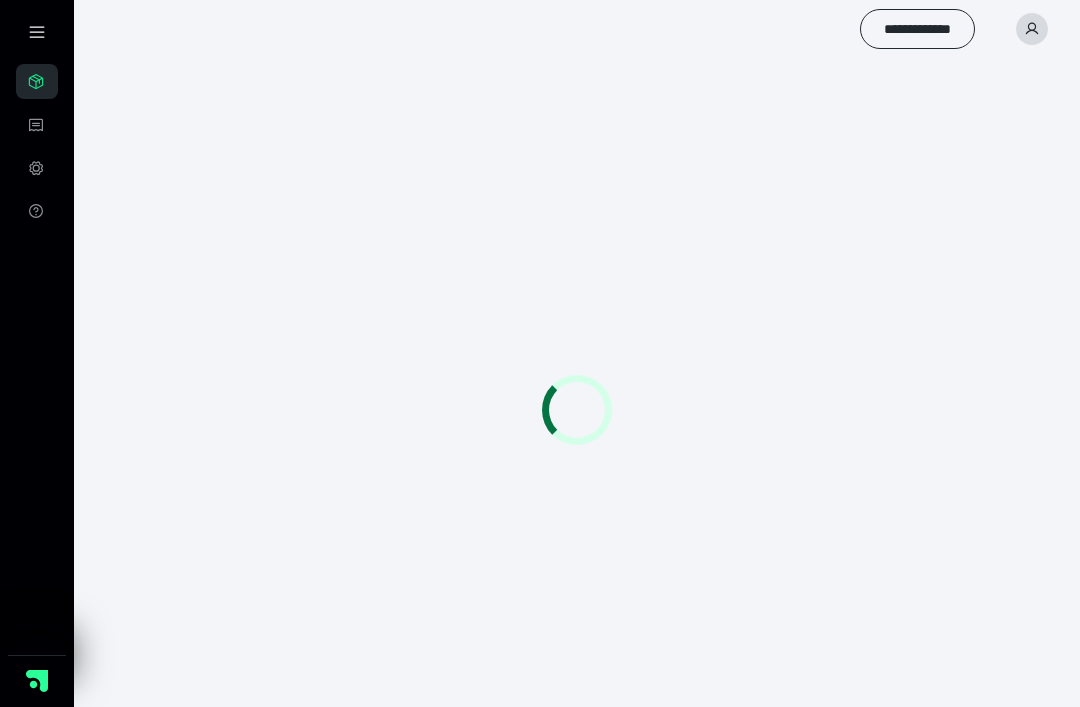 scroll, scrollTop: 0, scrollLeft: 0, axis: both 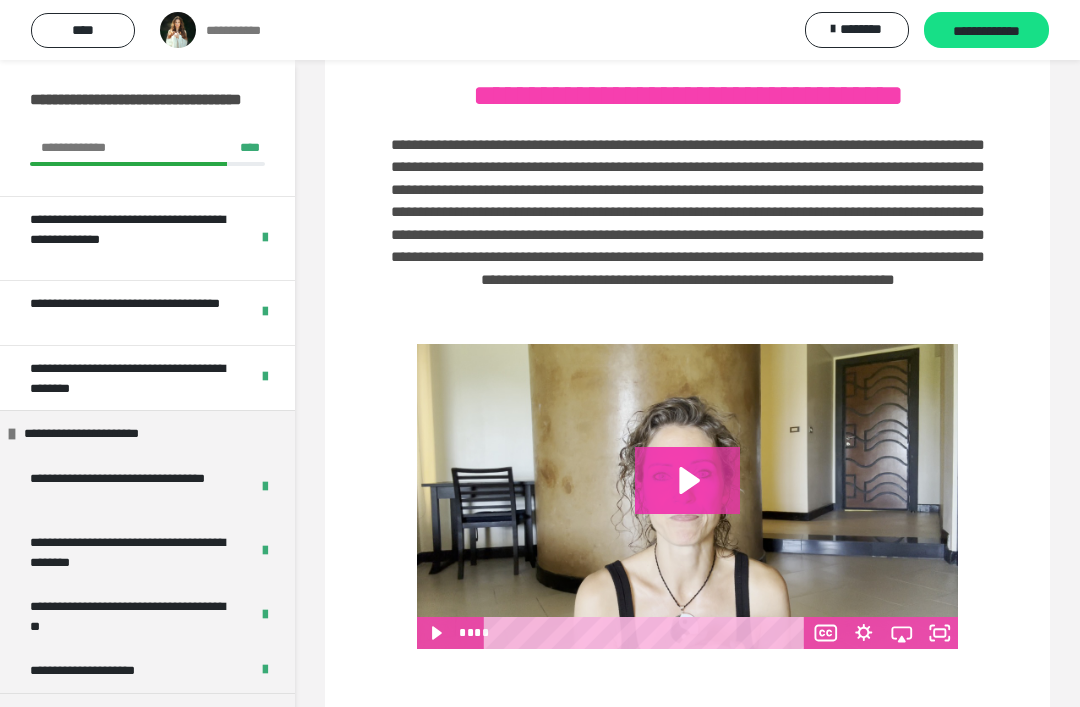 click on "**********" at bounding box center [986, 31] 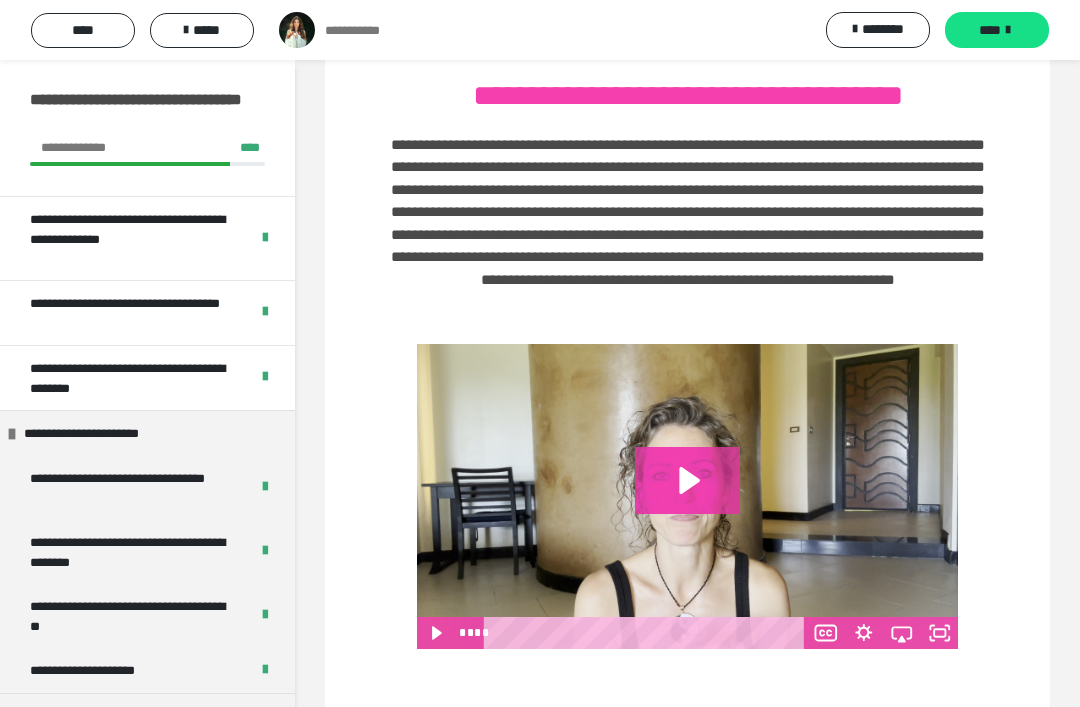 click on "****" at bounding box center (990, 30) 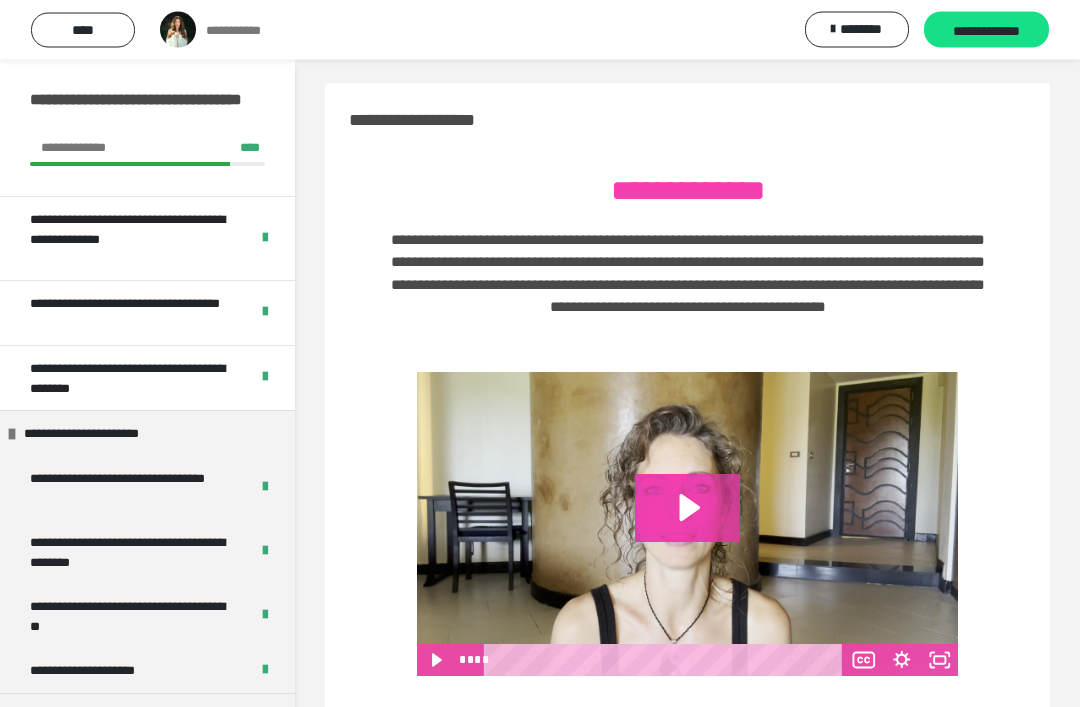 scroll, scrollTop: 2, scrollLeft: 0, axis: vertical 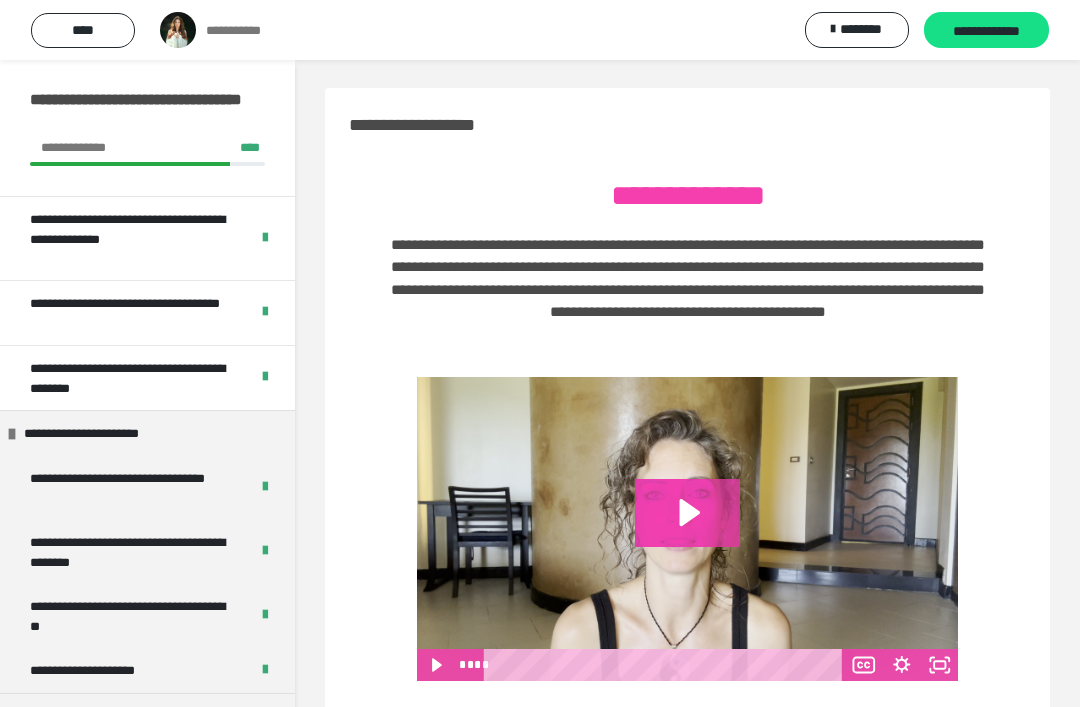 click on "**********" at bounding box center [986, 31] 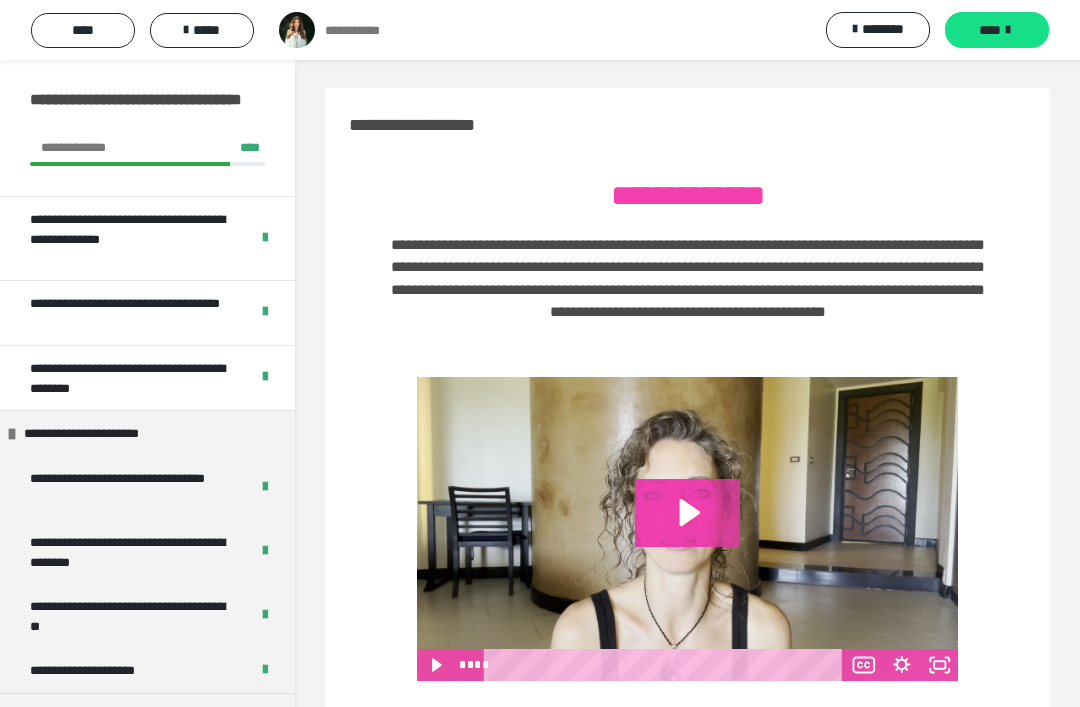 click on "****" at bounding box center [997, 30] 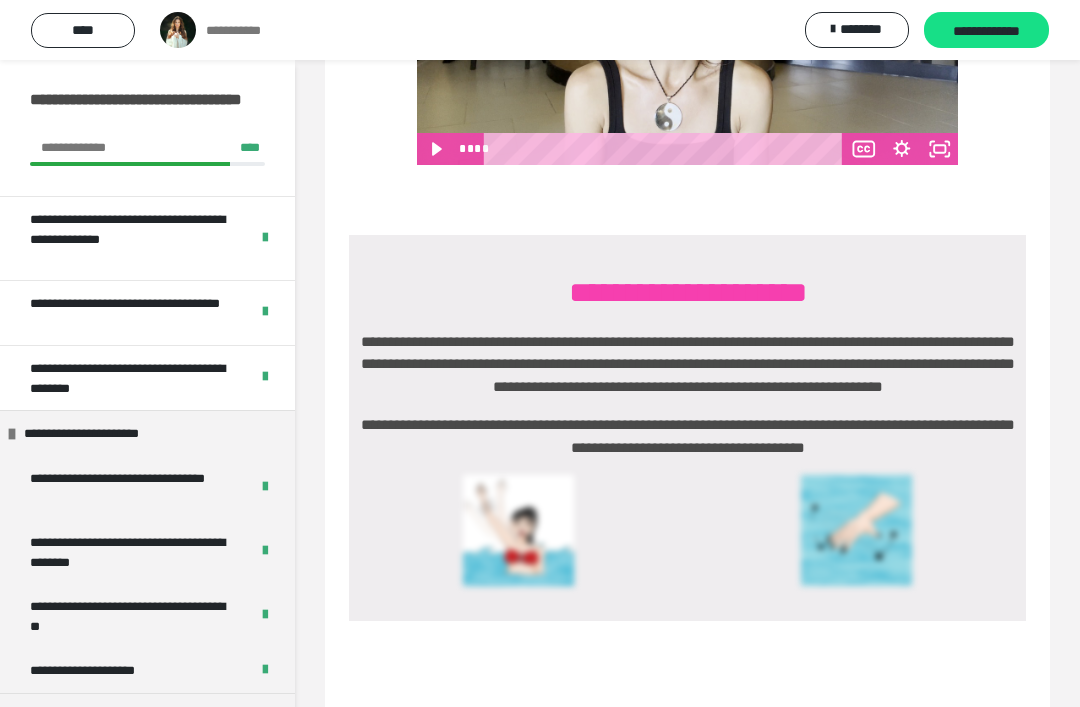 scroll, scrollTop: 1225, scrollLeft: 0, axis: vertical 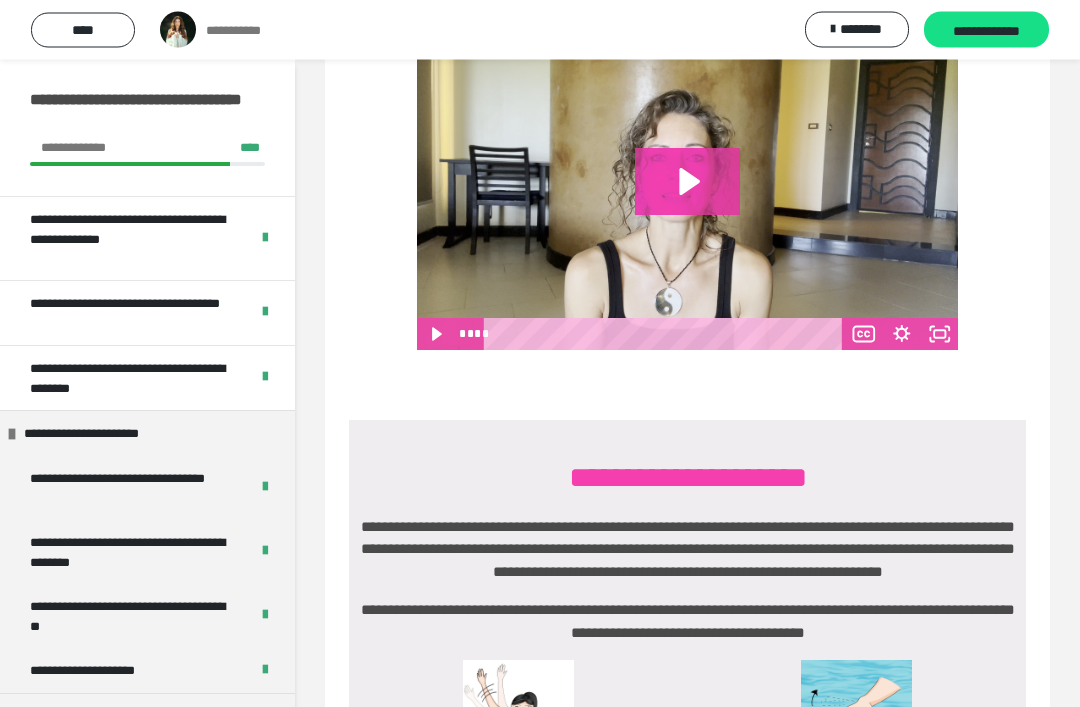 click 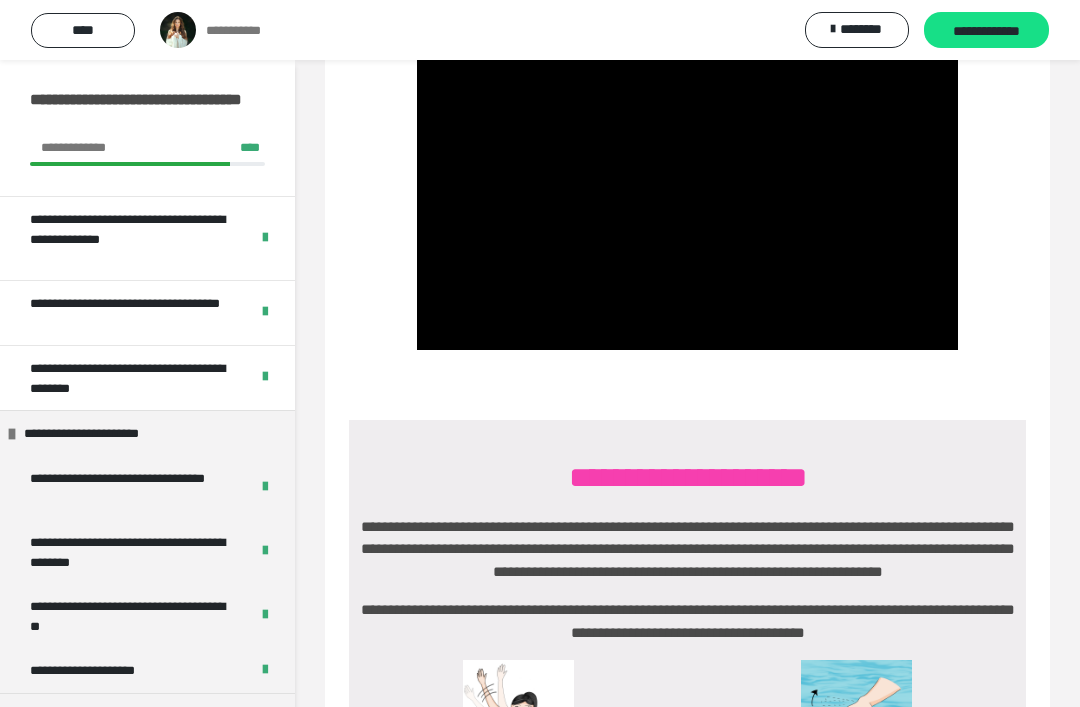 scroll, scrollTop: 921, scrollLeft: 0, axis: vertical 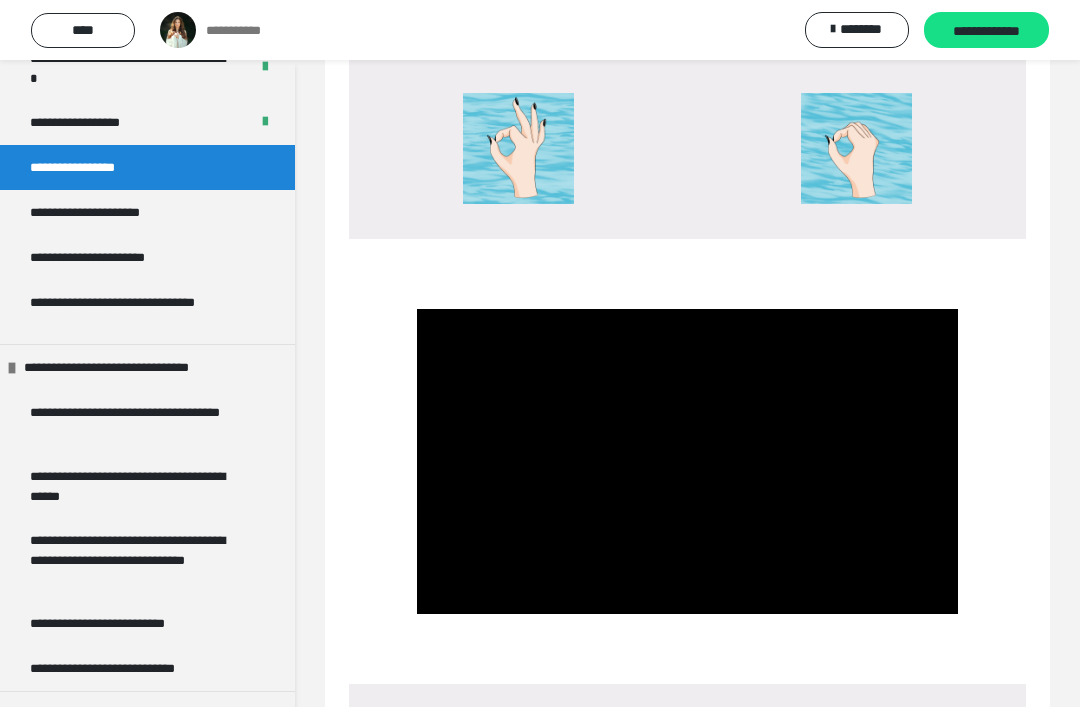 click on "**********" at bounding box center [986, 30] 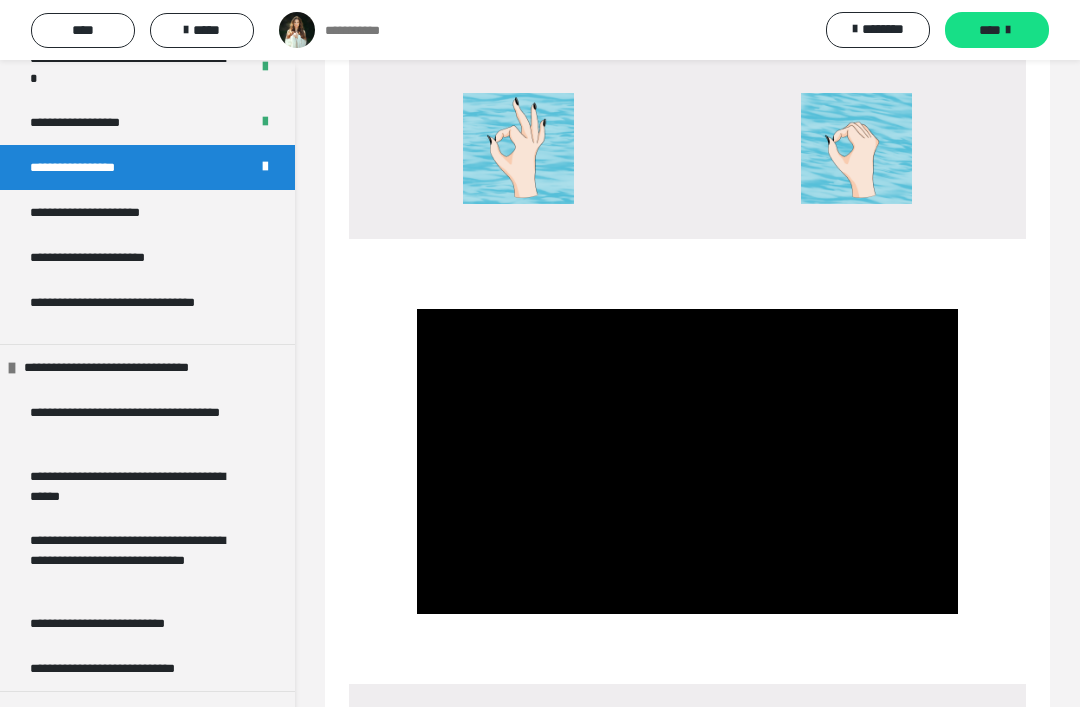 click on "****" at bounding box center (990, 30) 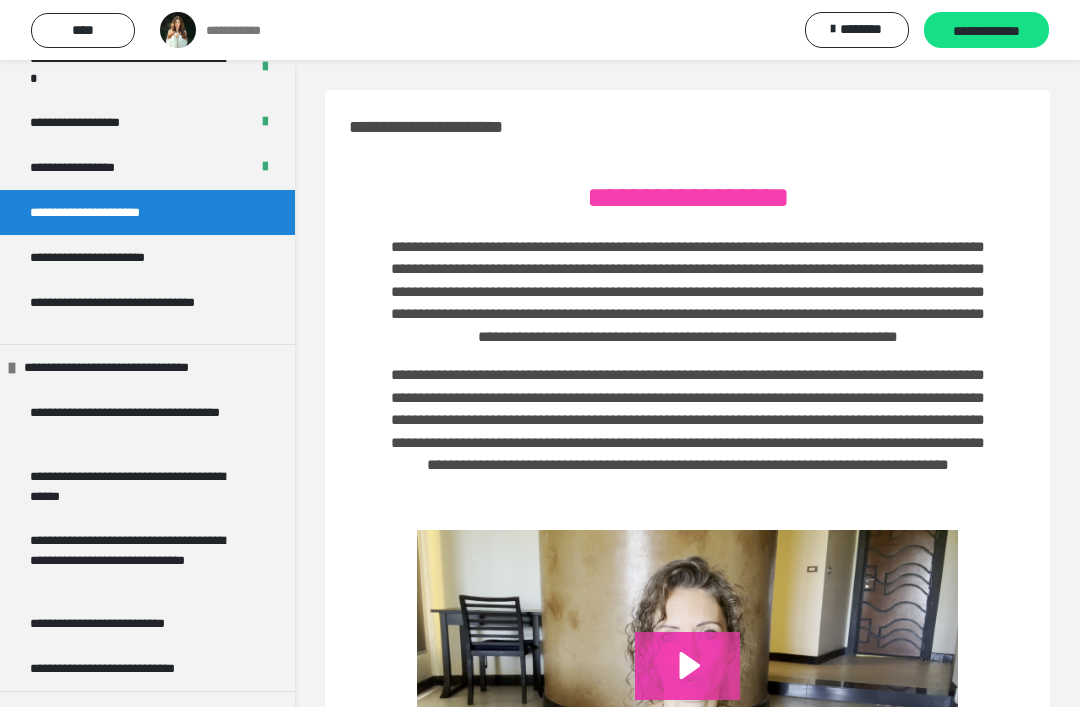 scroll, scrollTop: 6, scrollLeft: 0, axis: vertical 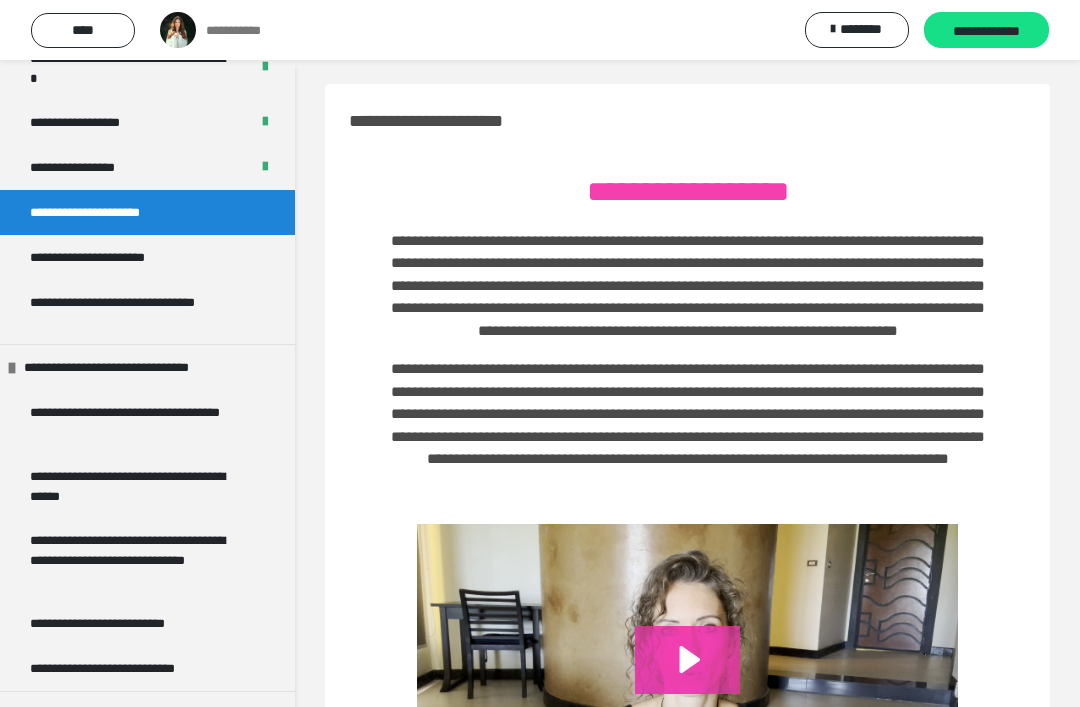 click on "**********" at bounding box center [986, 31] 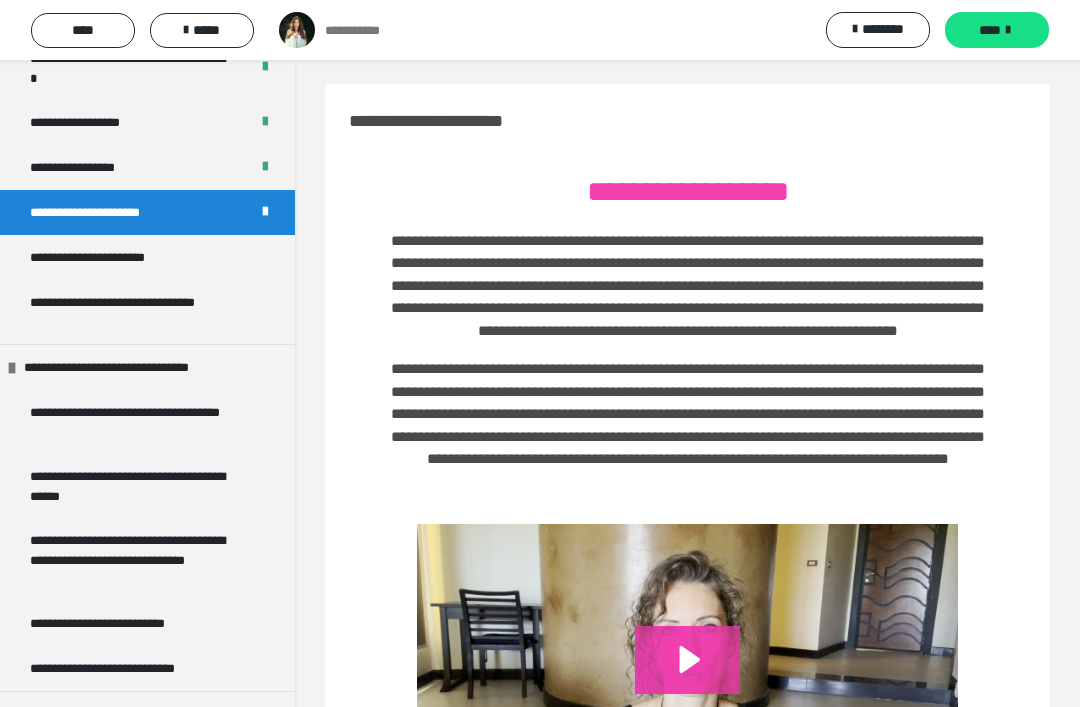 click on "****" at bounding box center [990, 30] 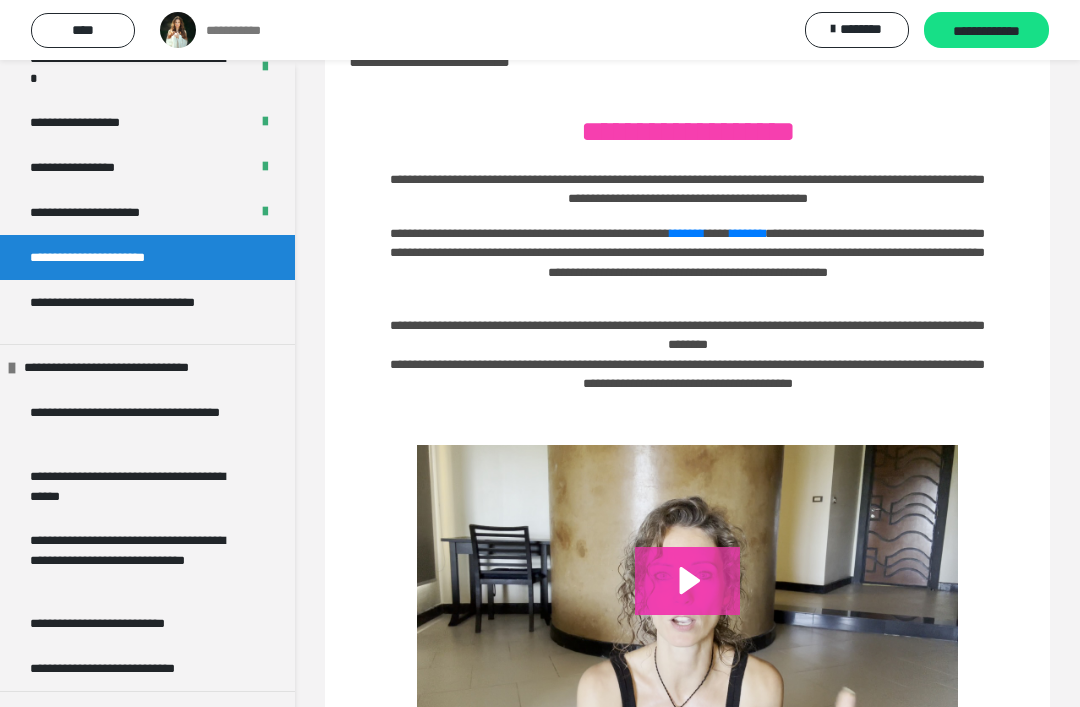 scroll, scrollTop: 64, scrollLeft: 0, axis: vertical 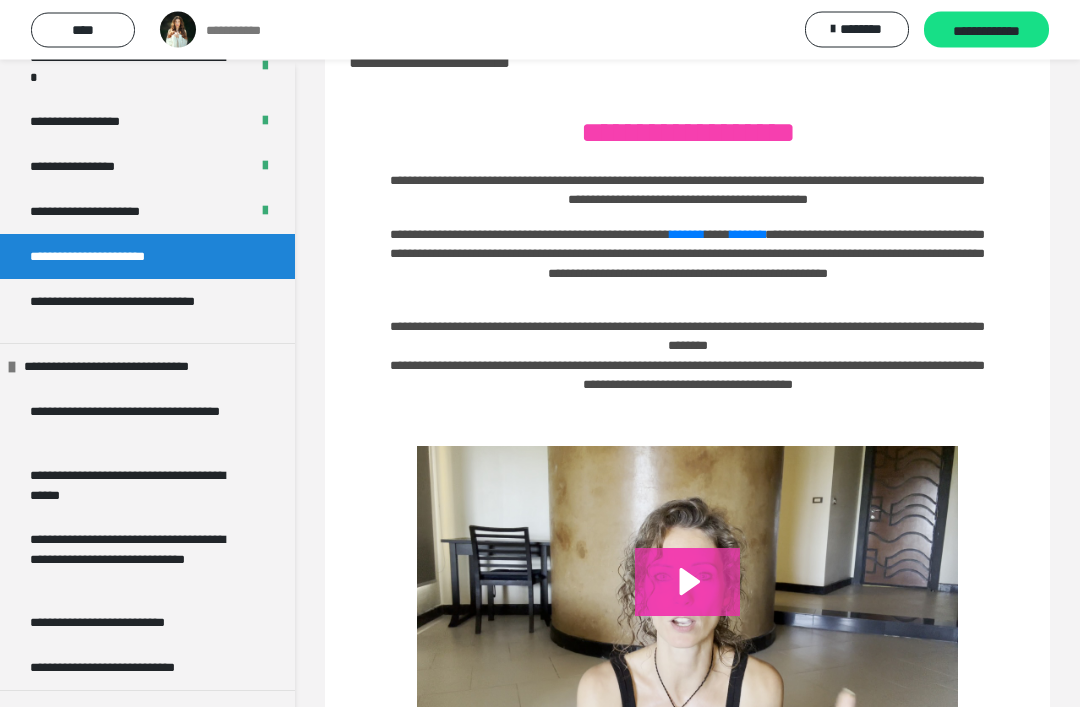 click on "**********" at bounding box center [986, 31] 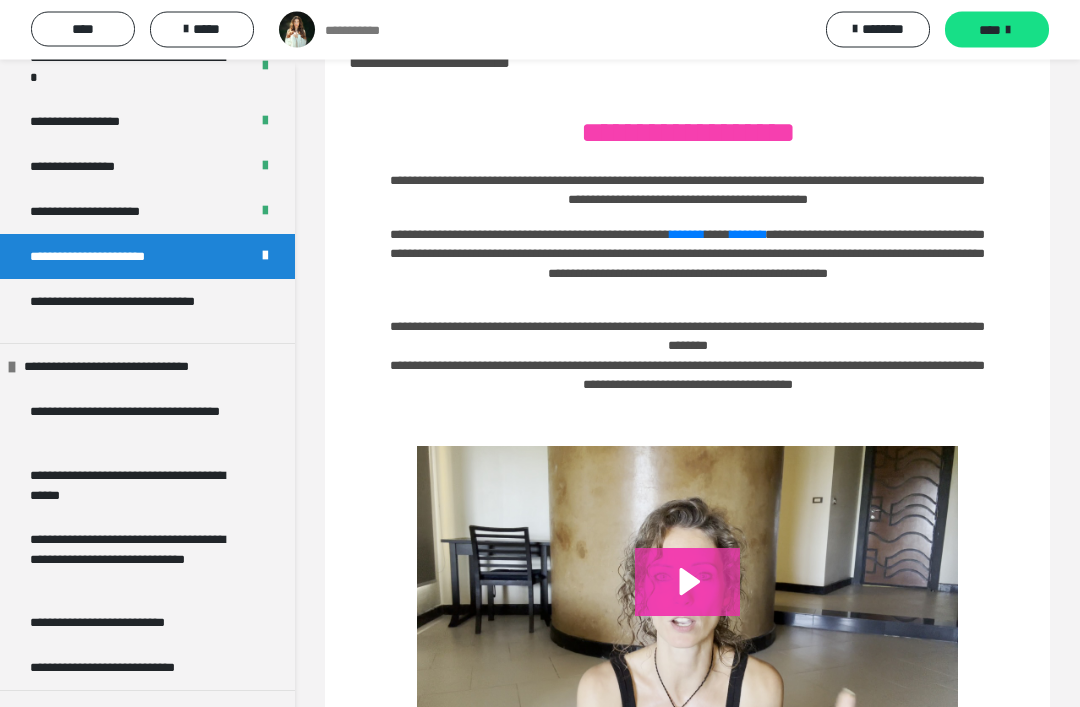 scroll, scrollTop: 65, scrollLeft: 0, axis: vertical 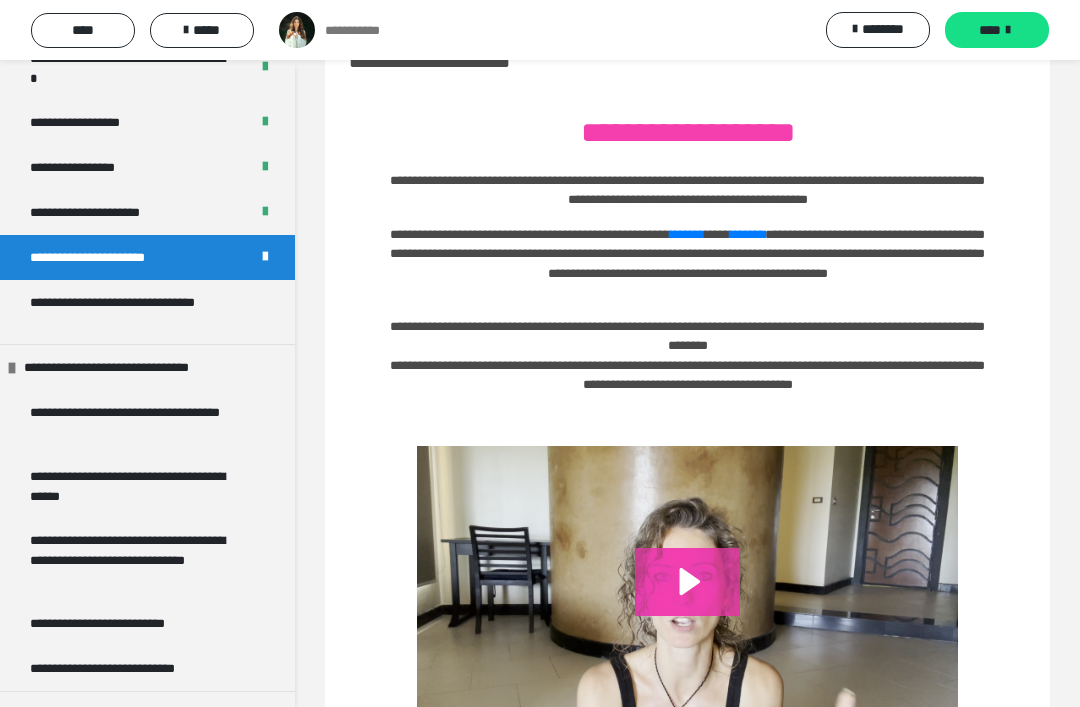 click on "****" at bounding box center [990, 30] 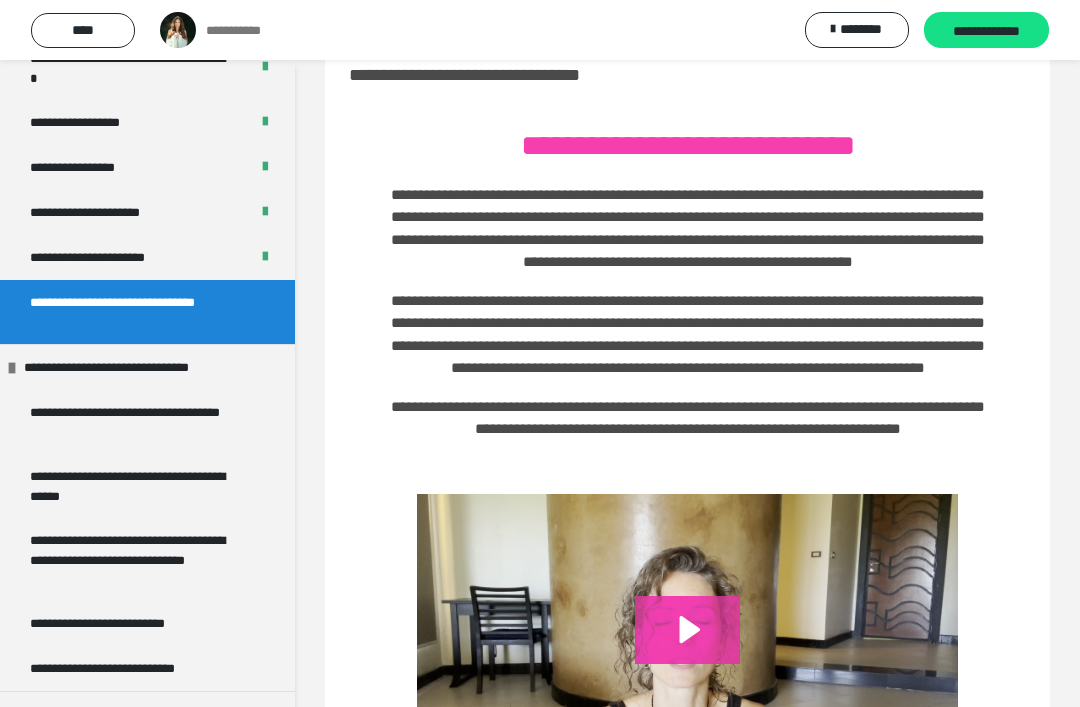 scroll, scrollTop: 0, scrollLeft: 0, axis: both 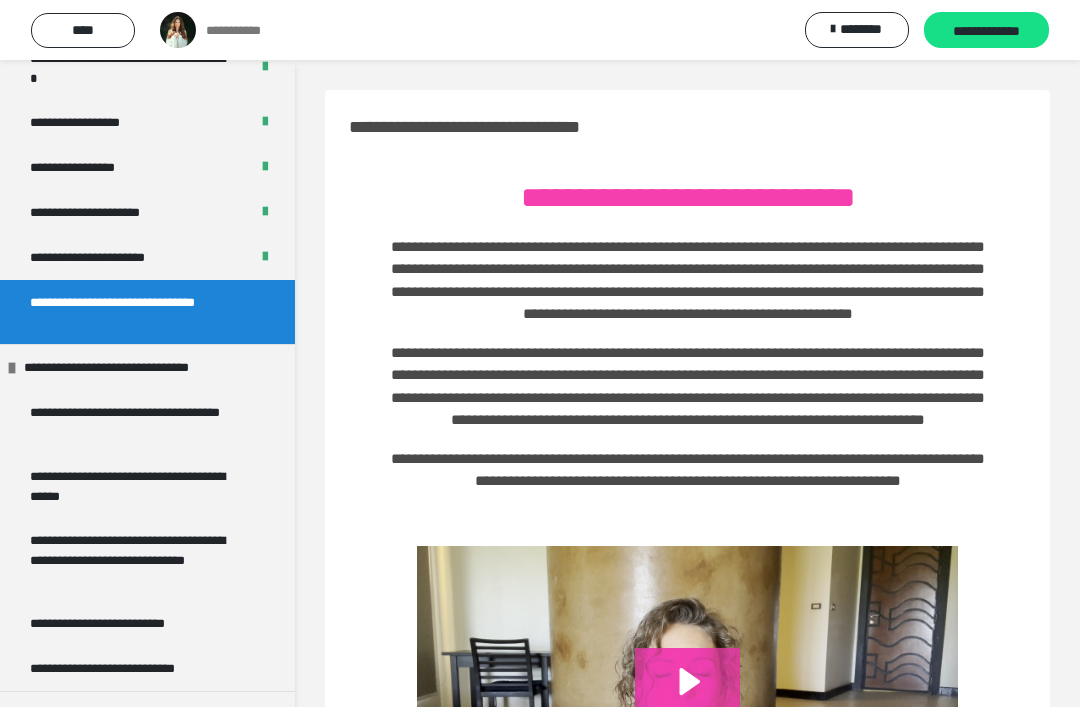 click on "**********" at bounding box center (986, 31) 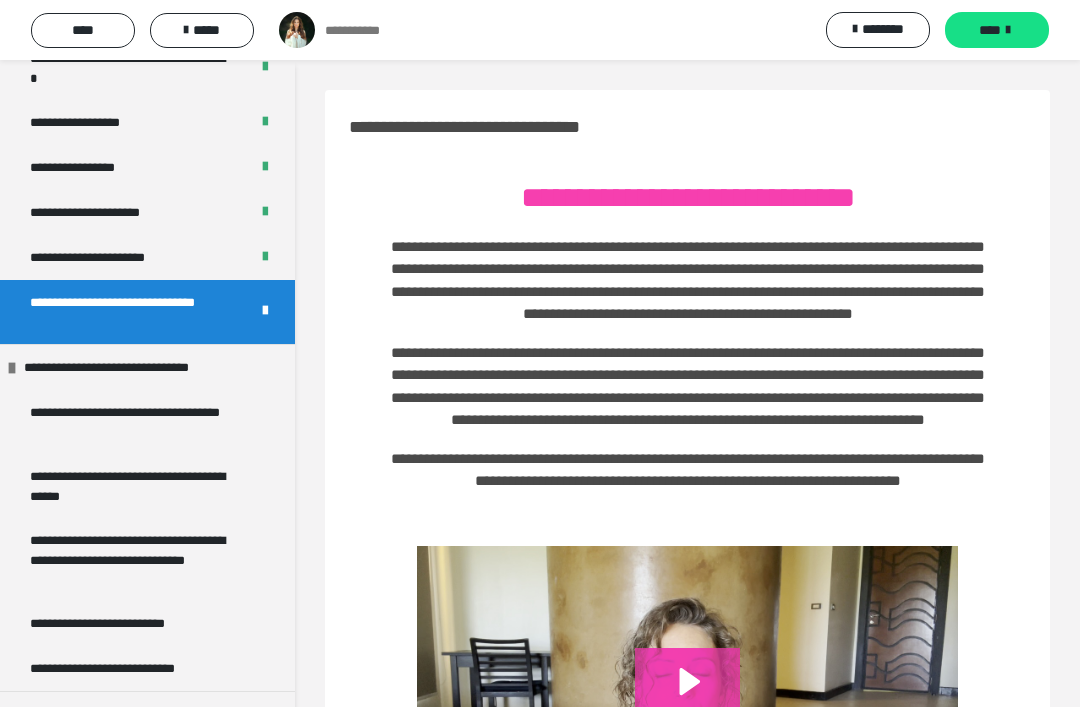 click on "****" at bounding box center (997, 30) 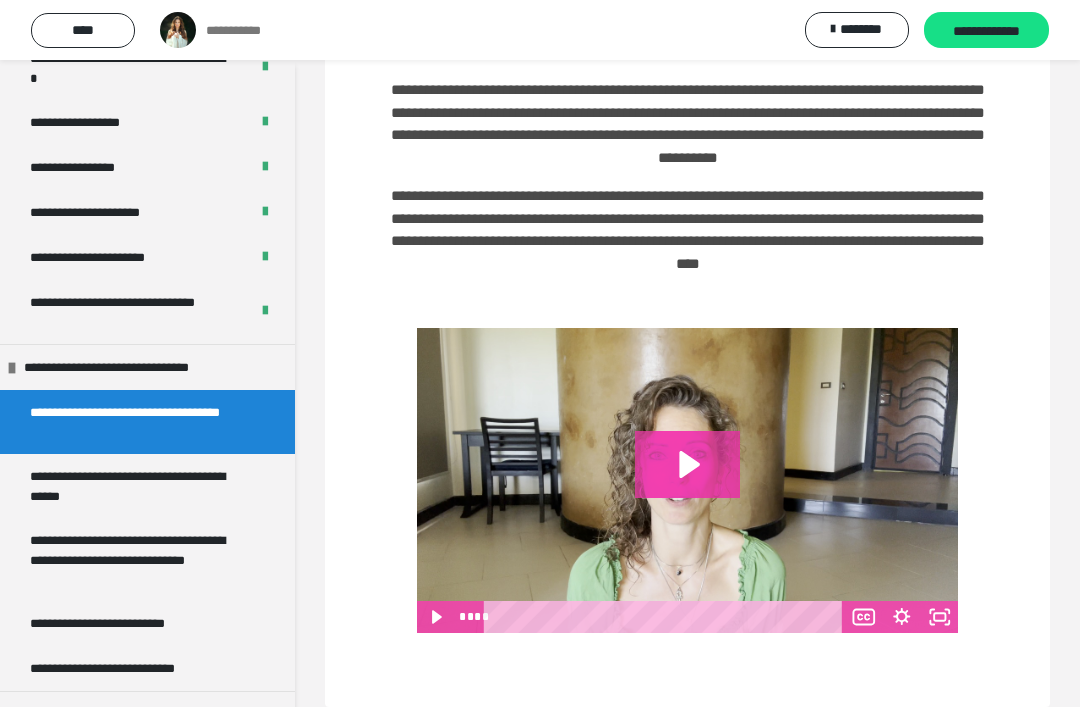 scroll, scrollTop: 780, scrollLeft: 0, axis: vertical 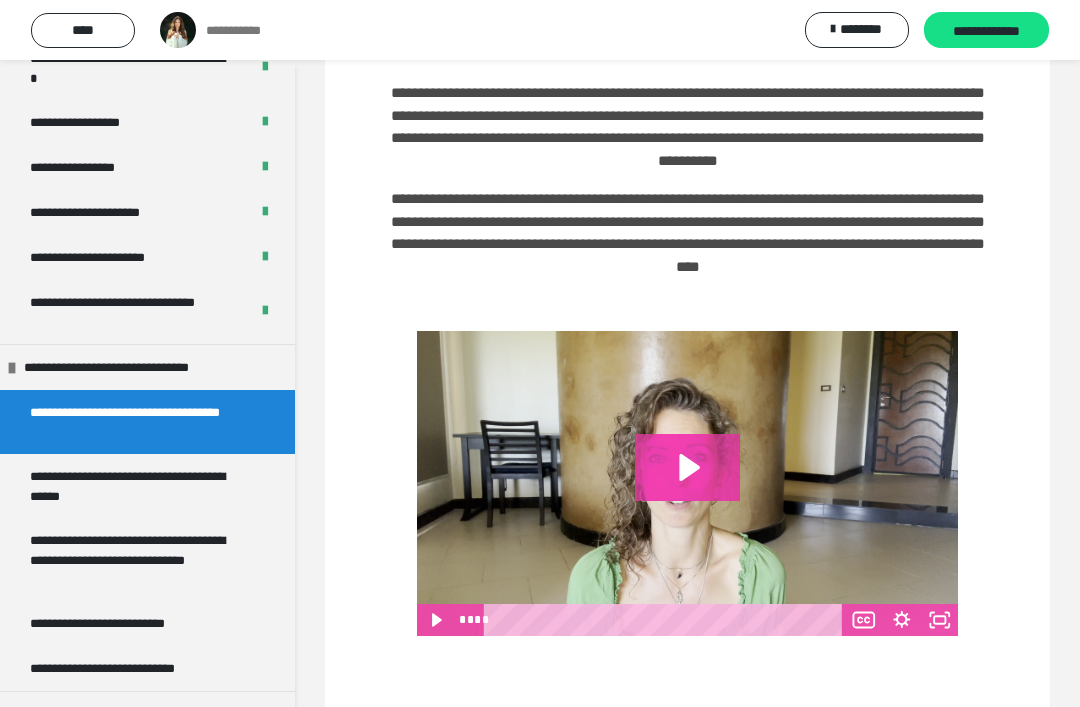 click on "**********" at bounding box center (986, 30) 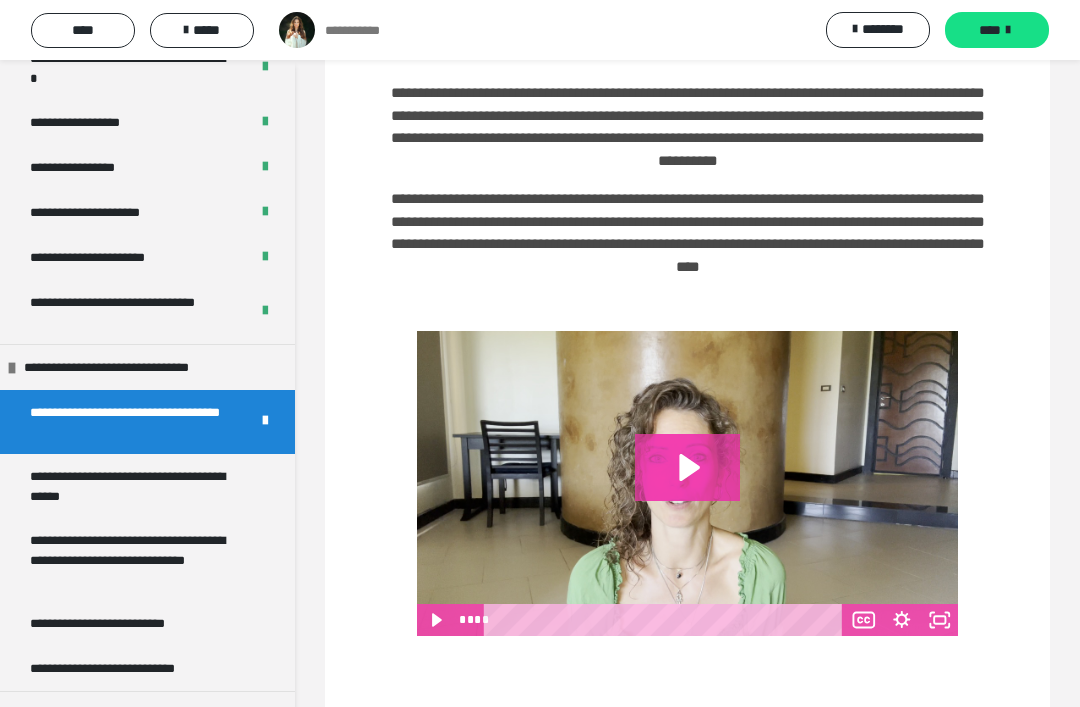click on "****" at bounding box center [997, 30] 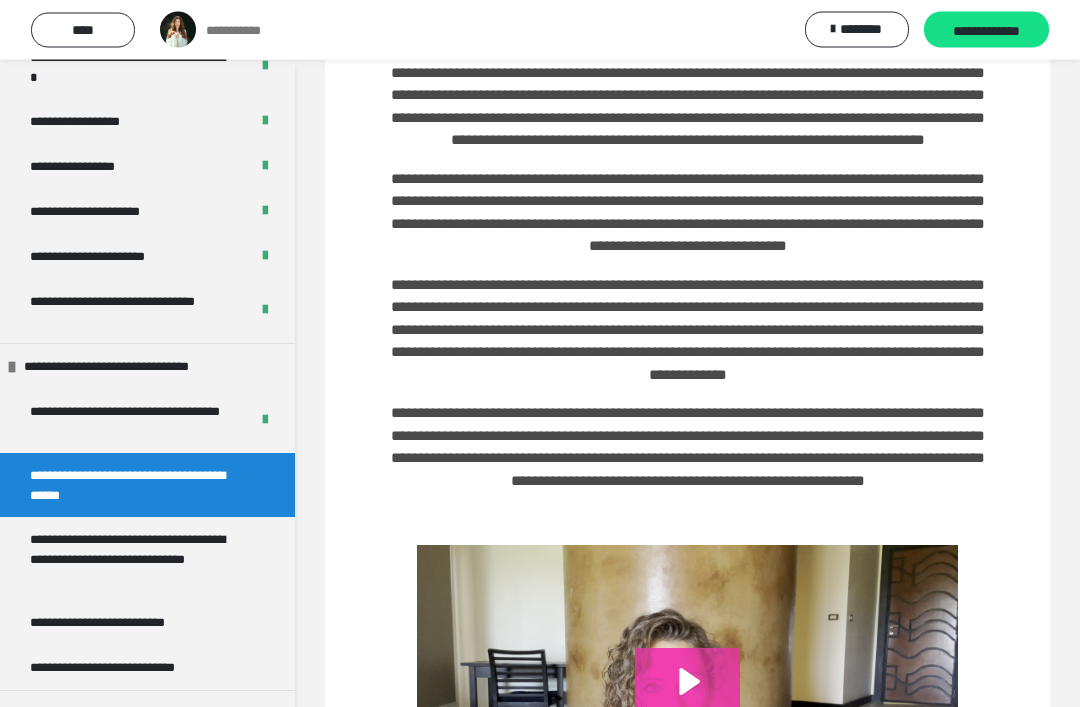 scroll, scrollTop: 492, scrollLeft: 0, axis: vertical 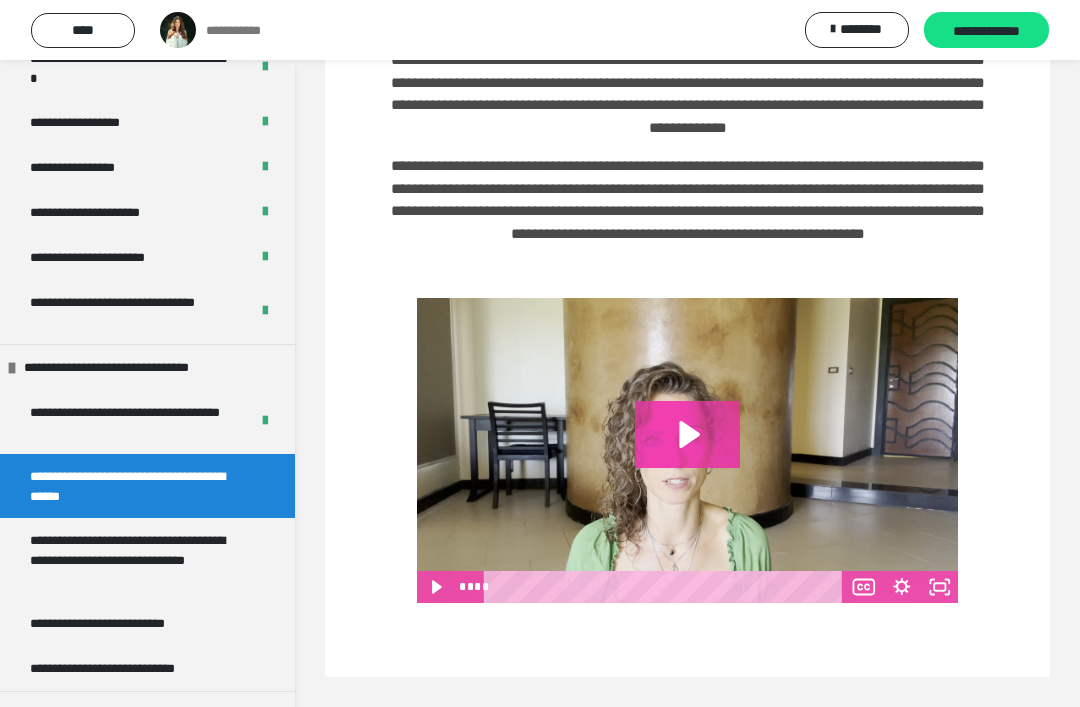 click on "**********" at bounding box center (986, 31) 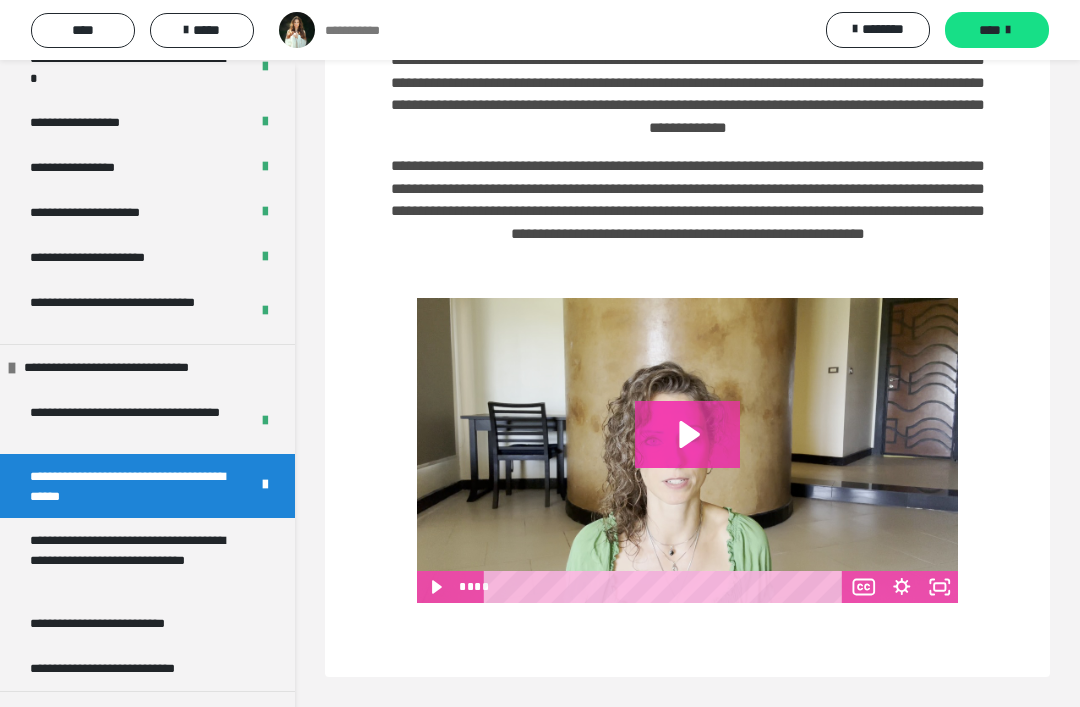 click on "****" at bounding box center (990, 30) 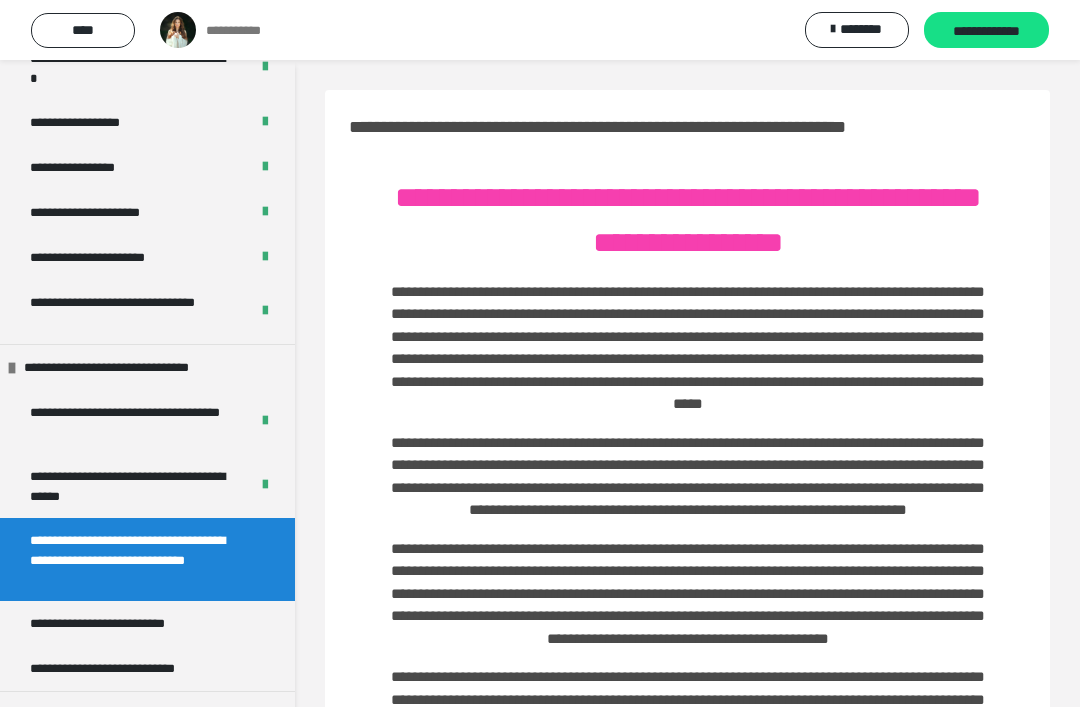 scroll, scrollTop: 28, scrollLeft: 0, axis: vertical 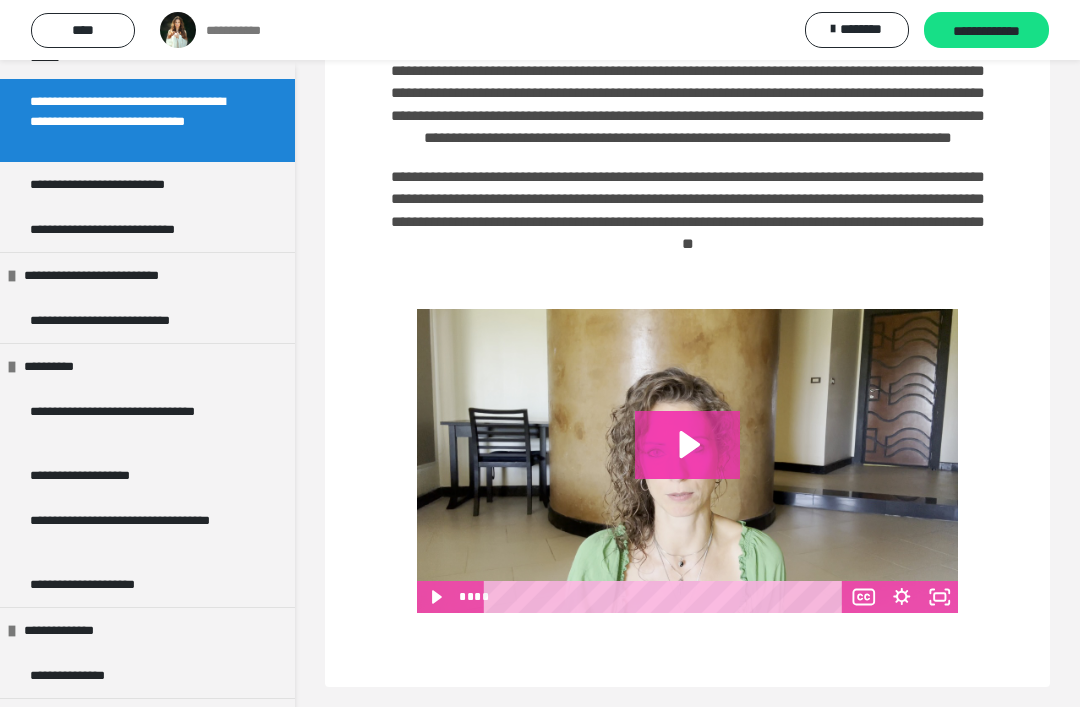 click on "**********" at bounding box center (986, 30) 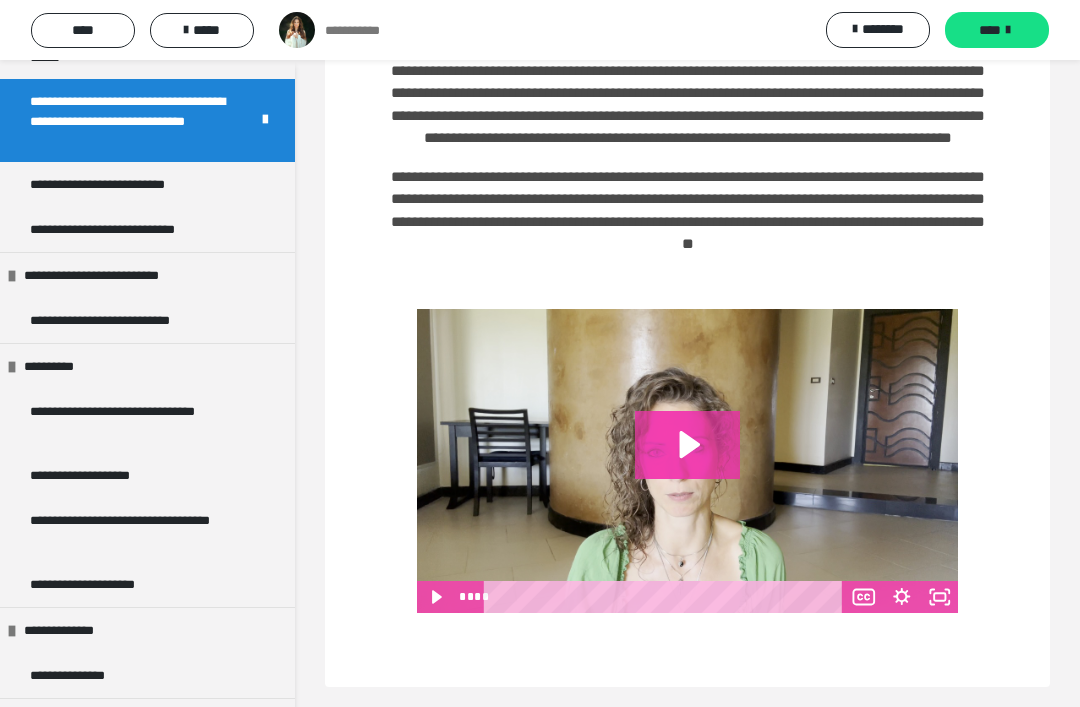 click on "****" at bounding box center [990, 30] 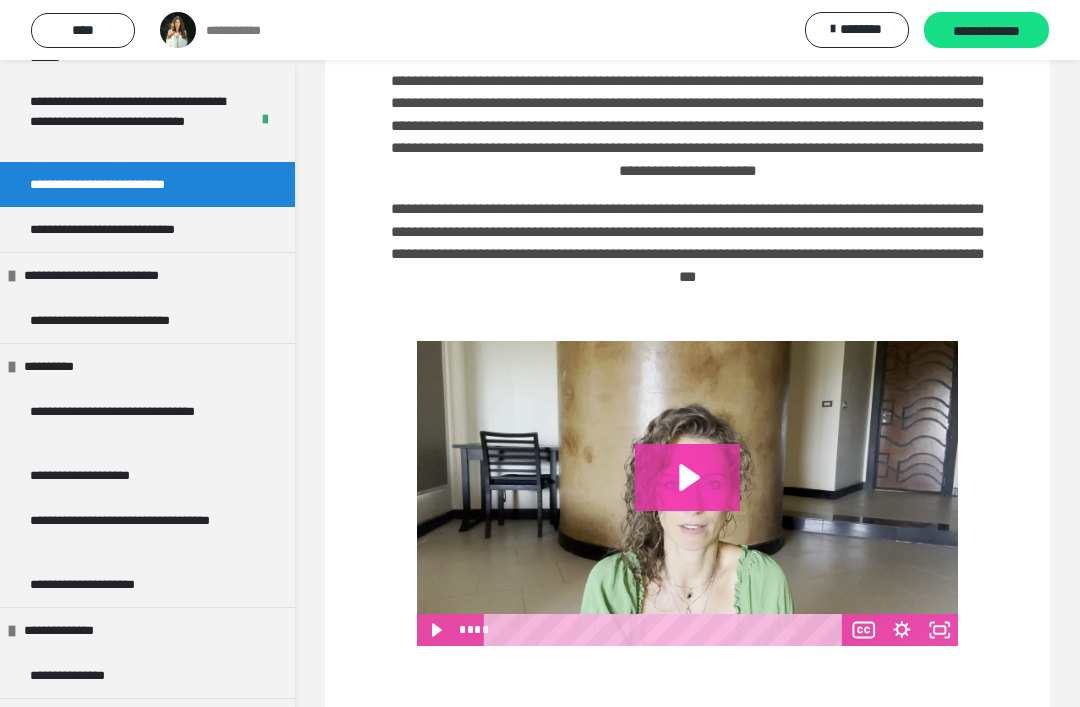 scroll, scrollTop: 994, scrollLeft: 0, axis: vertical 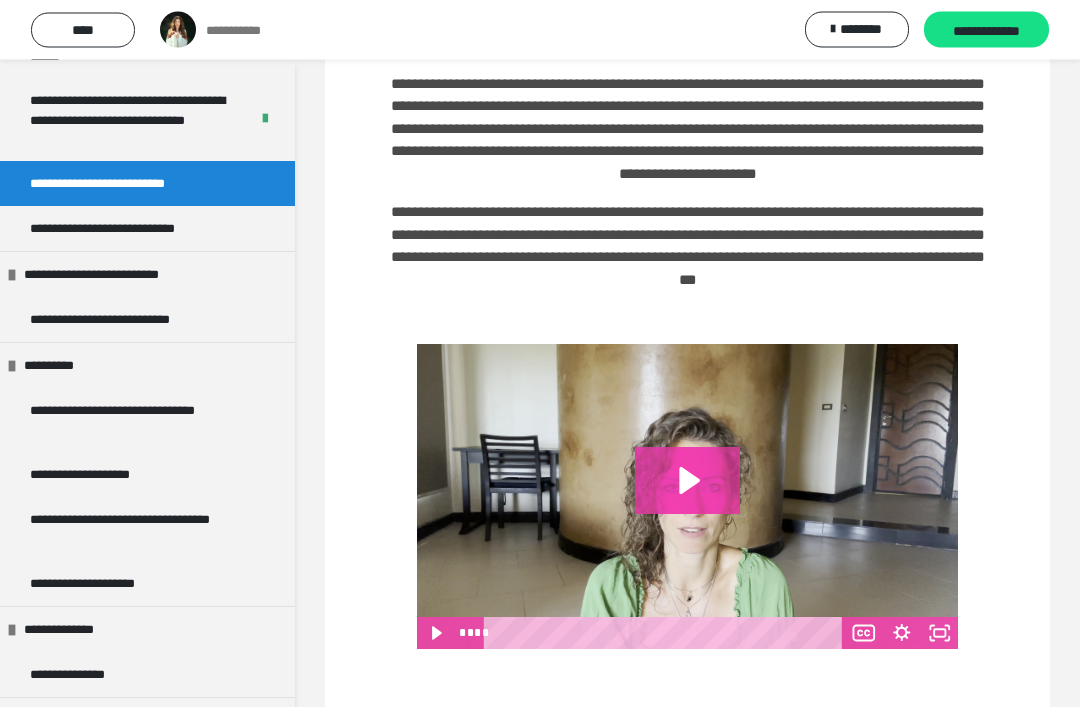 click on "**********" at bounding box center (986, 30) 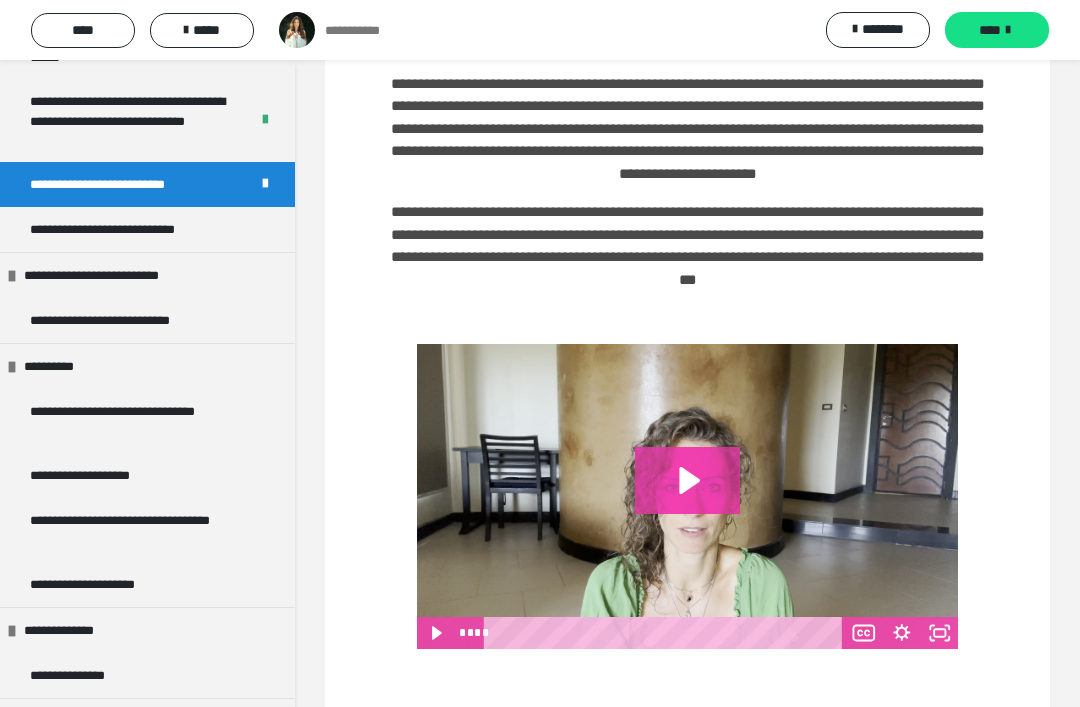 click on "****" at bounding box center (990, 30) 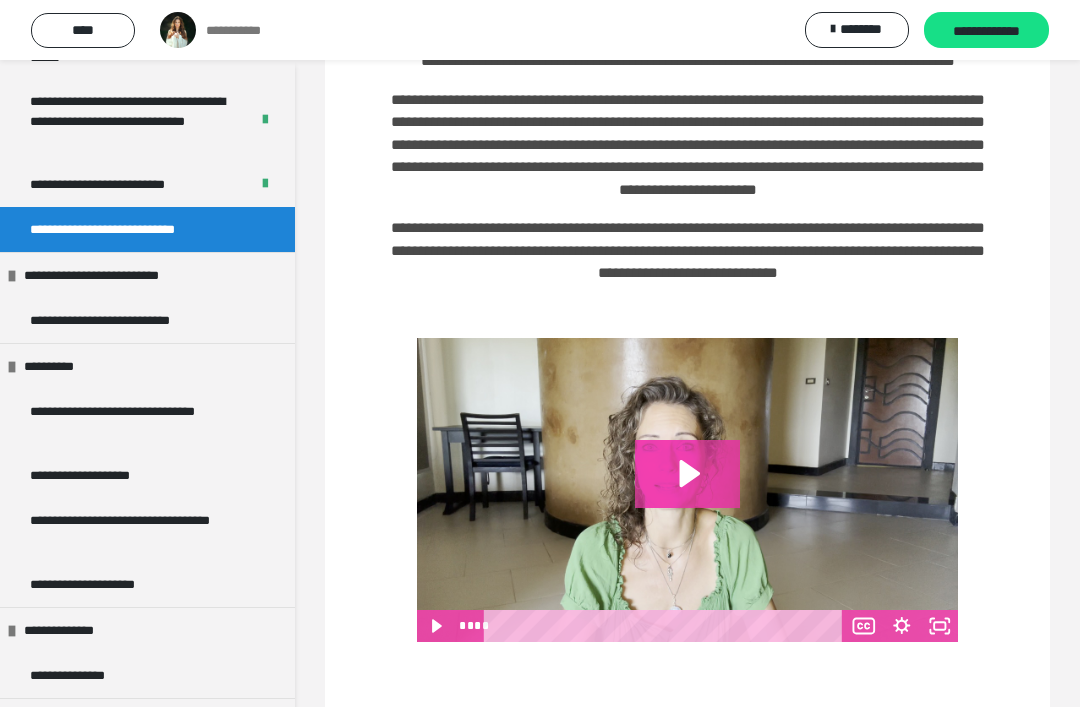 scroll, scrollTop: 509, scrollLeft: 0, axis: vertical 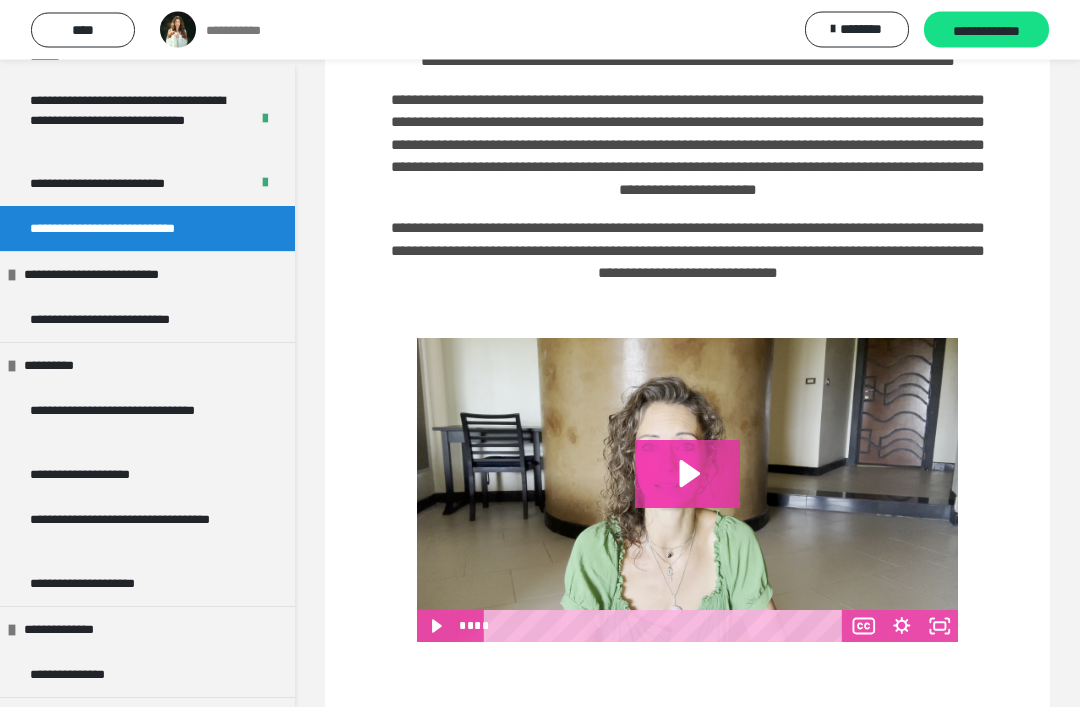 click on "**********" at bounding box center [986, 31] 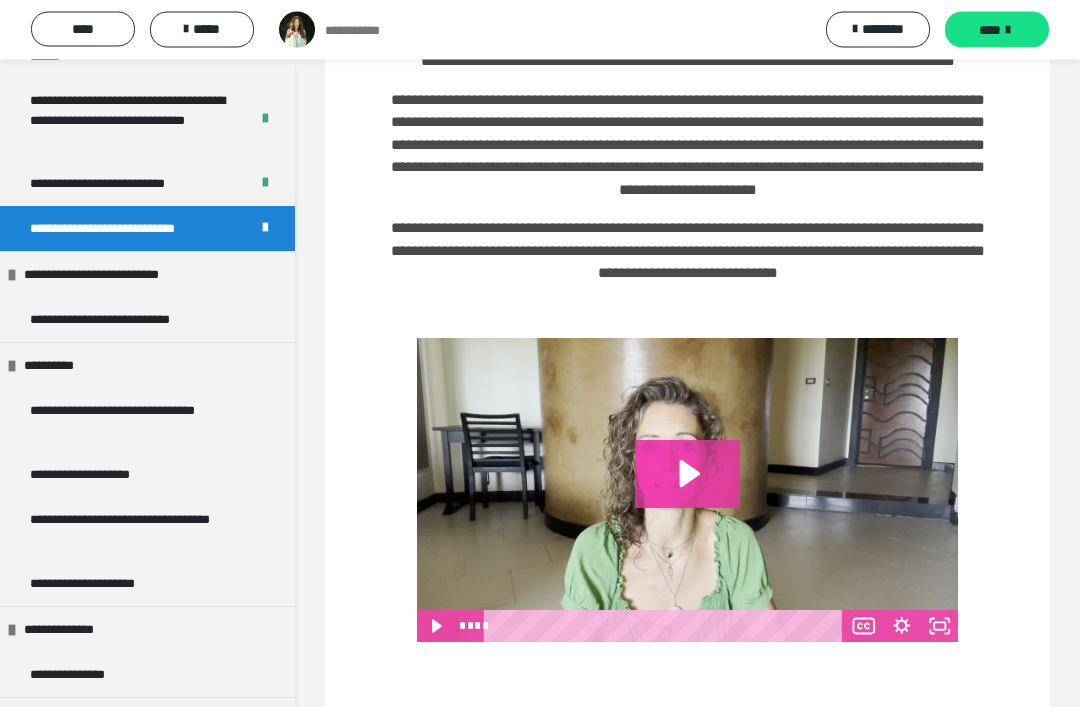 scroll, scrollTop: 510, scrollLeft: 0, axis: vertical 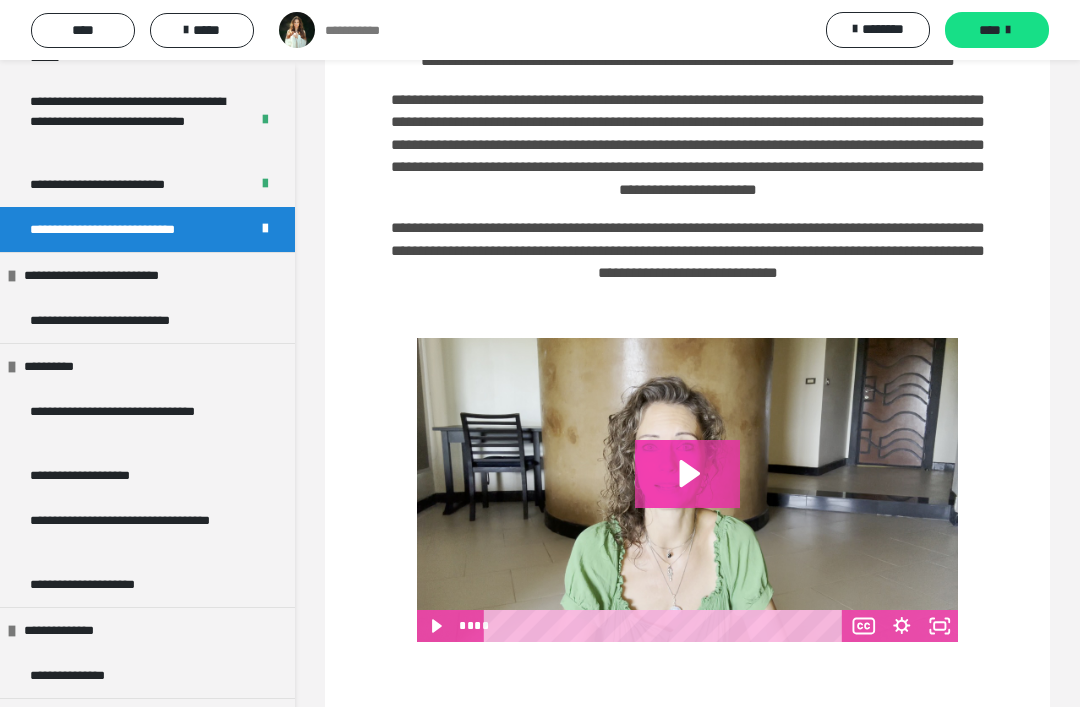 click on "****" at bounding box center [997, 30] 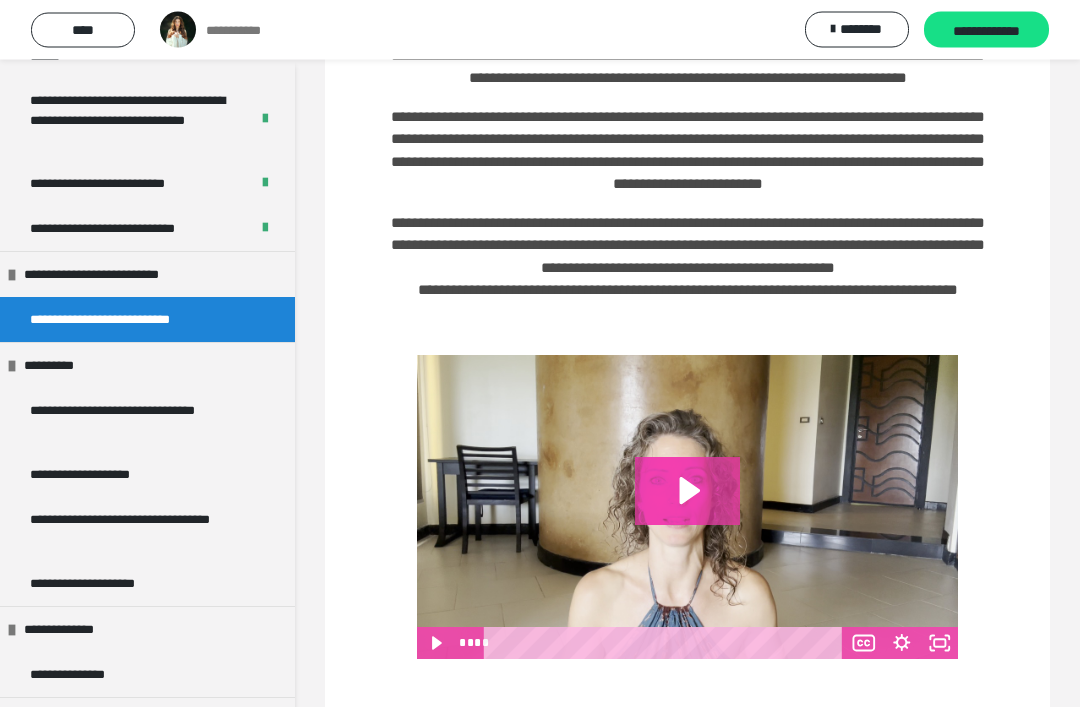 scroll, scrollTop: 436, scrollLeft: 0, axis: vertical 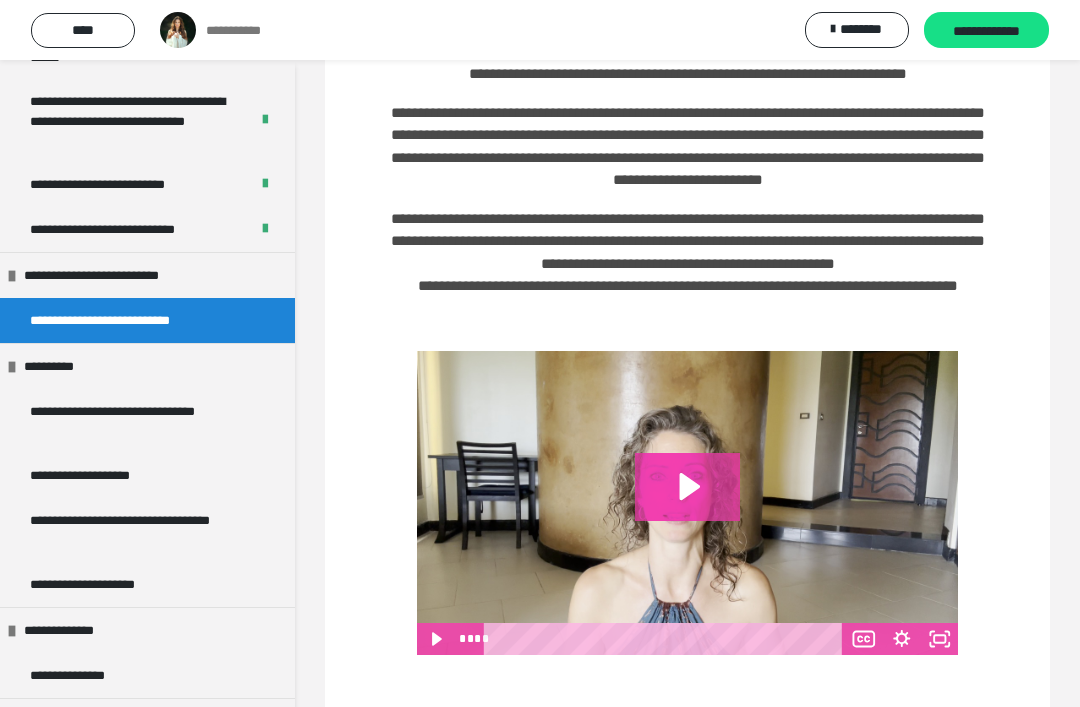 click on "**********" at bounding box center [986, 31] 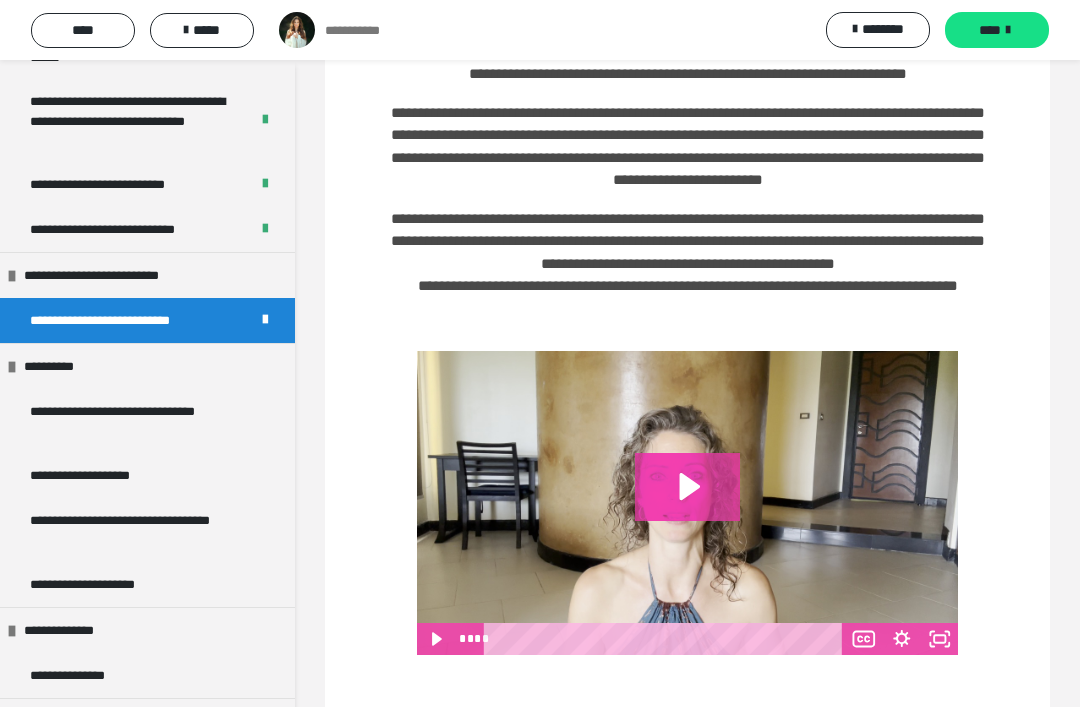 click on "****" at bounding box center [990, 30] 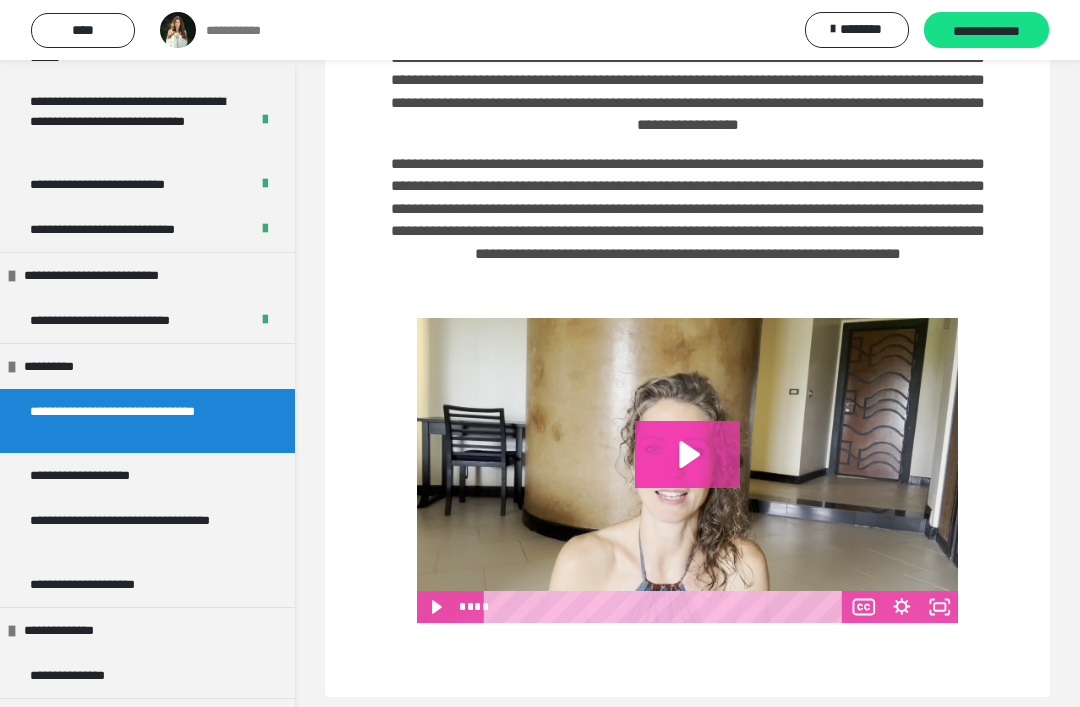 scroll, scrollTop: 481, scrollLeft: 0, axis: vertical 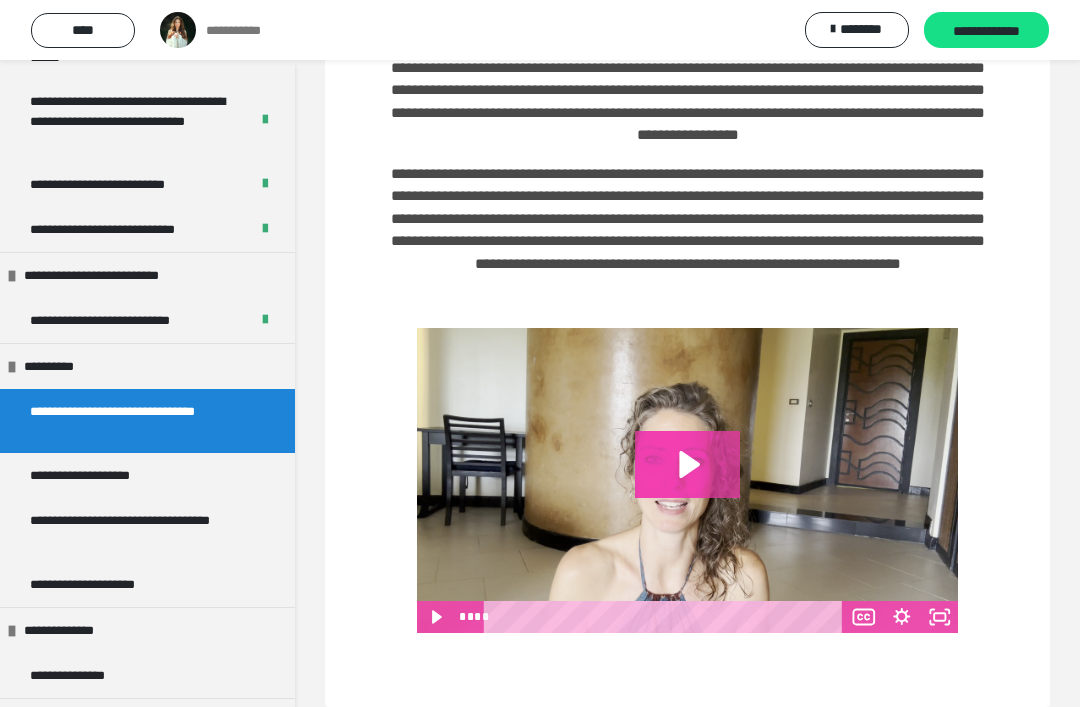 click on "**********" at bounding box center (986, 31) 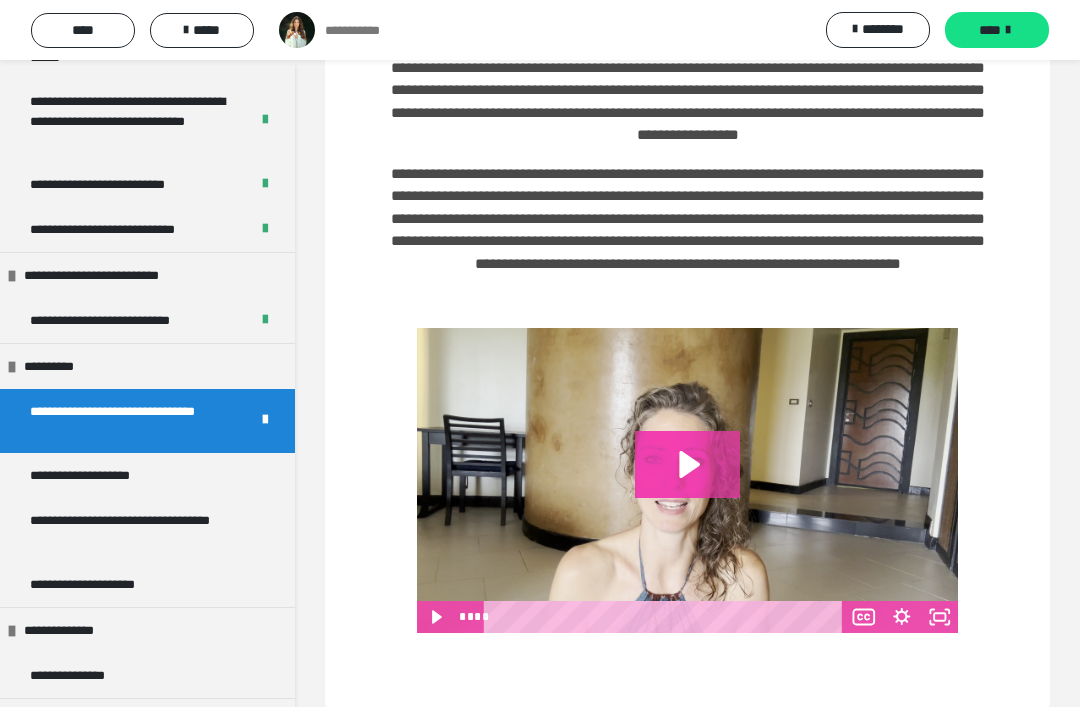 click on "****" at bounding box center (997, 30) 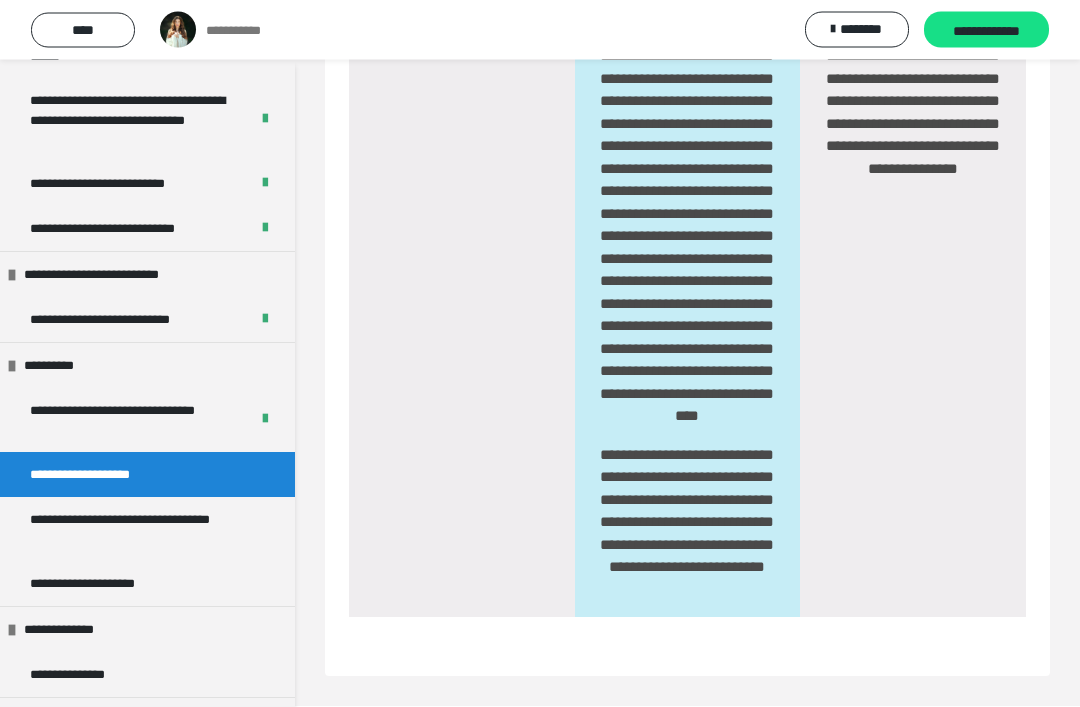 scroll, scrollTop: 3658, scrollLeft: 0, axis: vertical 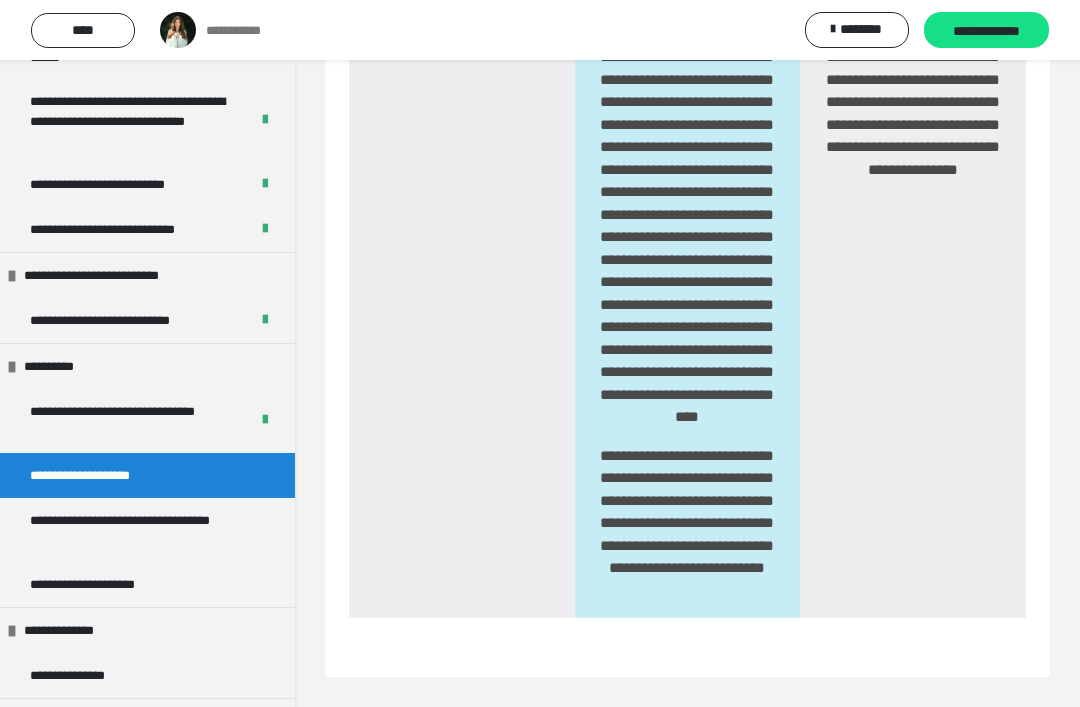 click on "**********" at bounding box center (986, 30) 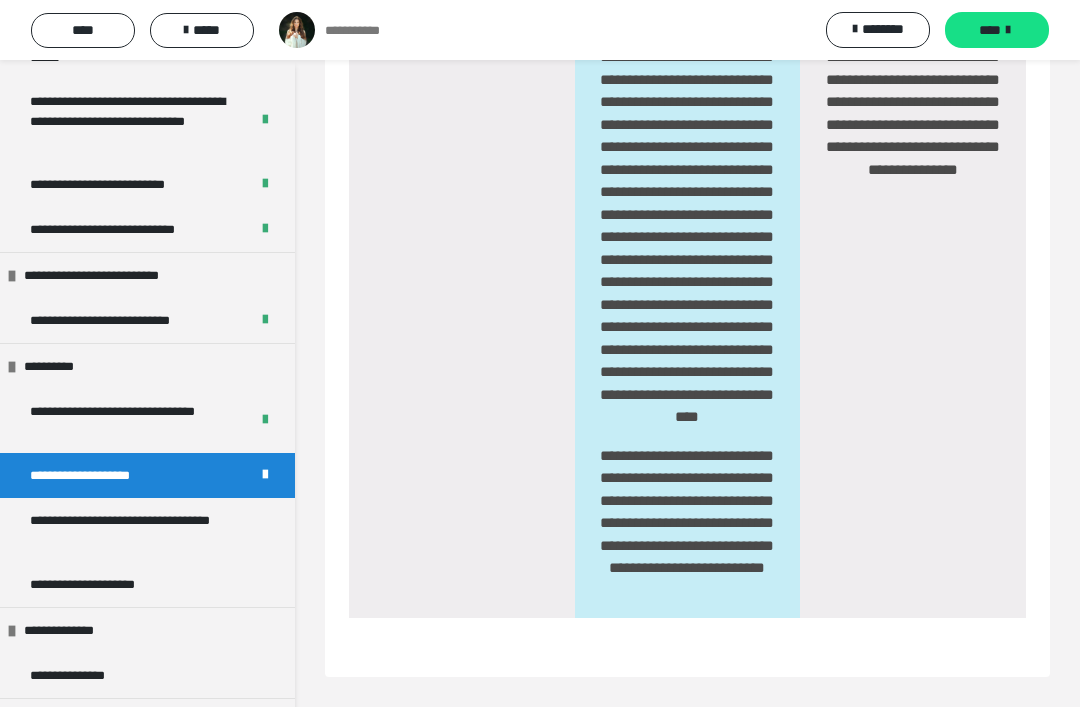 click on "****" at bounding box center (997, 30) 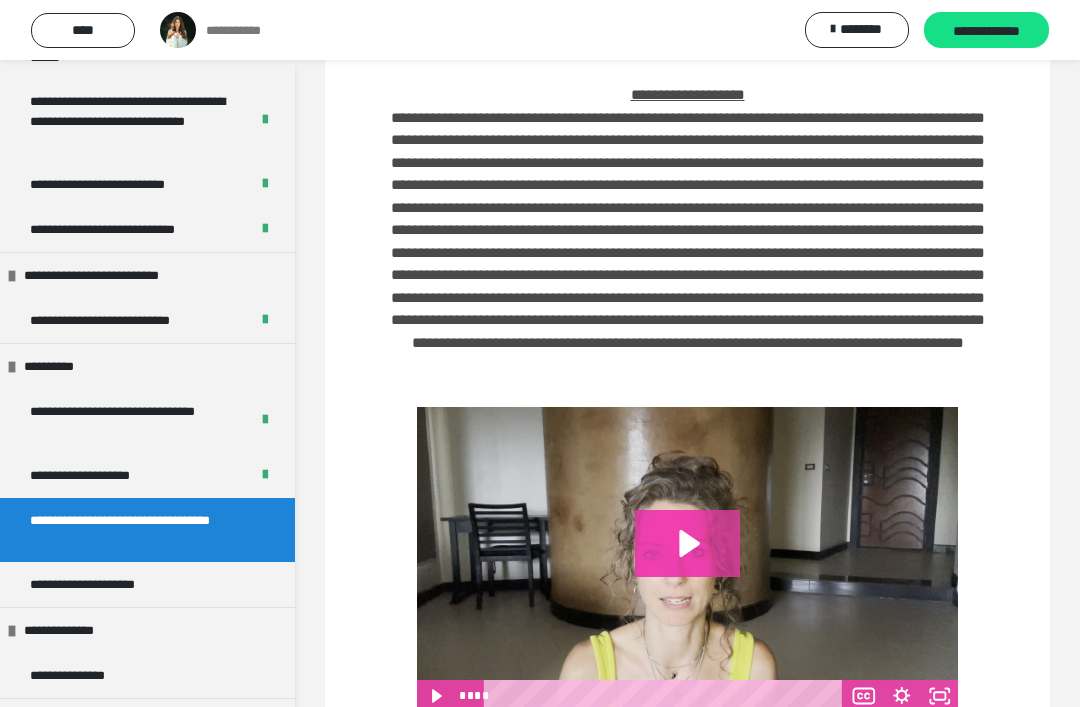scroll, scrollTop: 925, scrollLeft: 0, axis: vertical 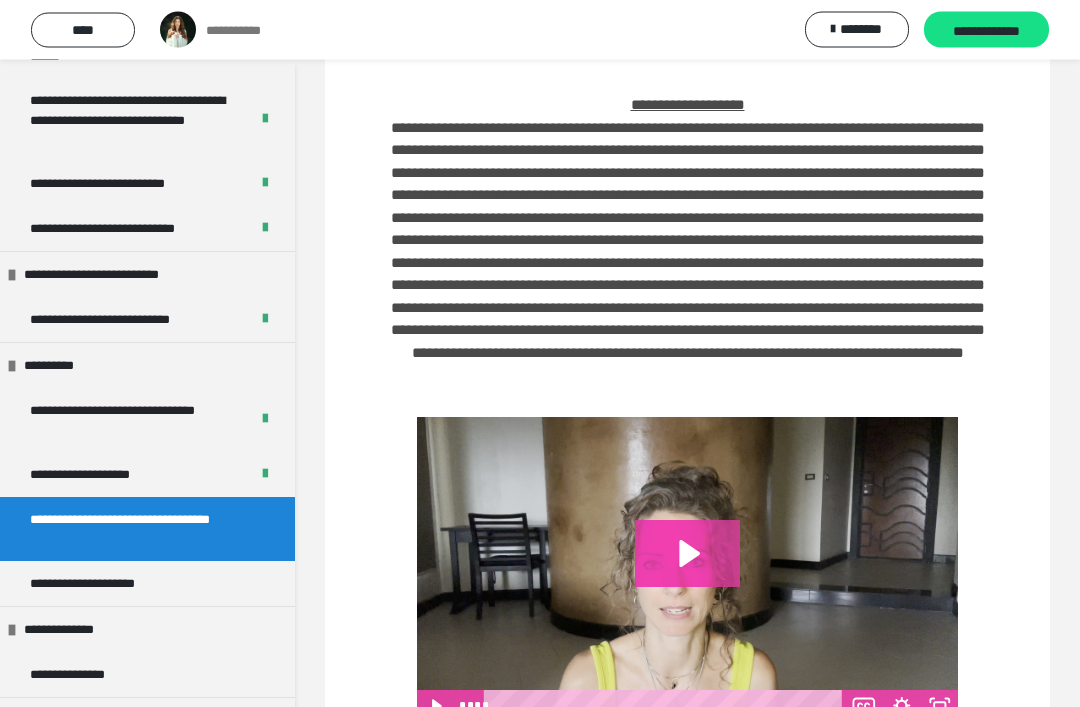 click on "**********" at bounding box center [986, 31] 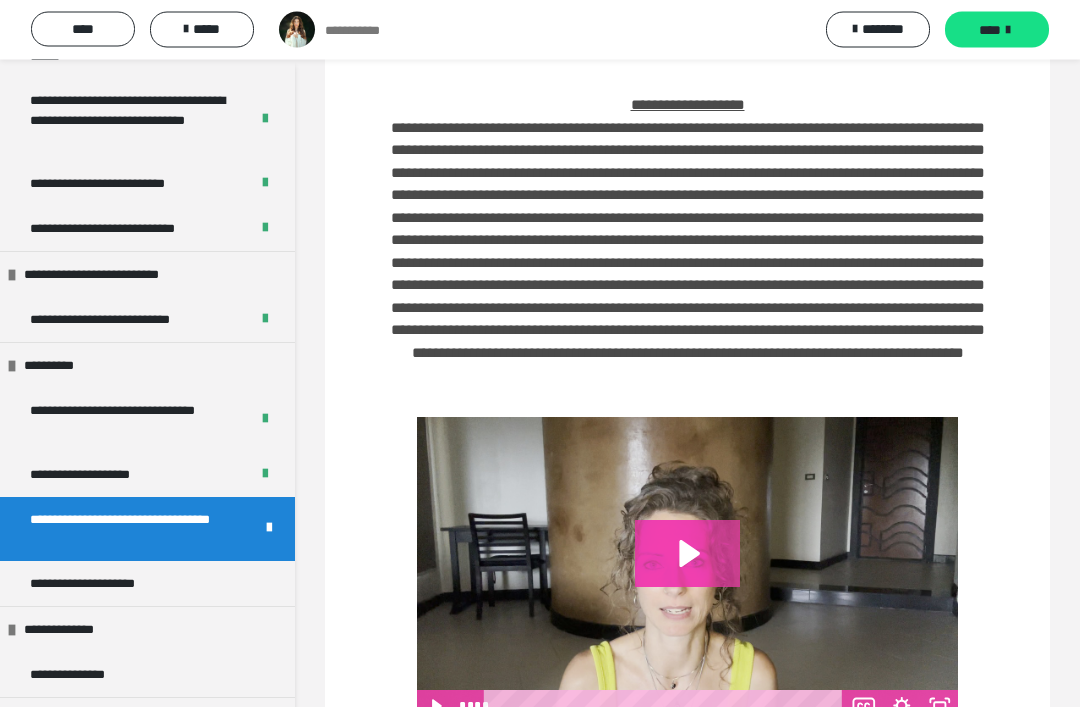 scroll, scrollTop: 926, scrollLeft: 0, axis: vertical 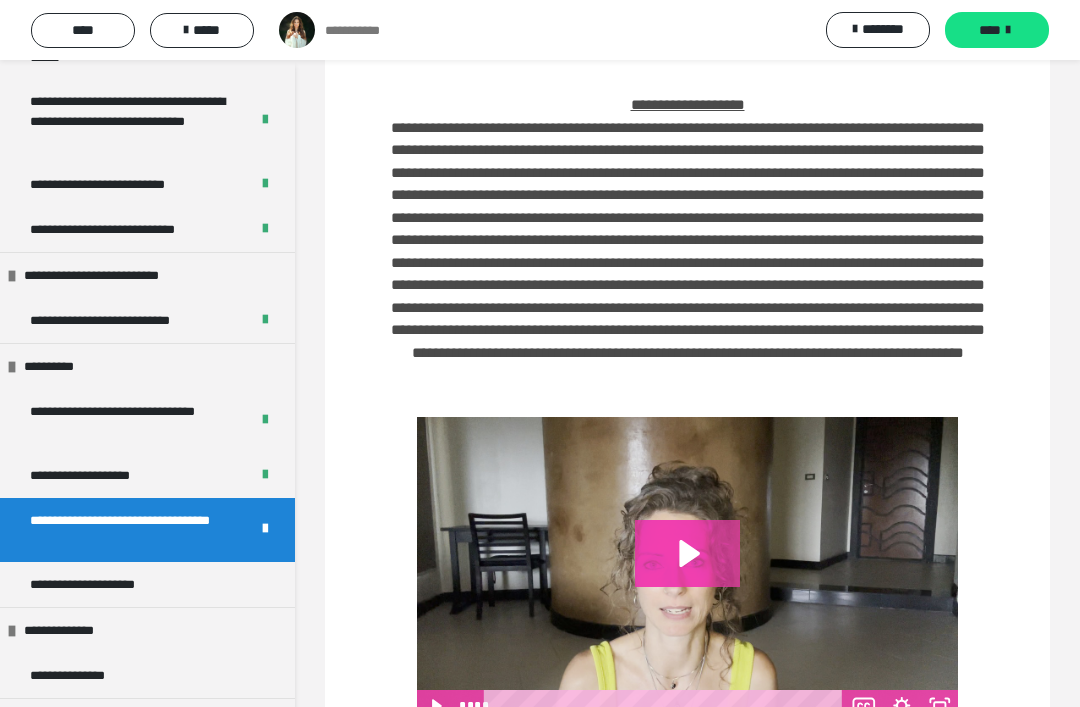 click on "****" at bounding box center [990, 30] 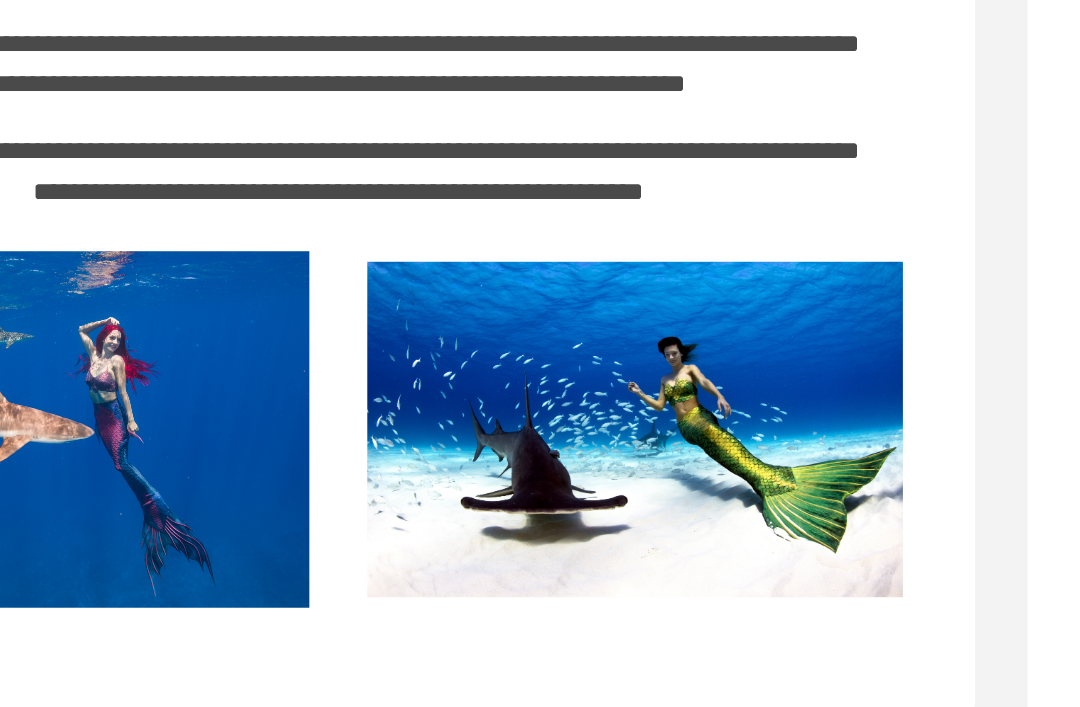 scroll, scrollTop: 1412, scrollLeft: 0, axis: vertical 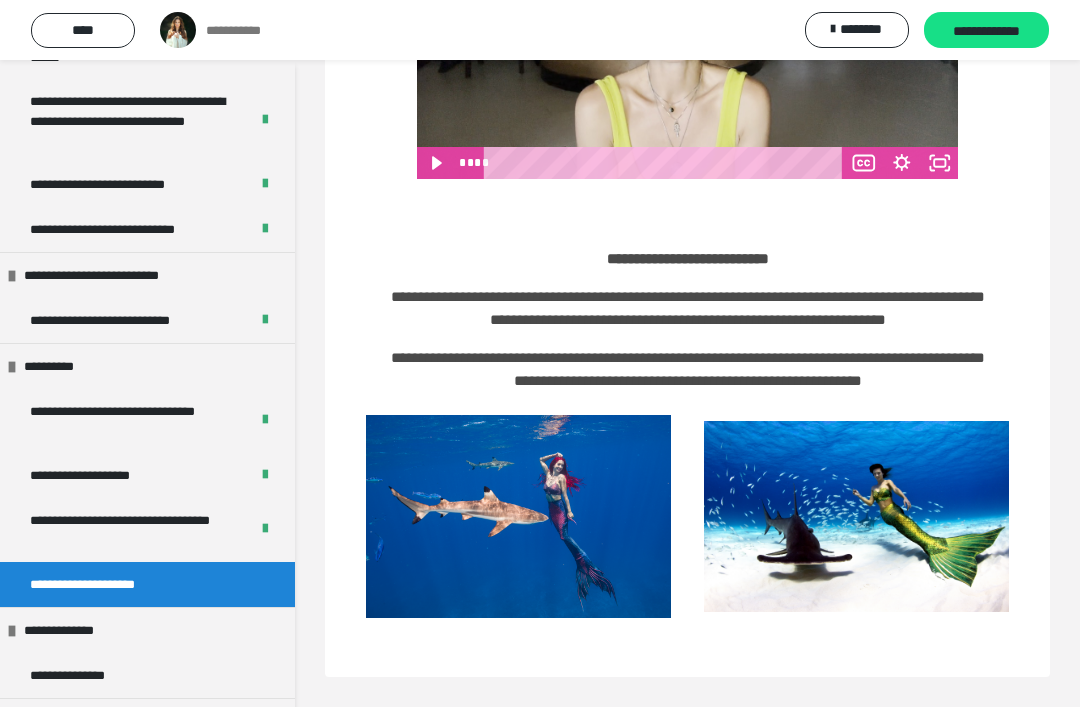 click on "**********" at bounding box center [986, 31] 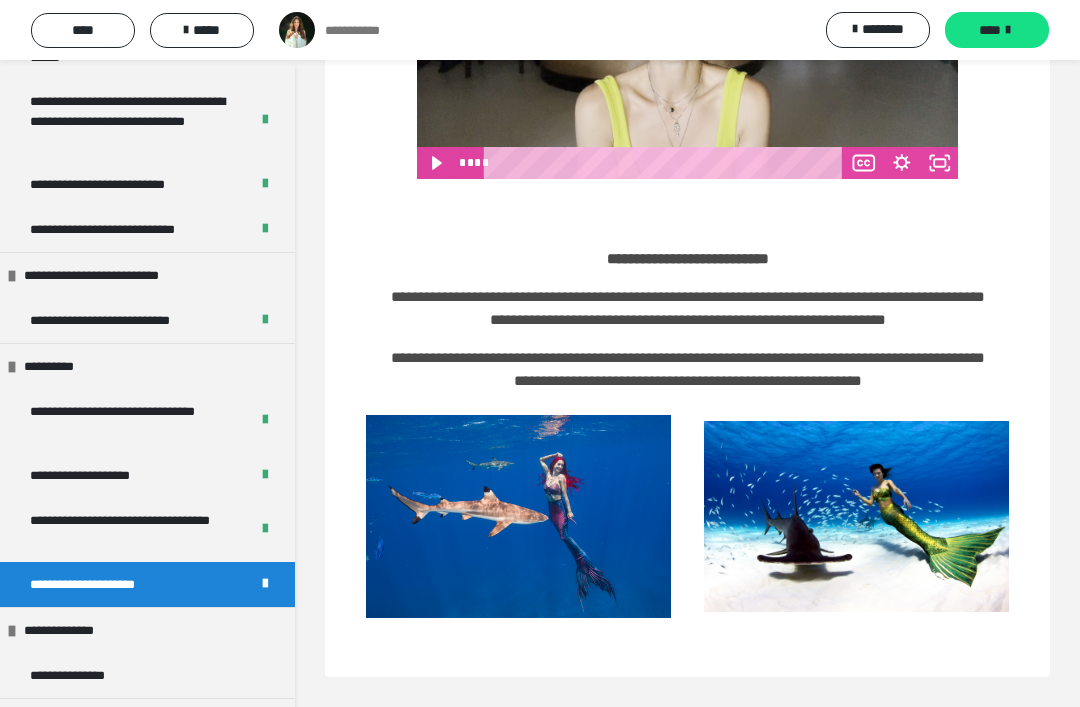 click on "****" at bounding box center [990, 30] 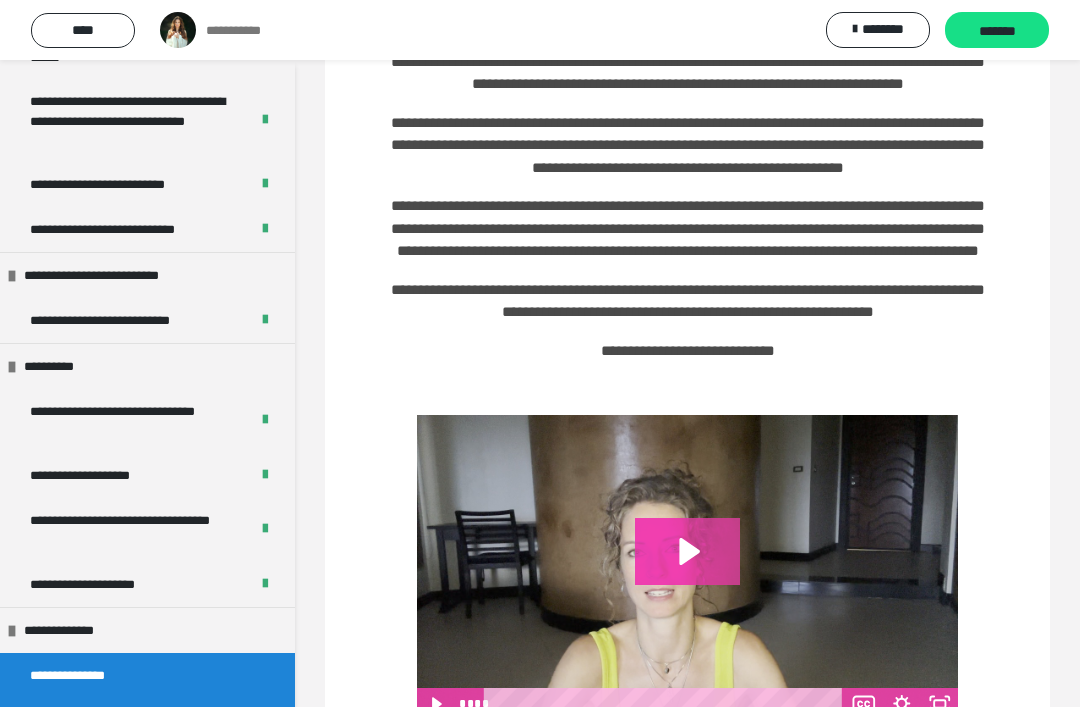 scroll, scrollTop: 184, scrollLeft: 0, axis: vertical 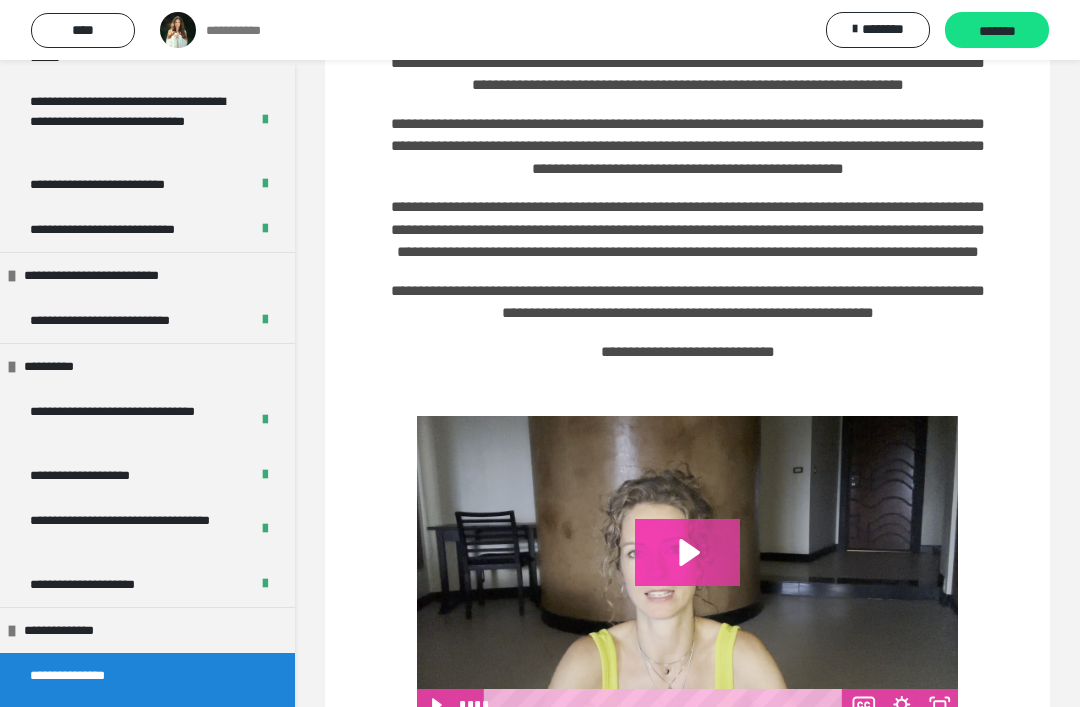 click on "*******" at bounding box center [997, 31] 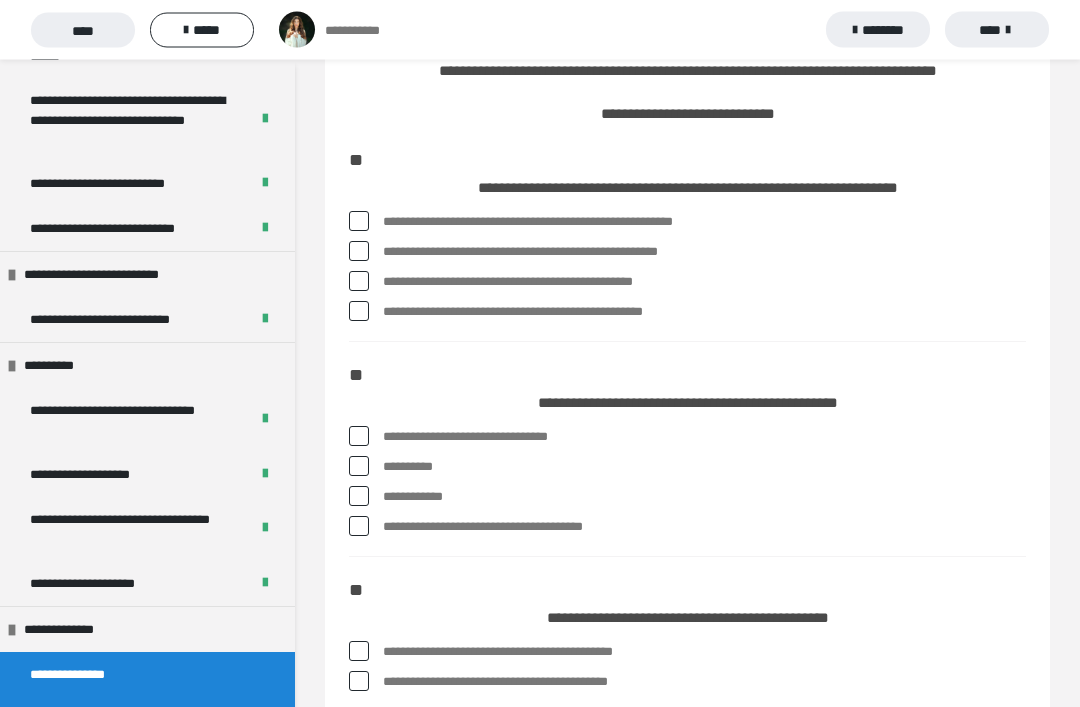 scroll, scrollTop: 91, scrollLeft: 0, axis: vertical 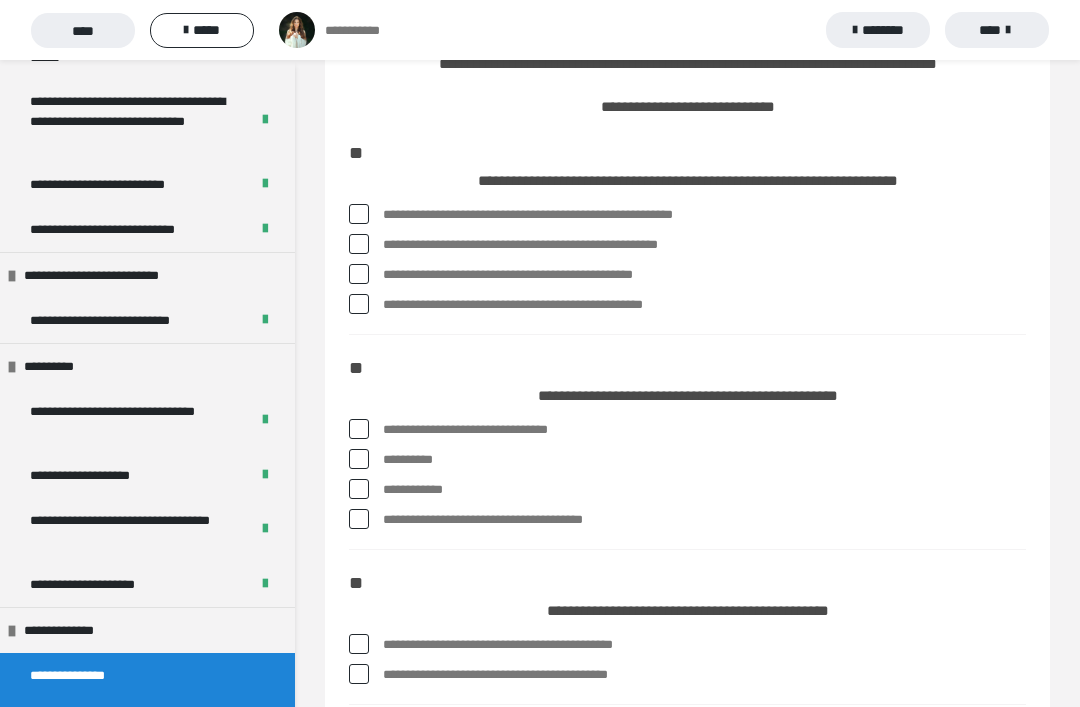 click at bounding box center [359, 244] 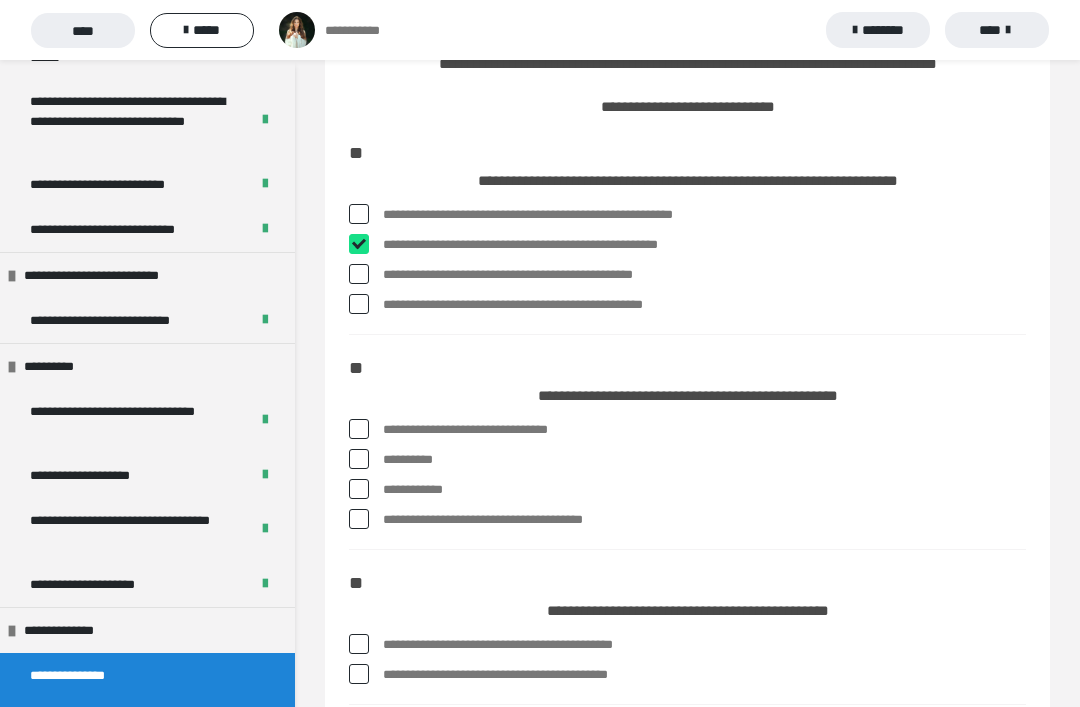 checkbox on "****" 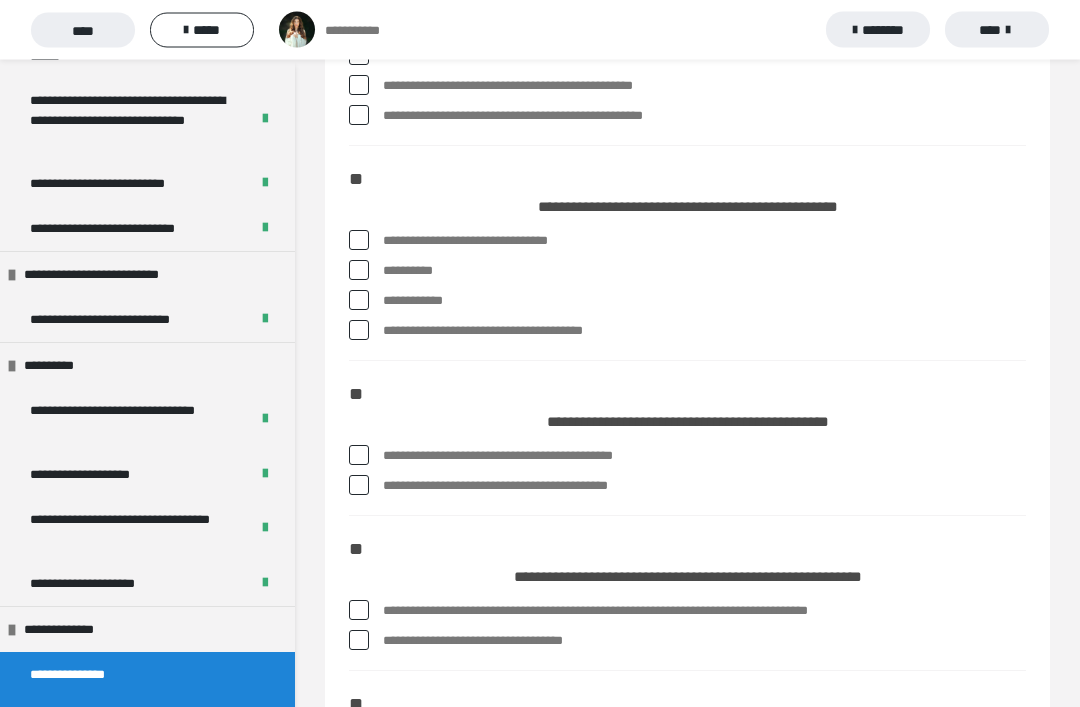 scroll, scrollTop: 280, scrollLeft: 0, axis: vertical 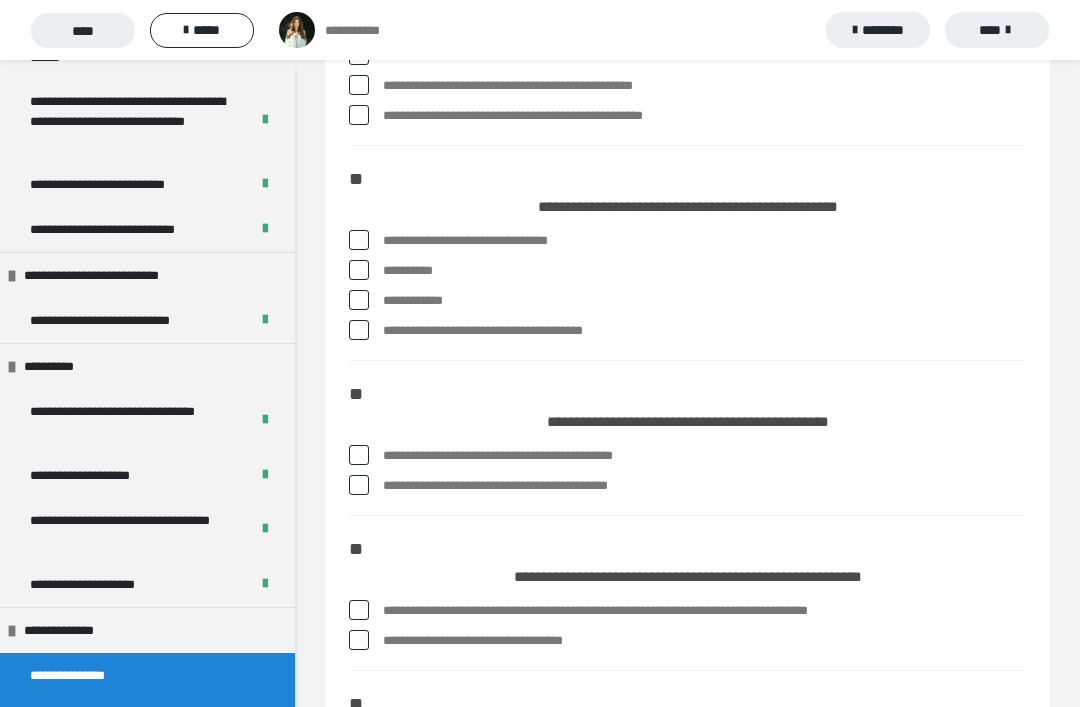 click at bounding box center (359, 300) 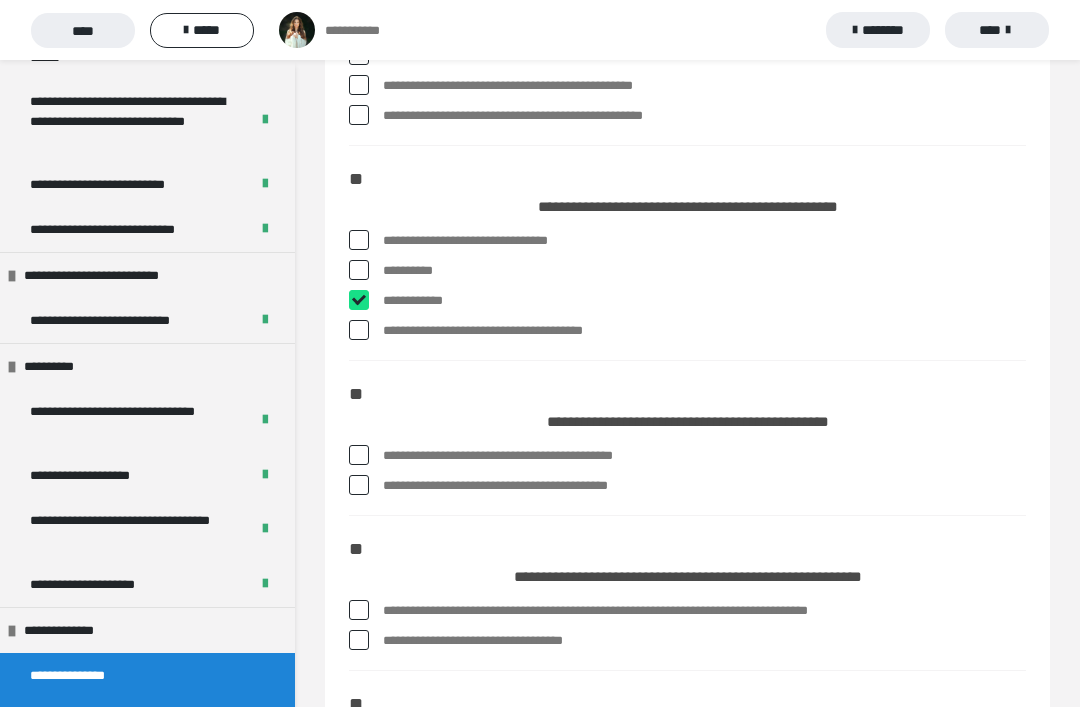 checkbox on "****" 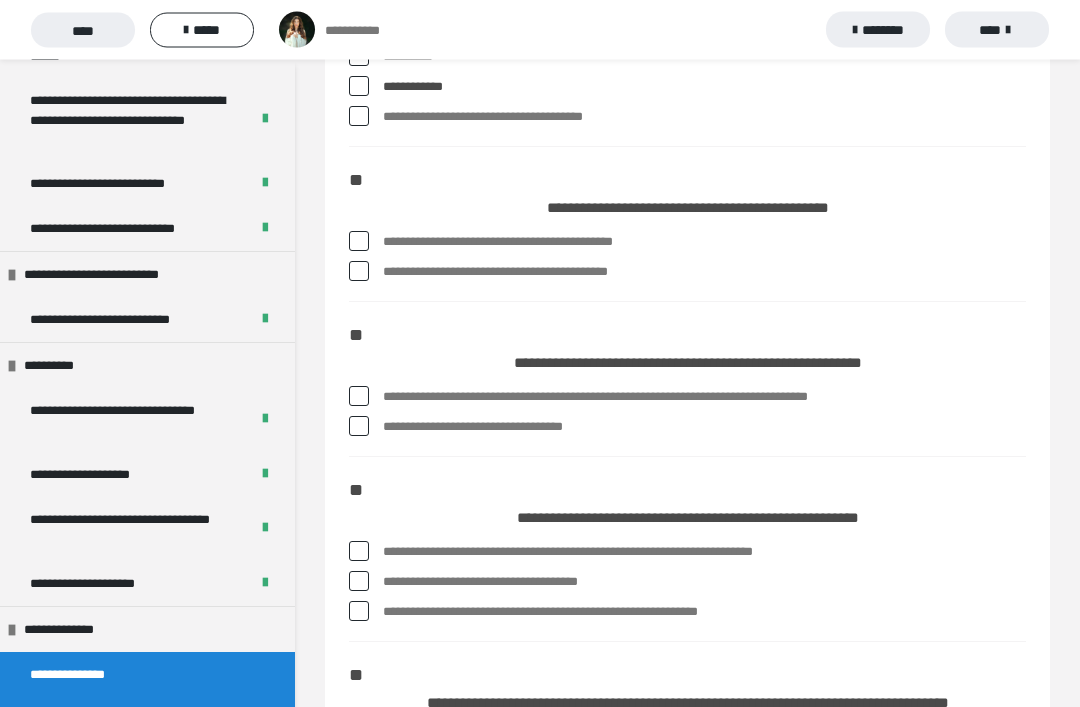 scroll, scrollTop: 495, scrollLeft: 0, axis: vertical 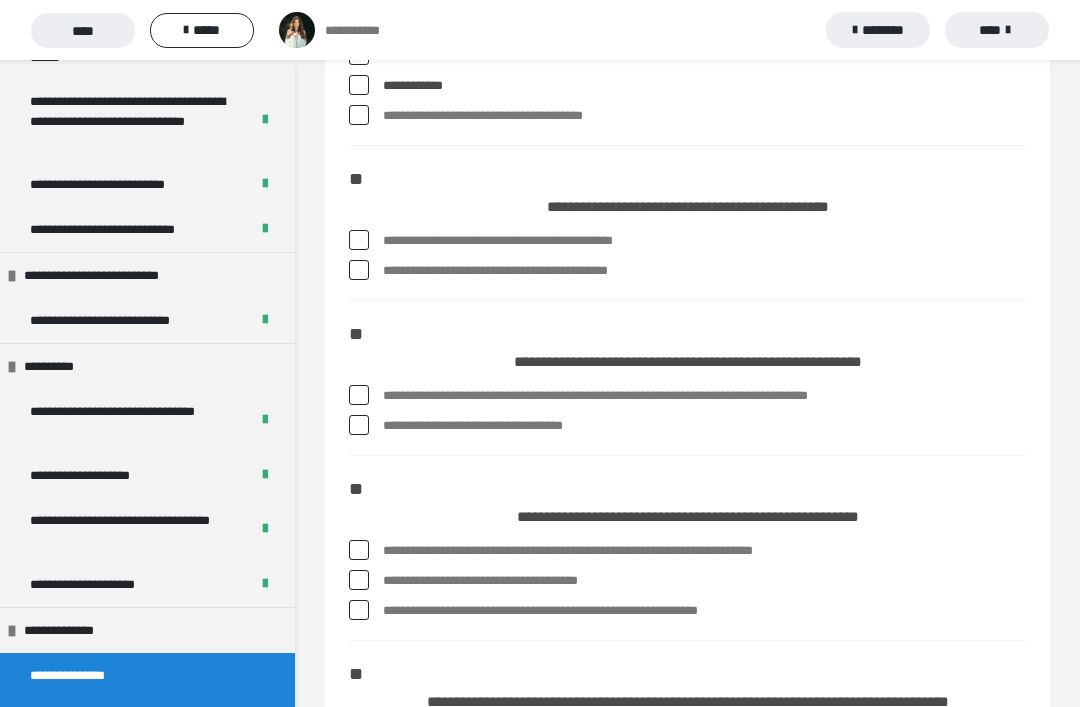 click at bounding box center (359, 270) 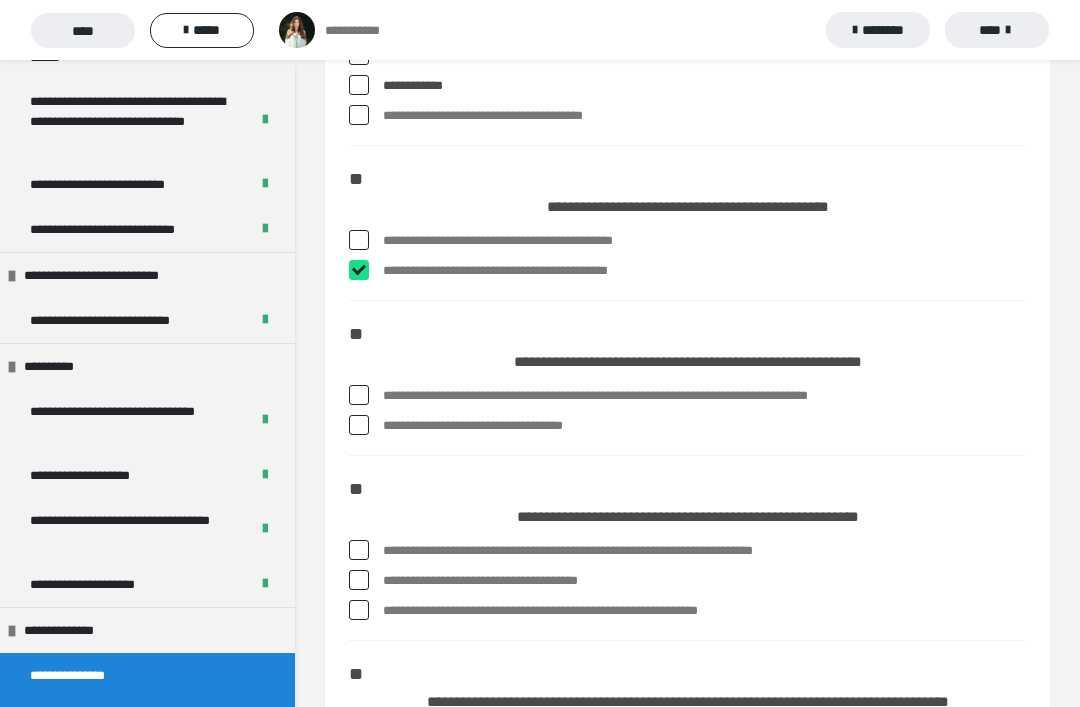 checkbox on "****" 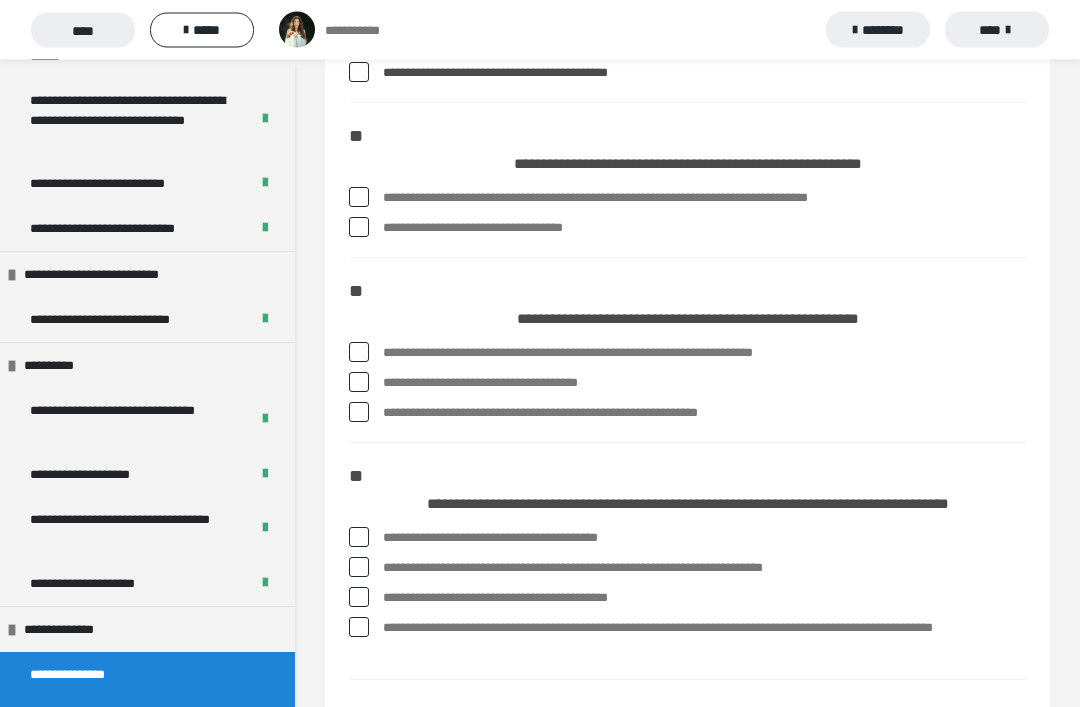 scroll, scrollTop: 694, scrollLeft: 0, axis: vertical 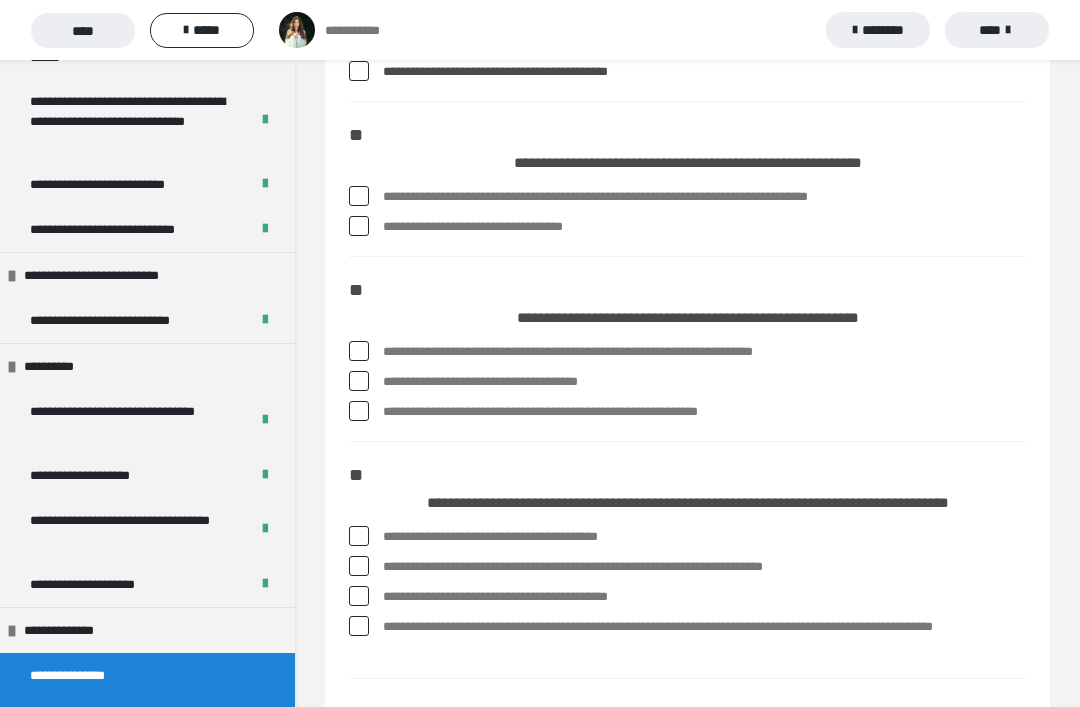 click at bounding box center (359, 196) 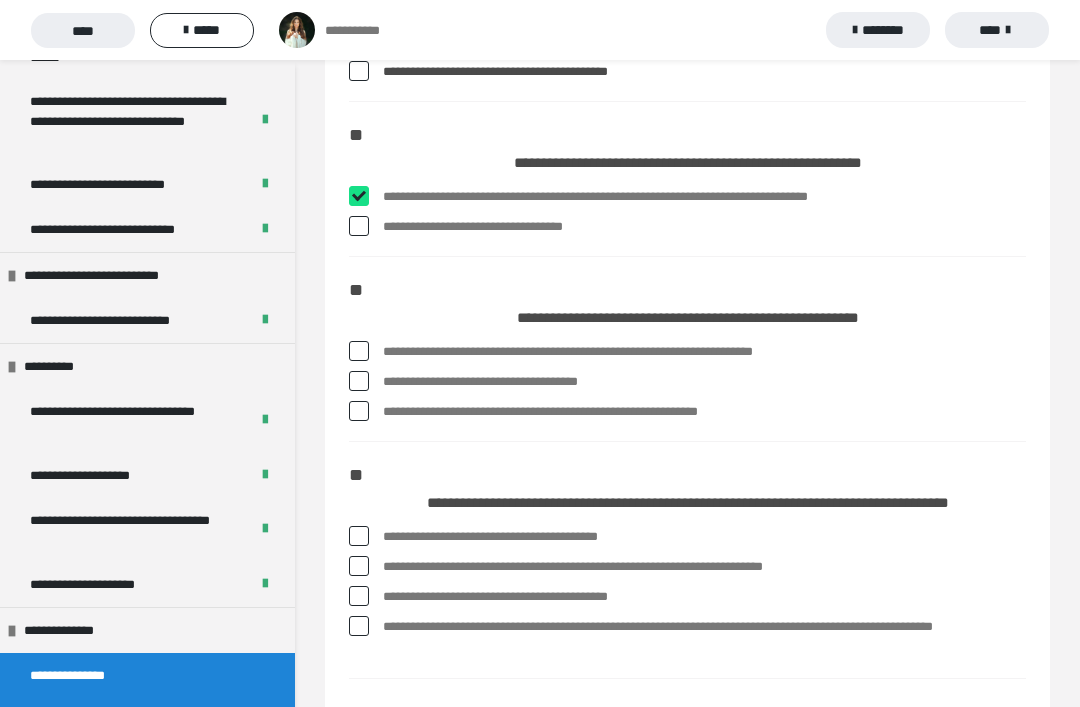 checkbox on "****" 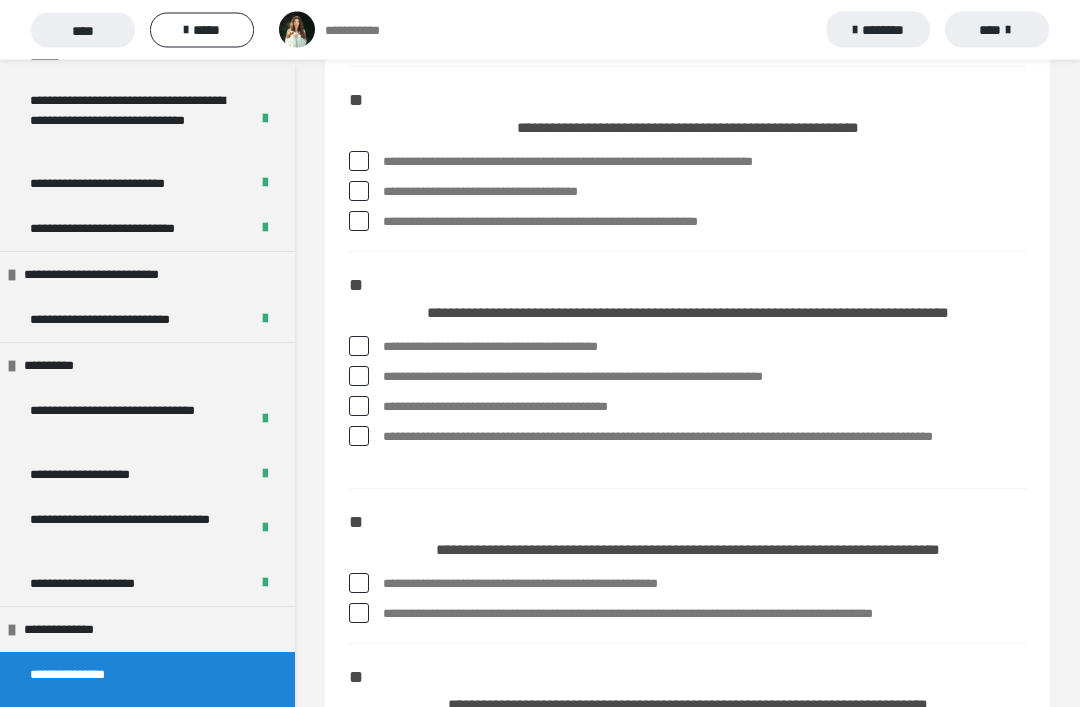 scroll, scrollTop: 884, scrollLeft: 0, axis: vertical 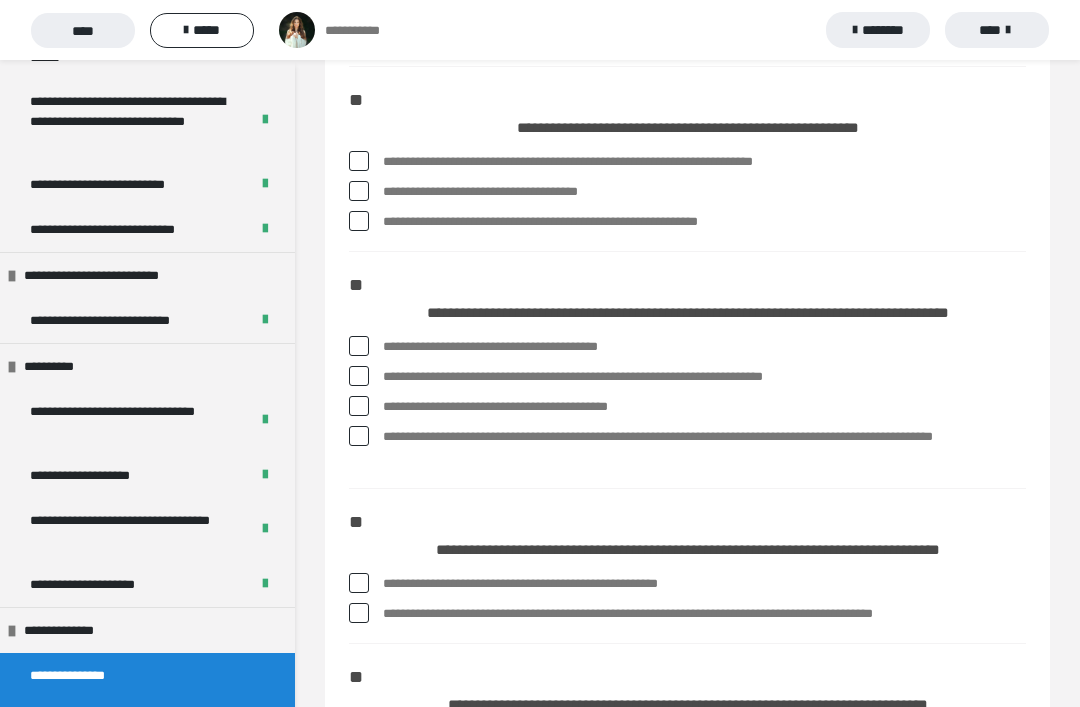 click at bounding box center (359, 221) 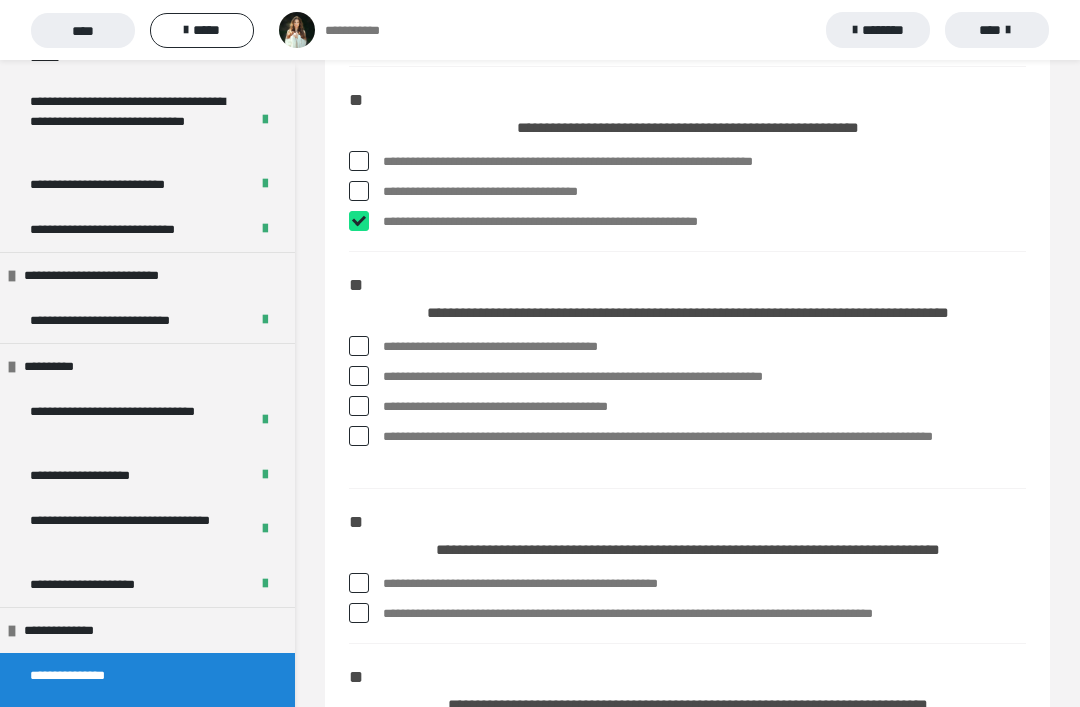checkbox on "****" 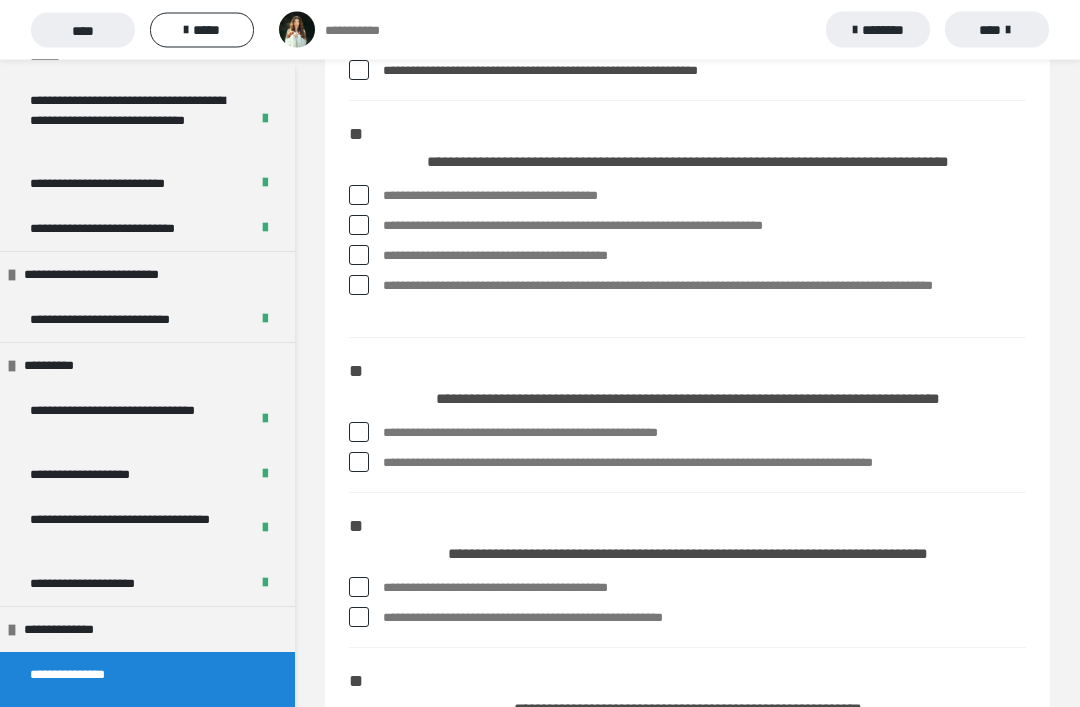 scroll, scrollTop: 1049, scrollLeft: 0, axis: vertical 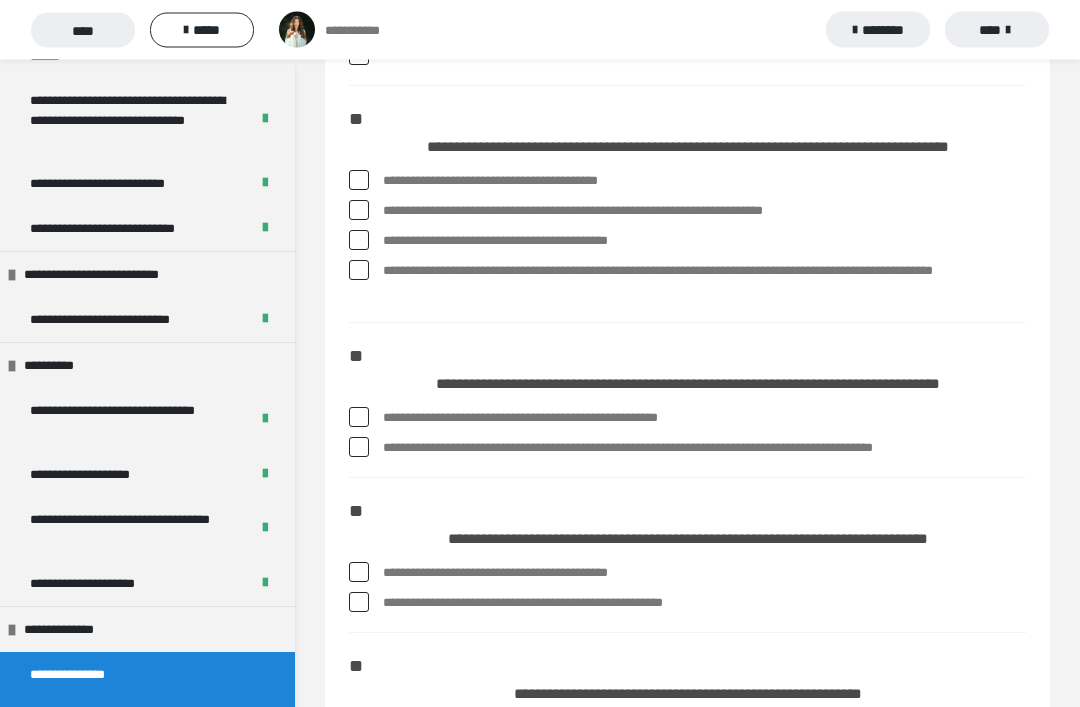 click at bounding box center [359, 271] 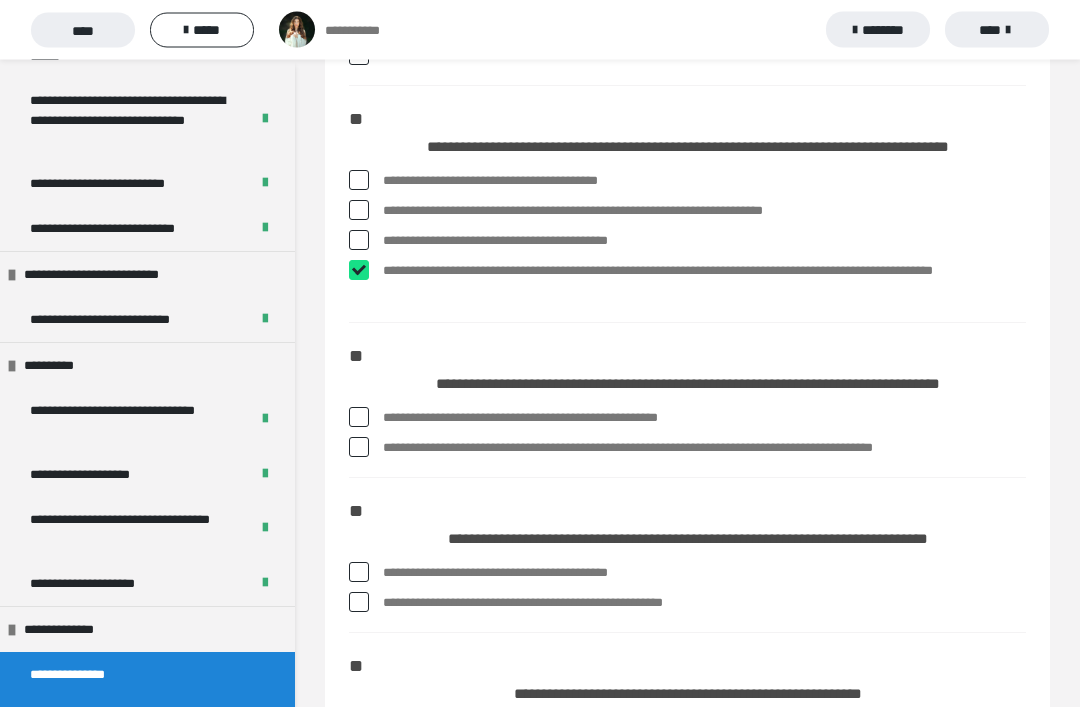 checkbox on "****" 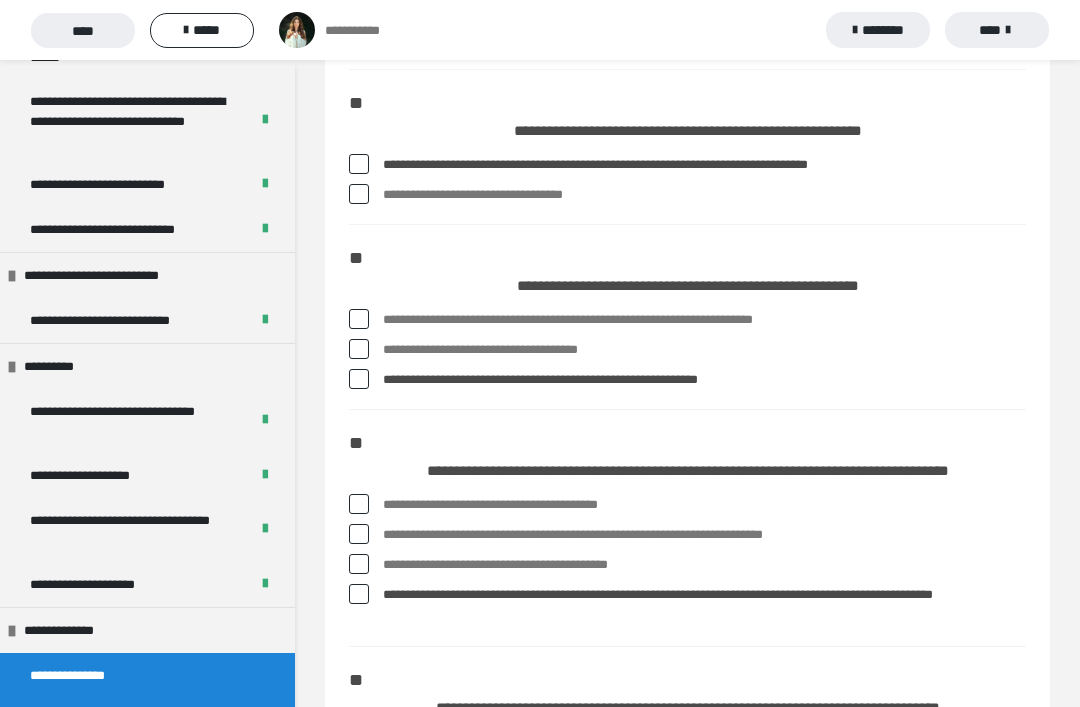 scroll, scrollTop: 731, scrollLeft: 0, axis: vertical 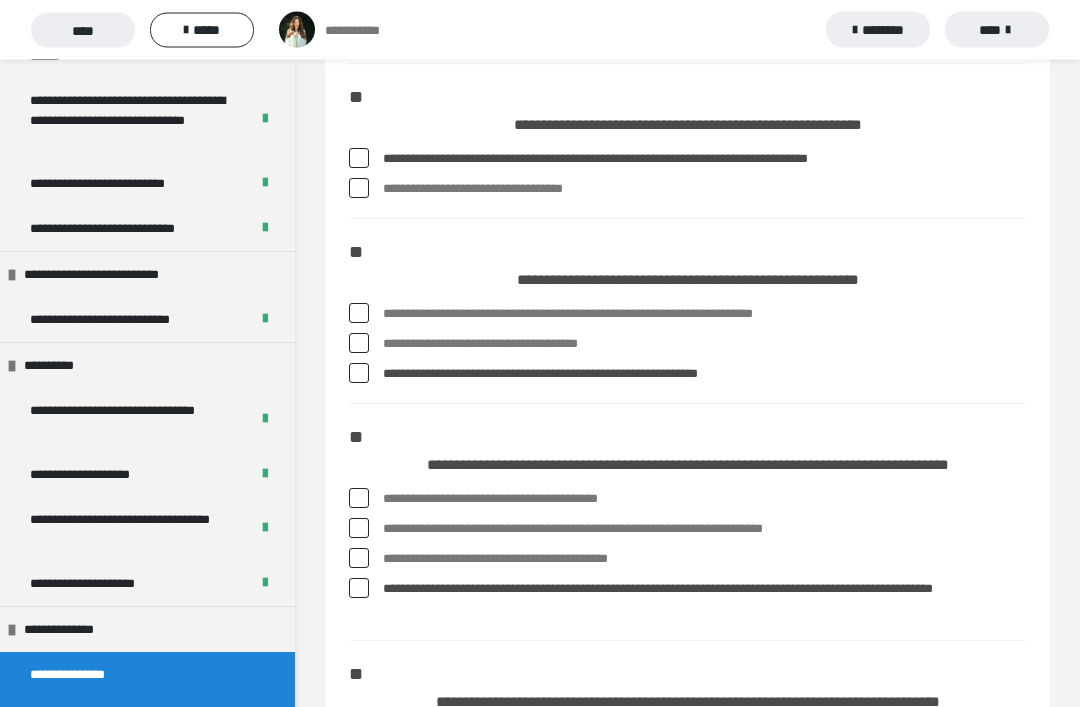 click on "**********" at bounding box center [687, 560] 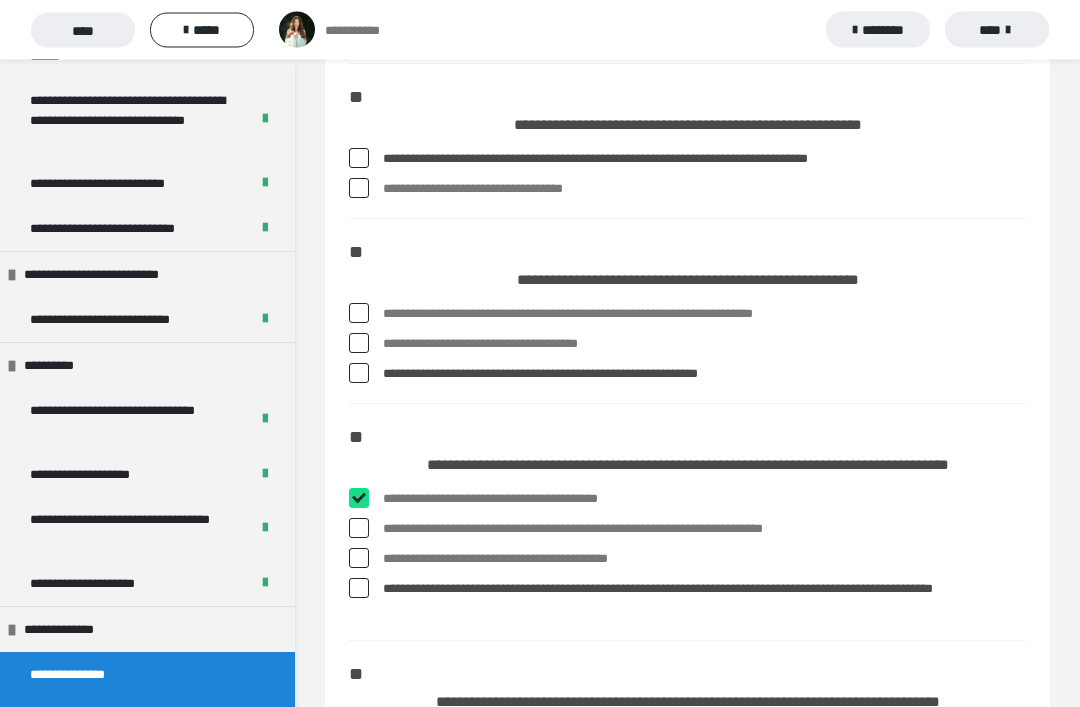 checkbox on "****" 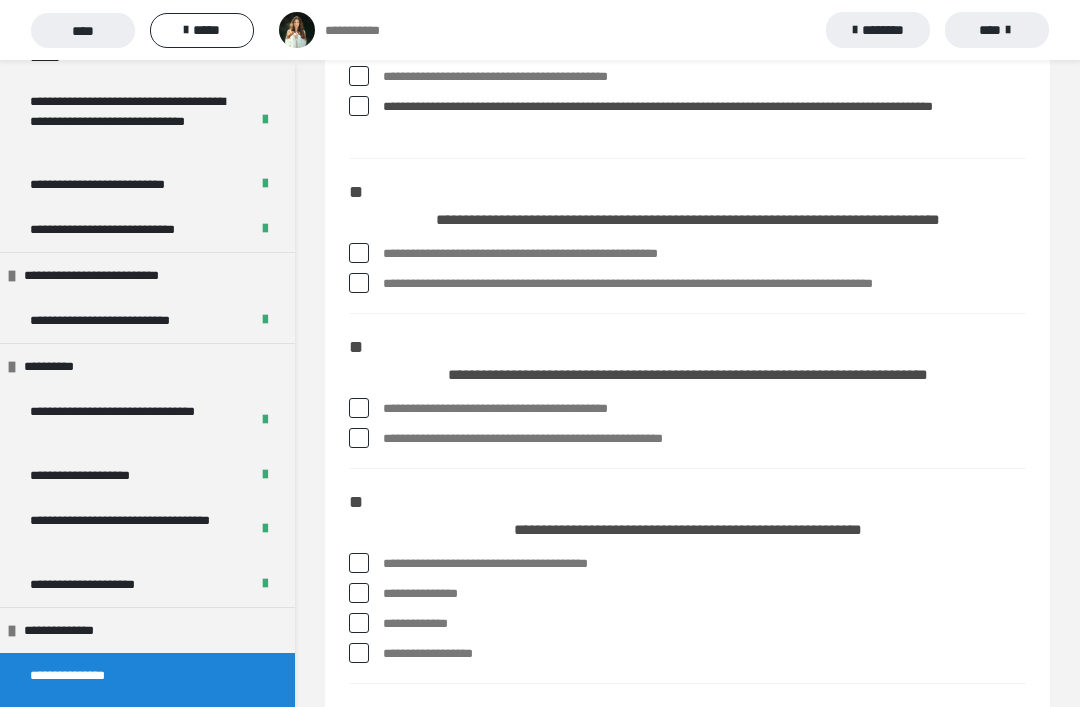 scroll, scrollTop: 1223, scrollLeft: 0, axis: vertical 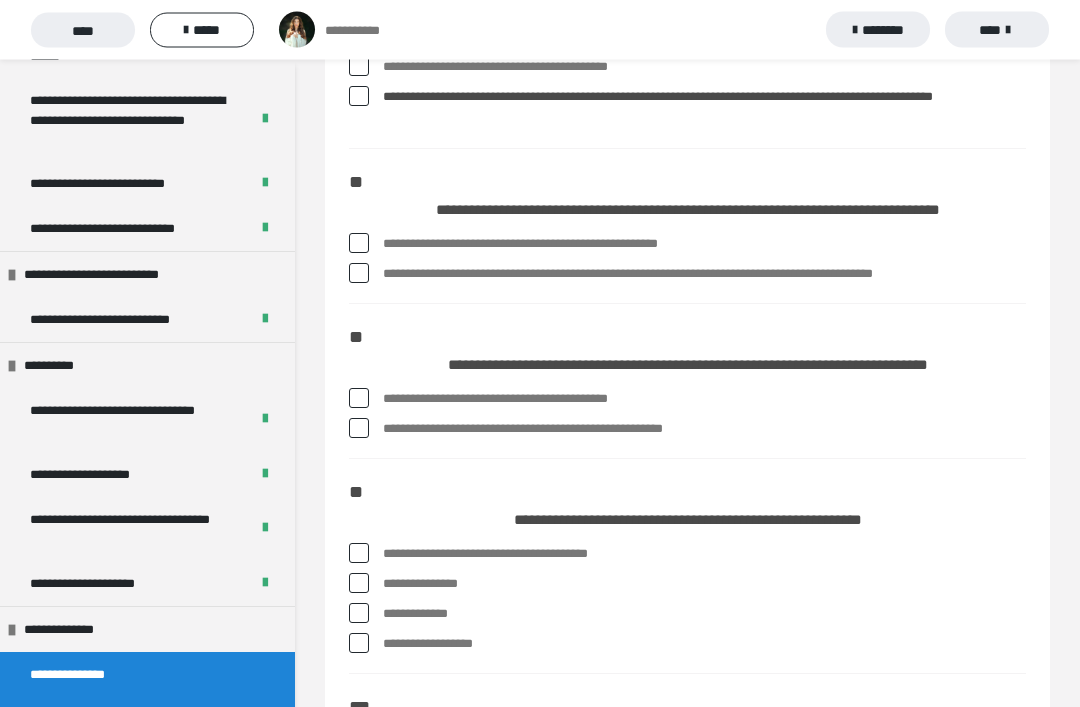 click at bounding box center [359, 274] 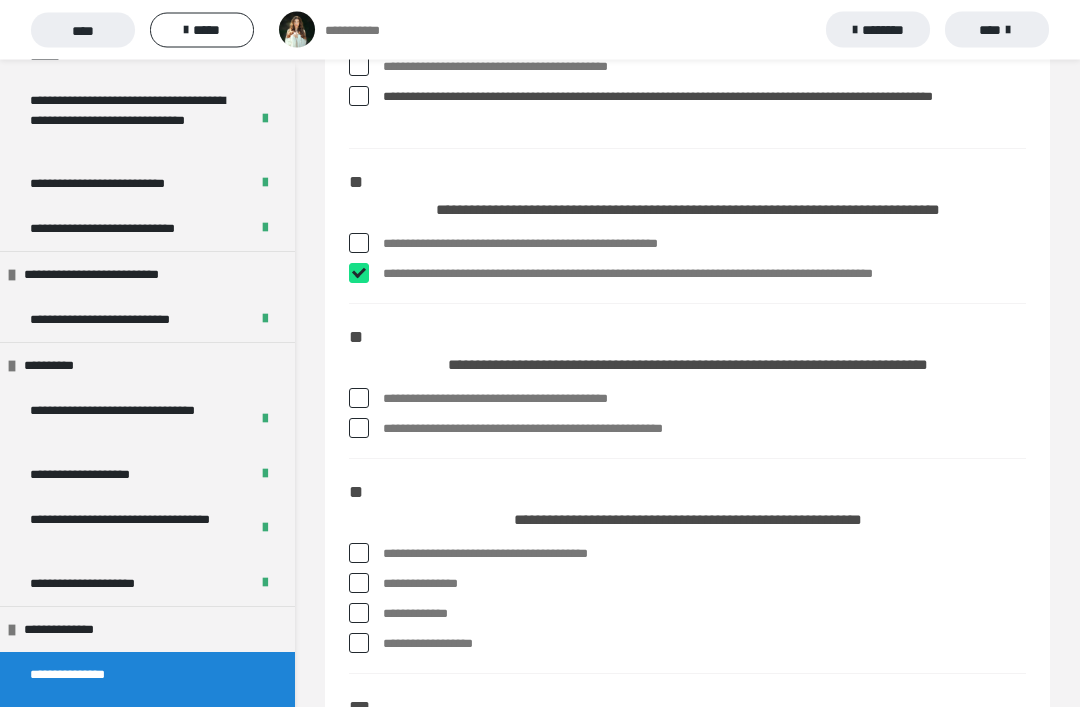 checkbox on "****" 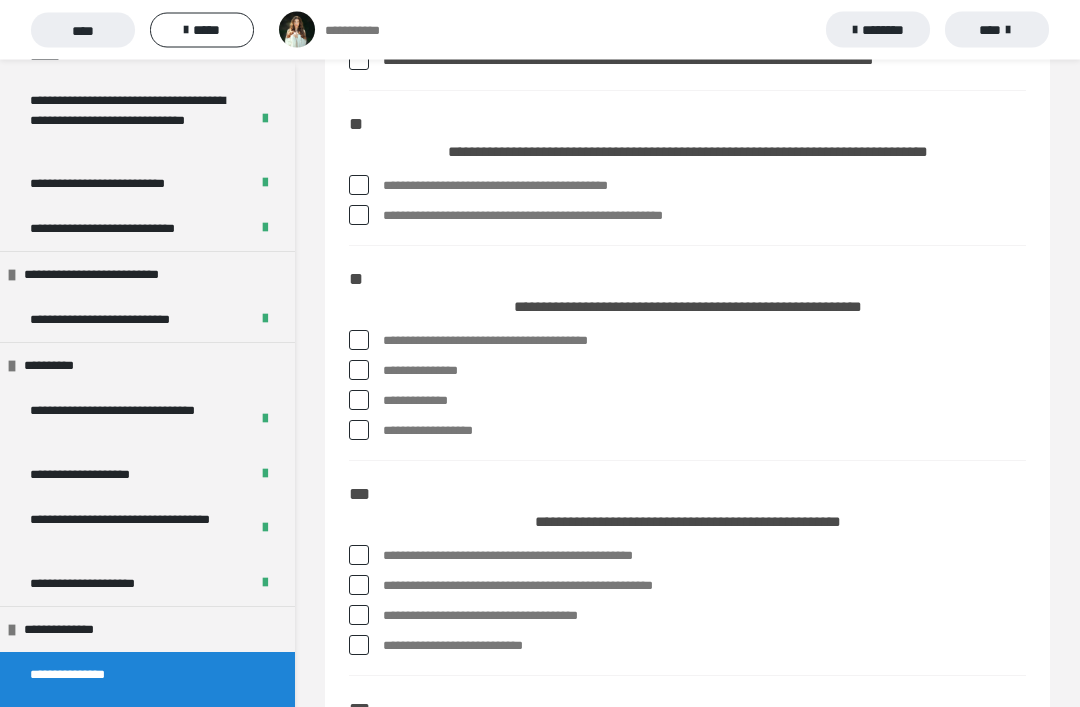 scroll, scrollTop: 1437, scrollLeft: 0, axis: vertical 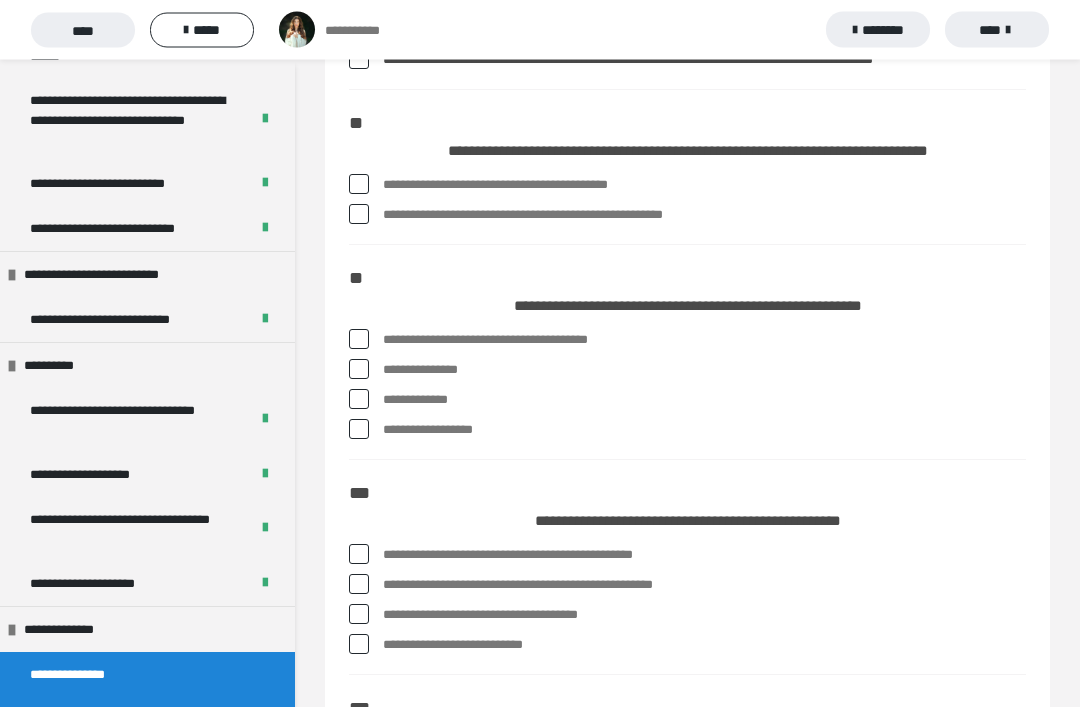 click at bounding box center (359, 185) 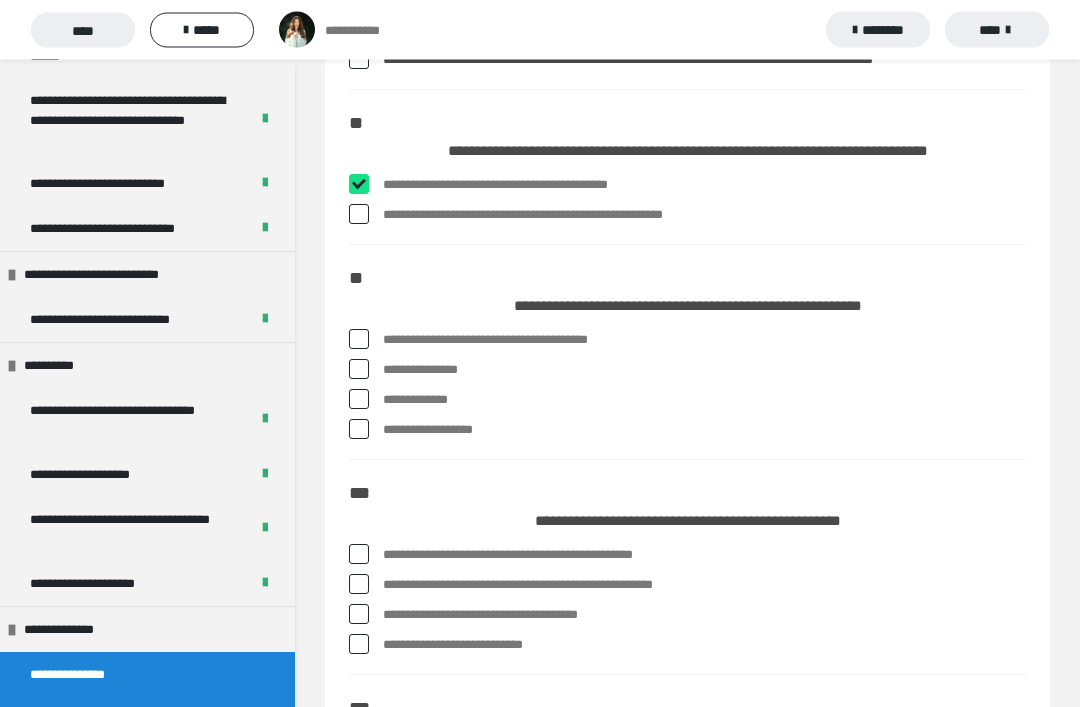 checkbox on "****" 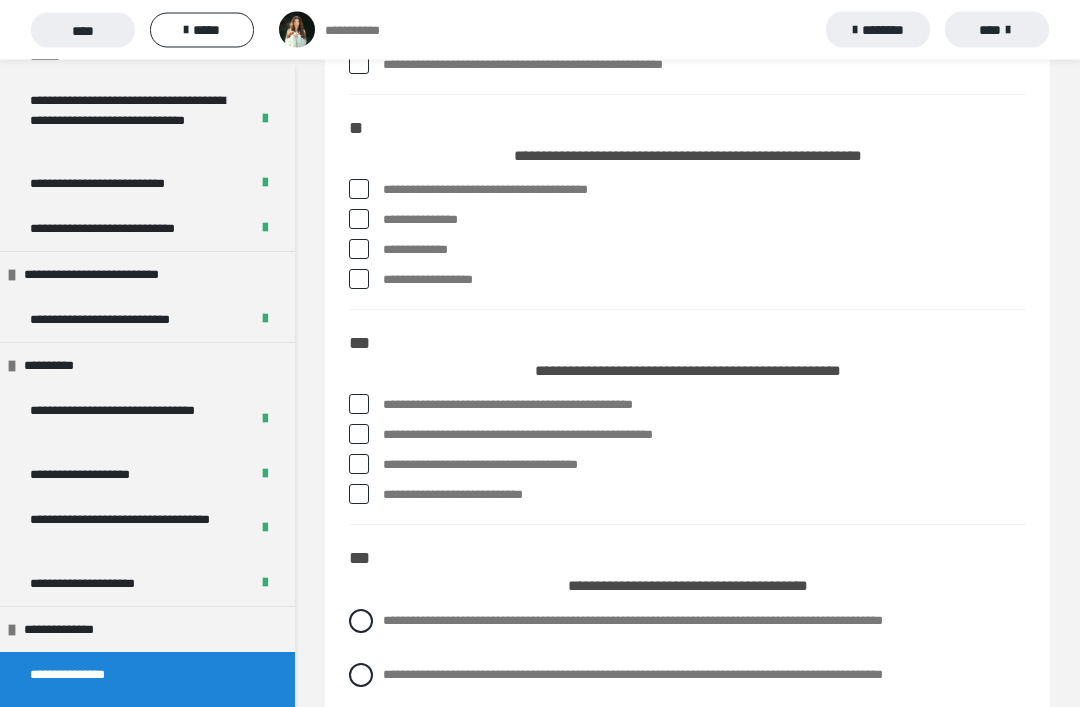 scroll, scrollTop: 1588, scrollLeft: 0, axis: vertical 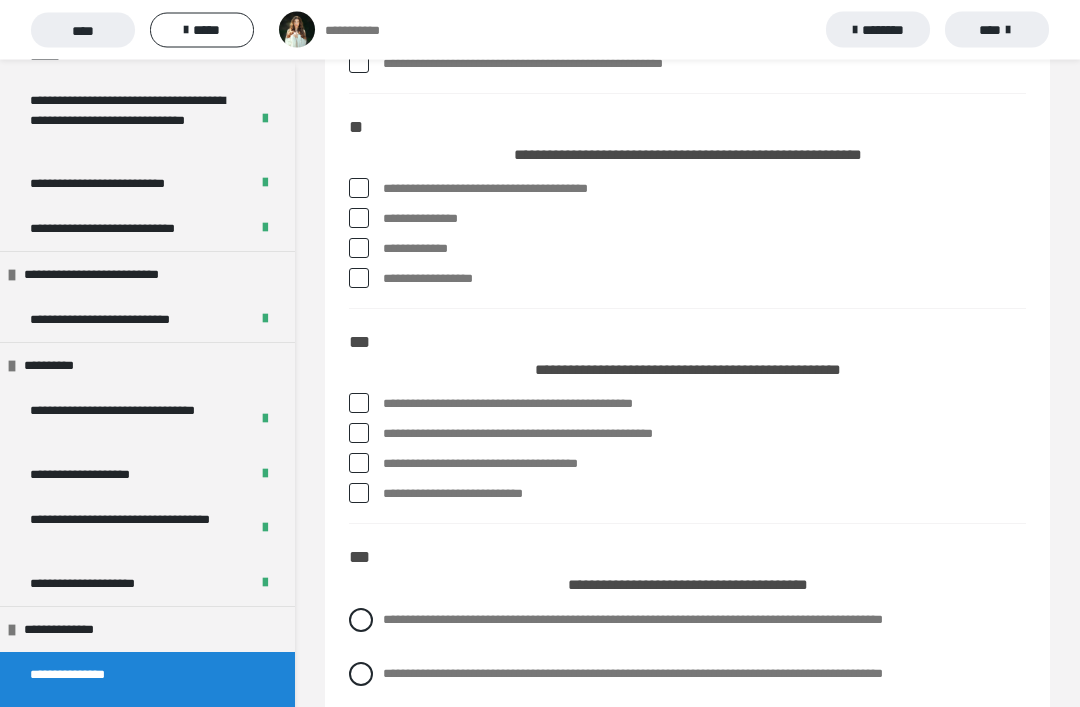 click at bounding box center (359, 249) 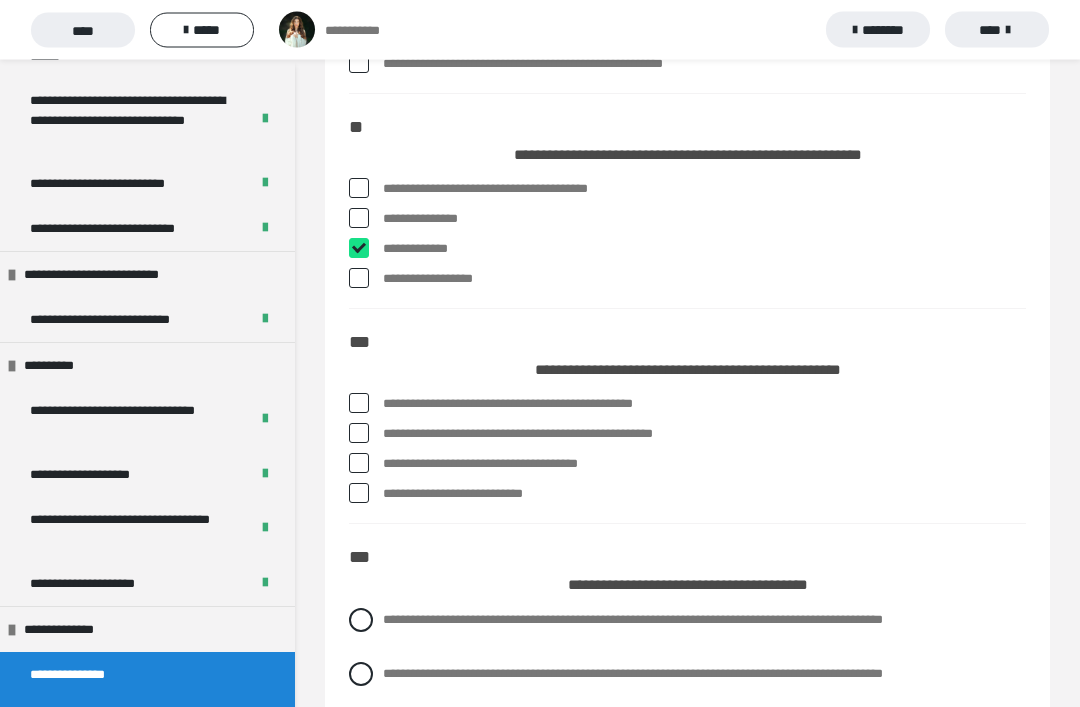 checkbox on "****" 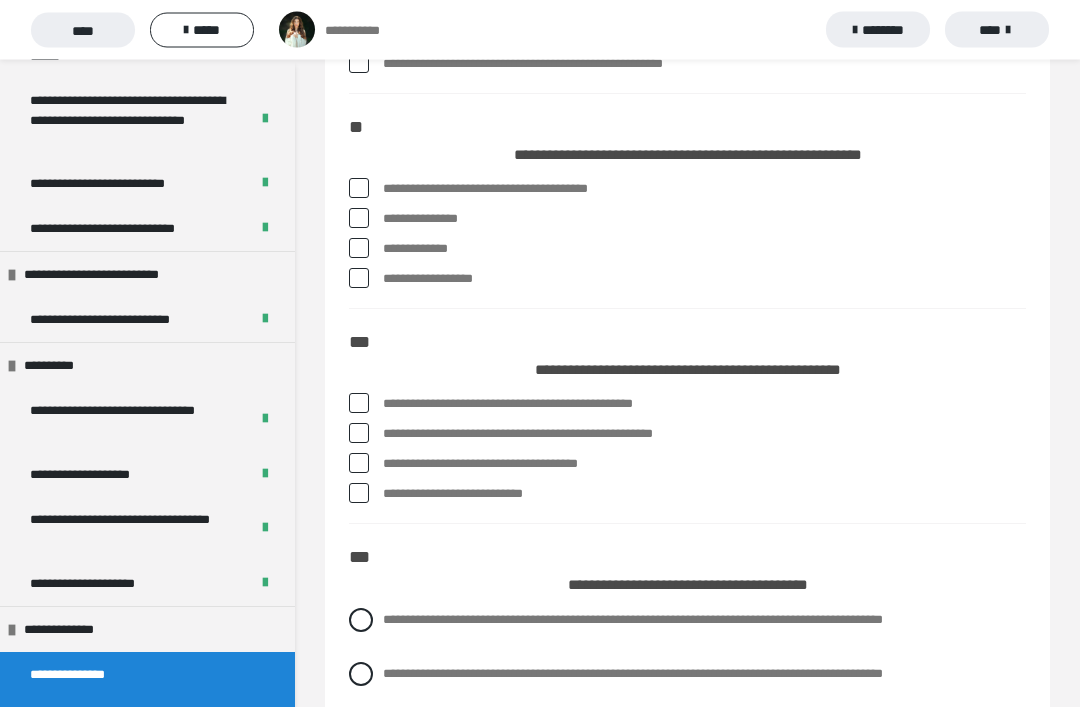 scroll, scrollTop: 1589, scrollLeft: 0, axis: vertical 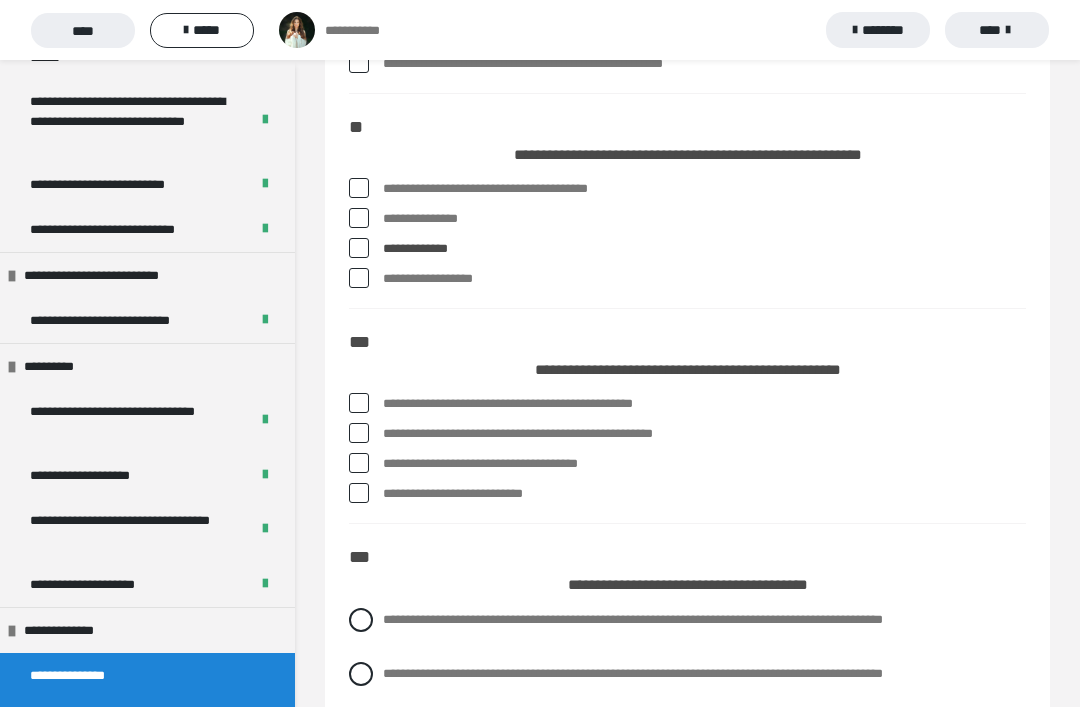 click at bounding box center [359, 278] 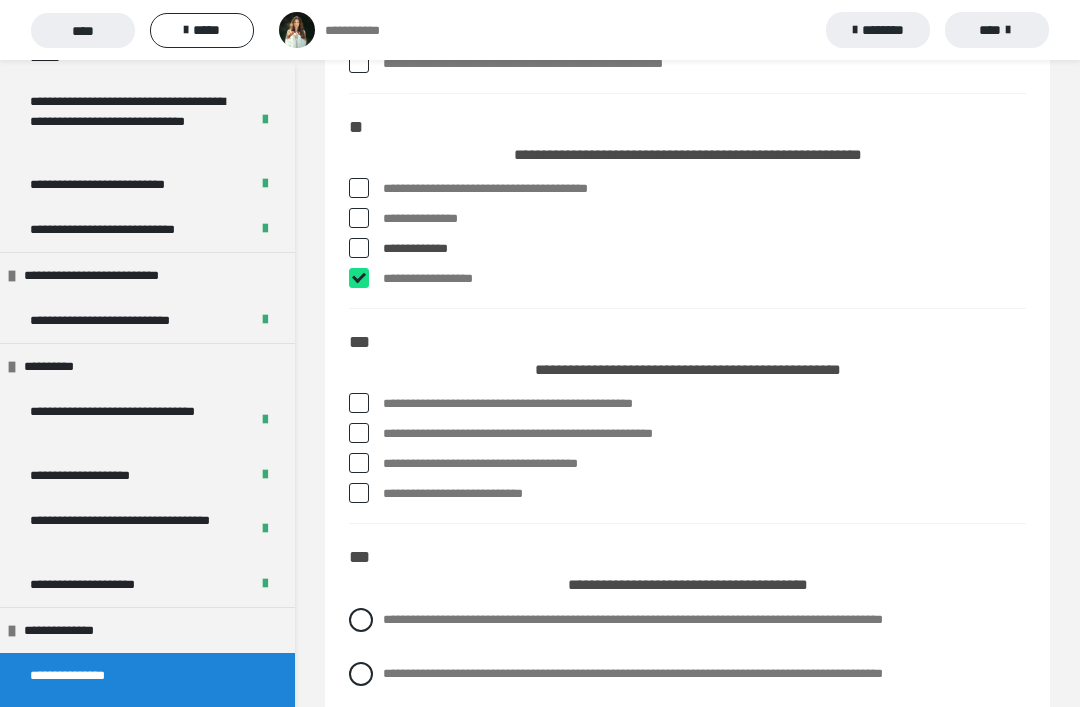 checkbox on "****" 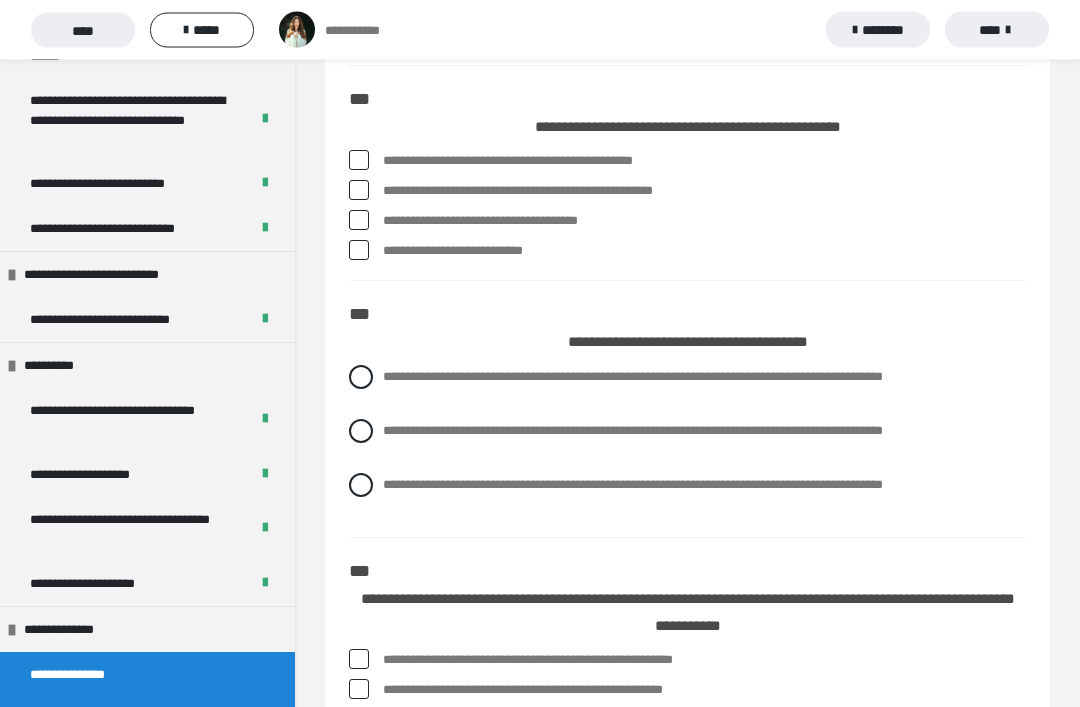 scroll, scrollTop: 1833, scrollLeft: 0, axis: vertical 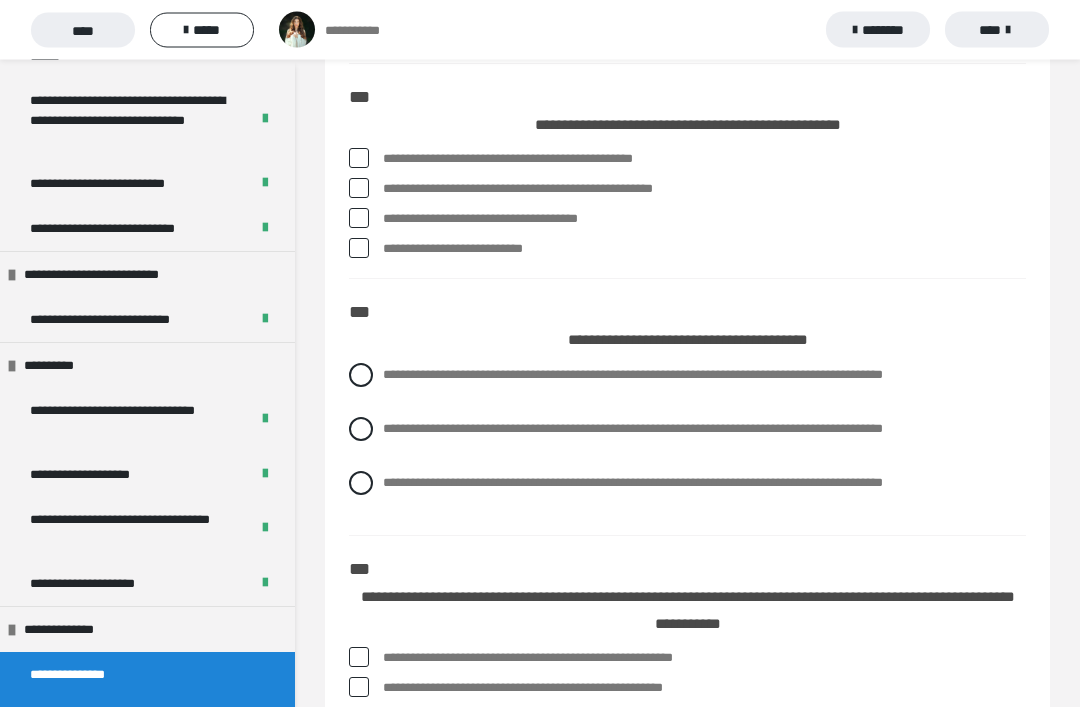 click at bounding box center (359, 189) 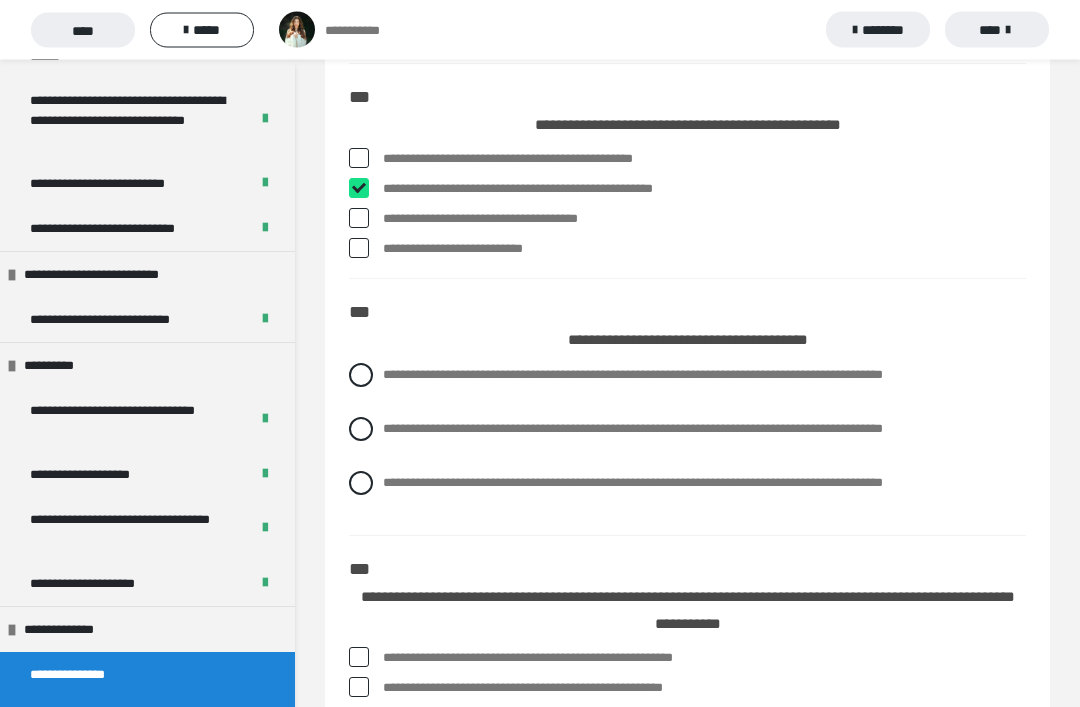 checkbox on "****" 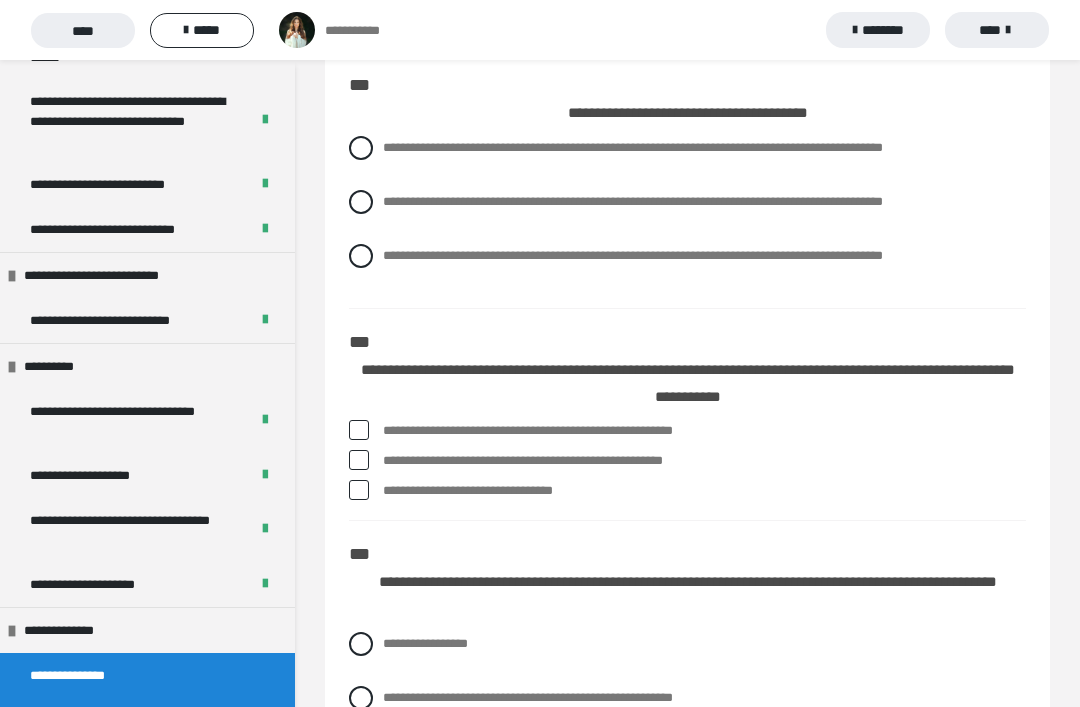 scroll, scrollTop: 2066, scrollLeft: 0, axis: vertical 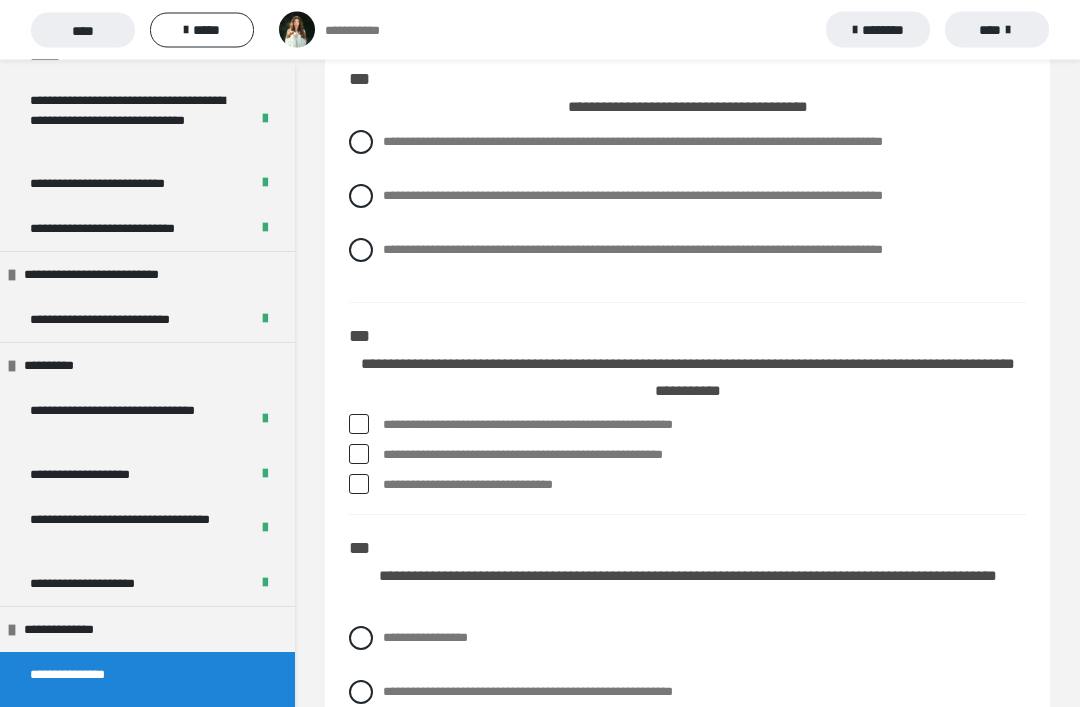 click at bounding box center (361, 143) 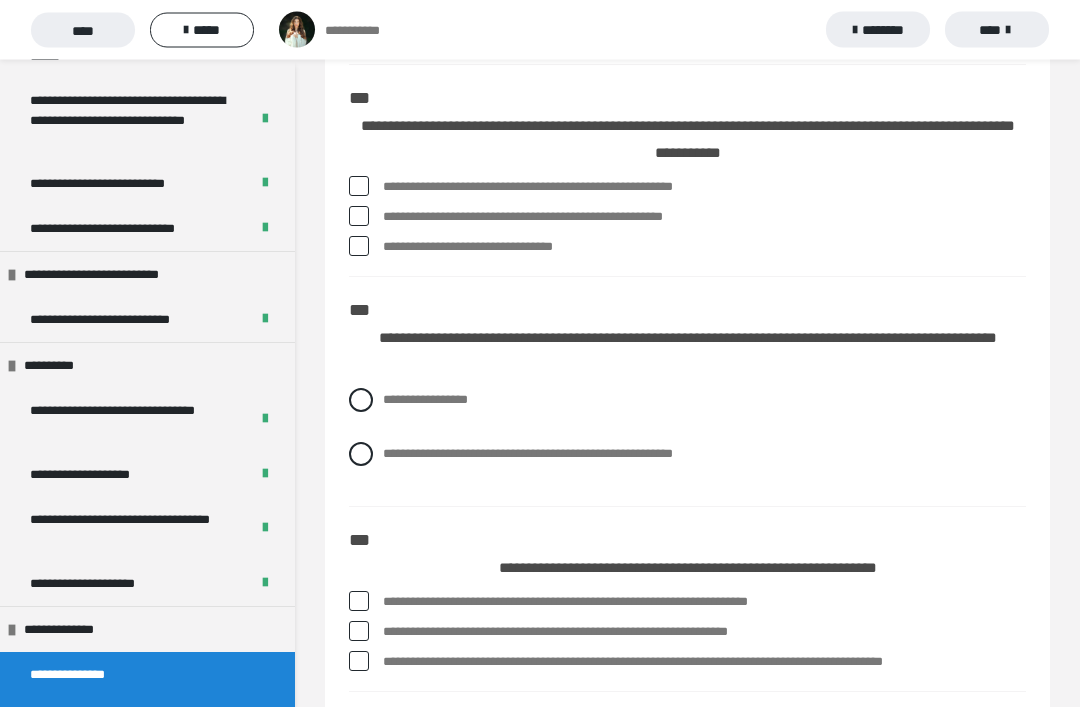 scroll, scrollTop: 2305, scrollLeft: 0, axis: vertical 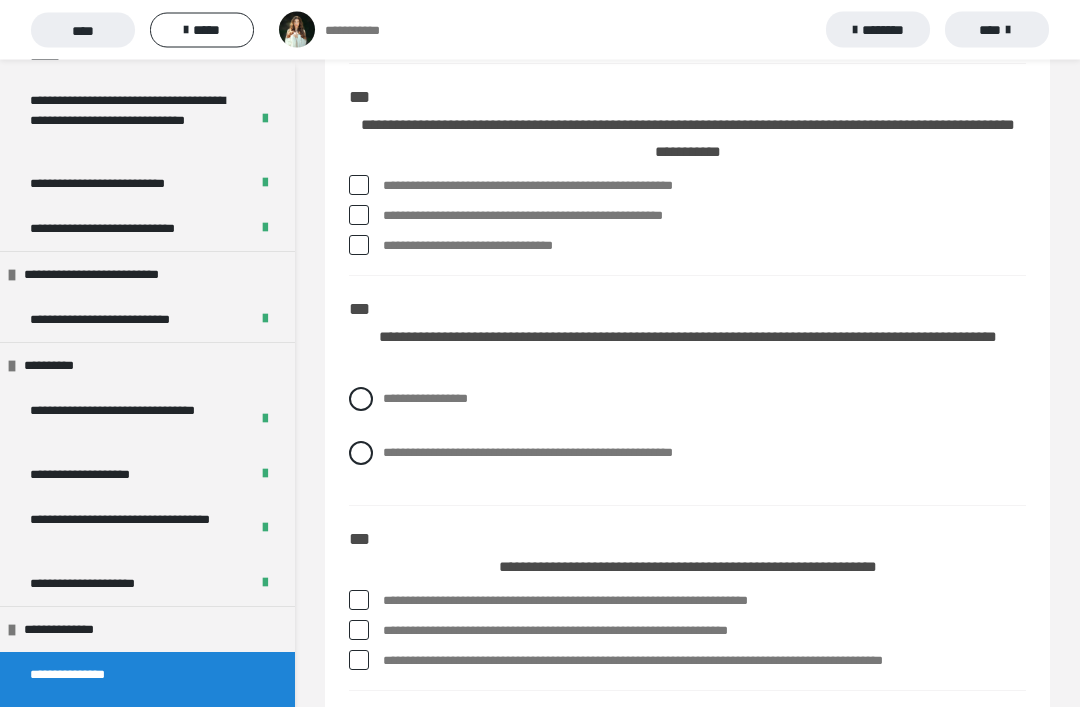 click at bounding box center [359, 186] 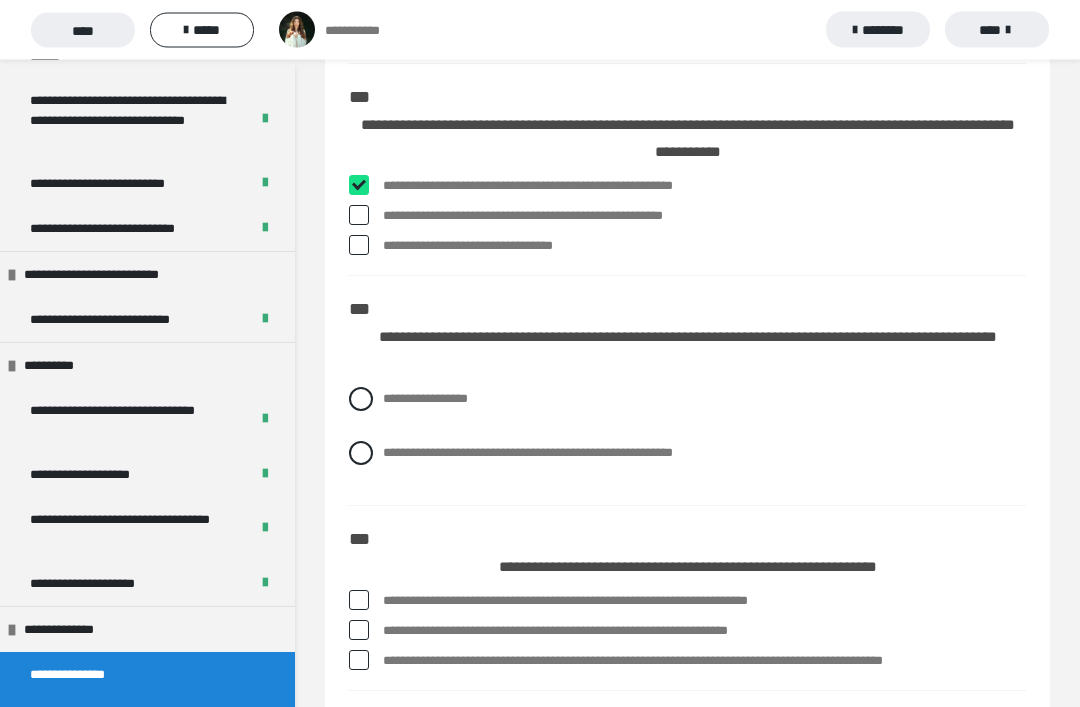 checkbox on "****" 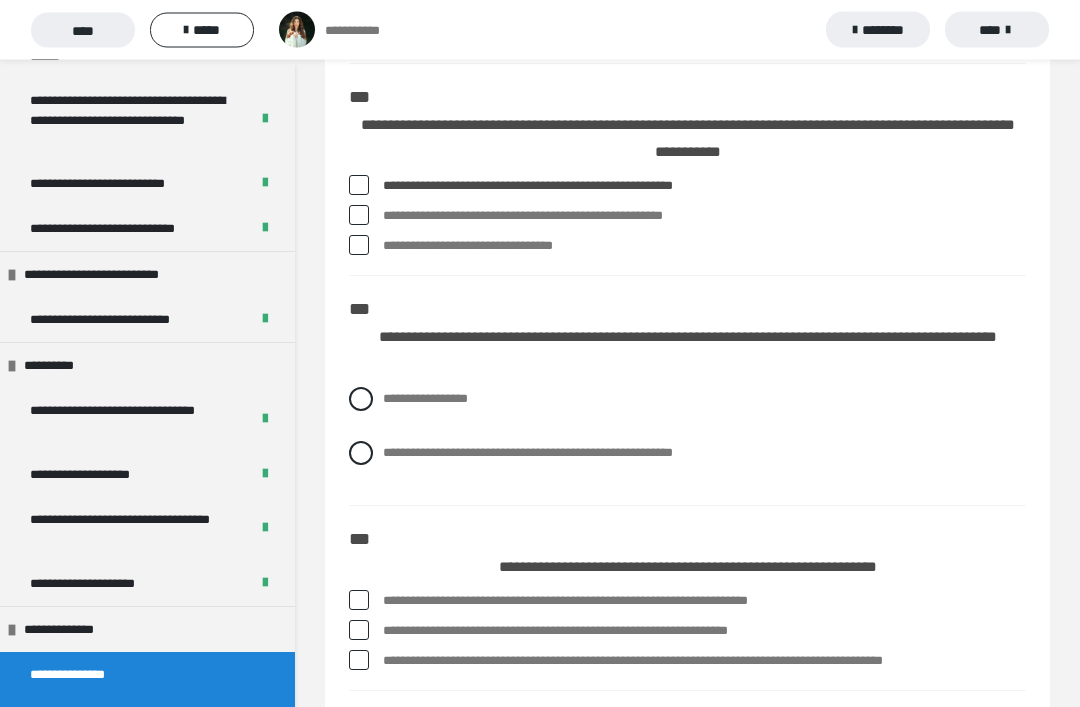 scroll, scrollTop: 2306, scrollLeft: 0, axis: vertical 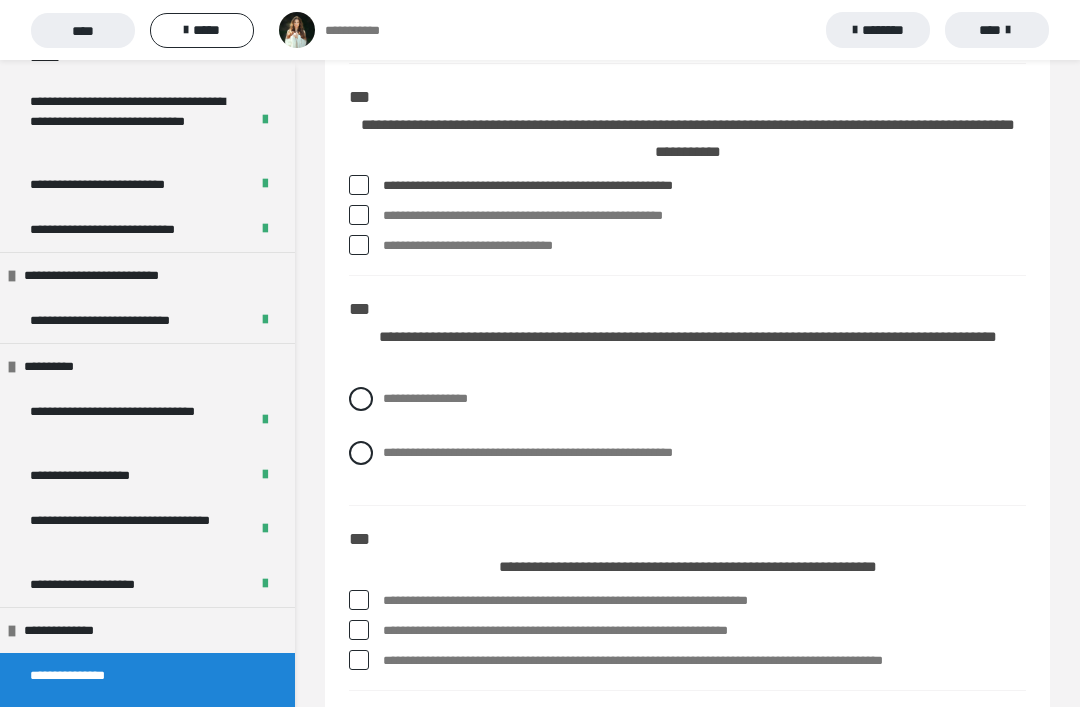 click at bounding box center [359, 215] 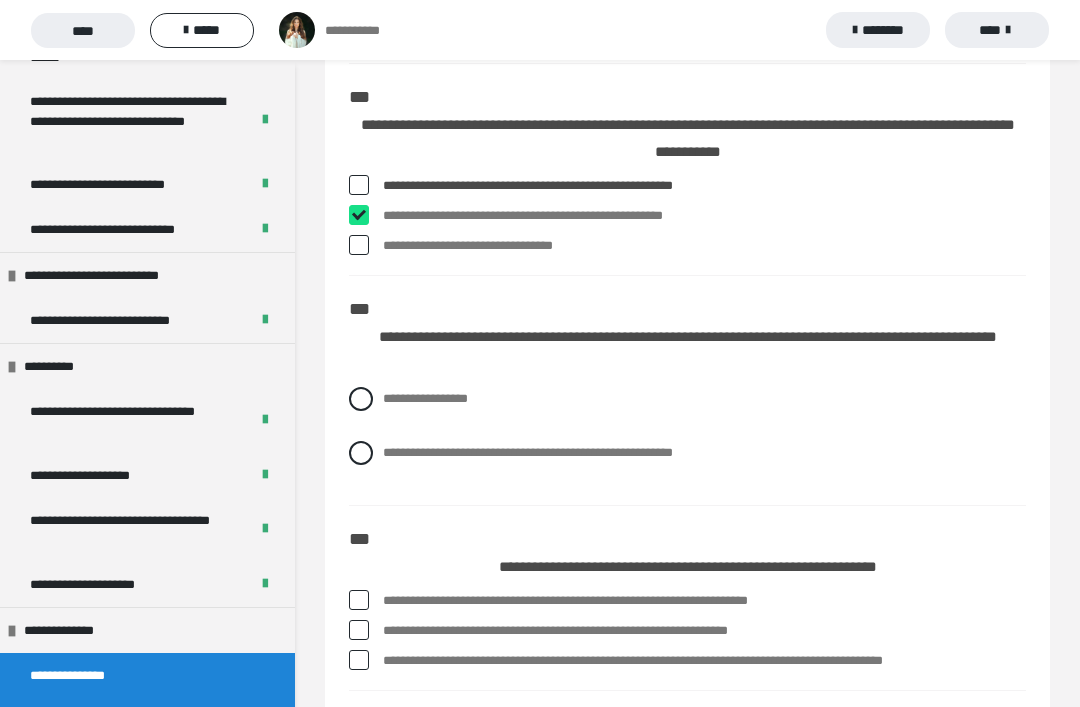 checkbox on "****" 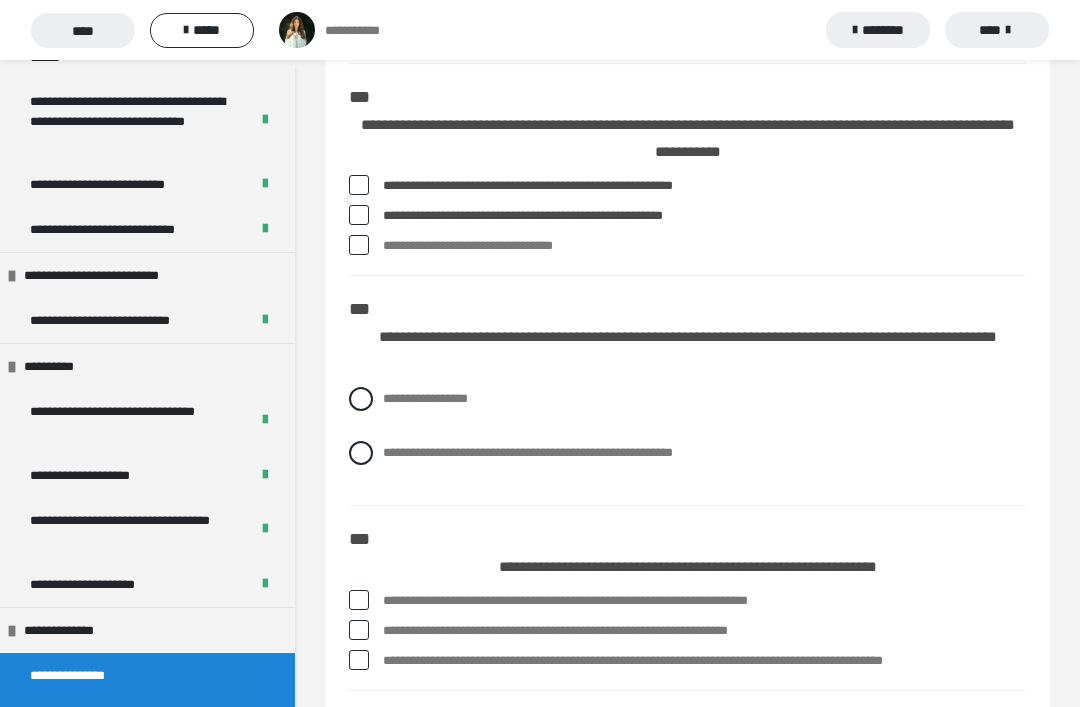 click at bounding box center (359, 245) 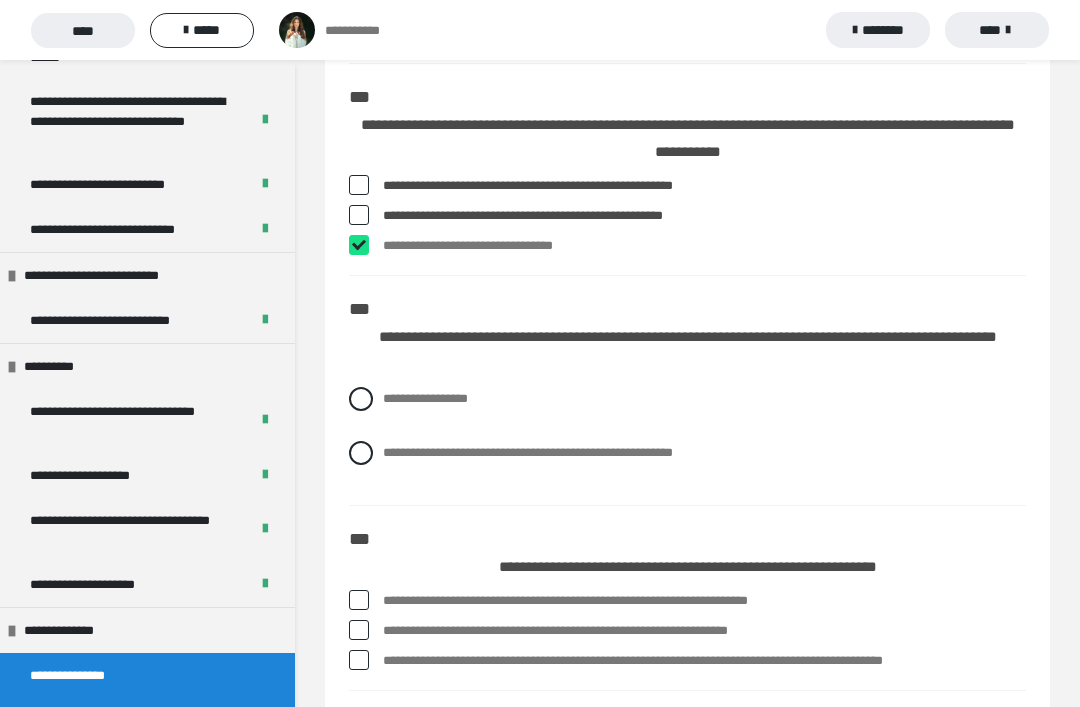 checkbox on "****" 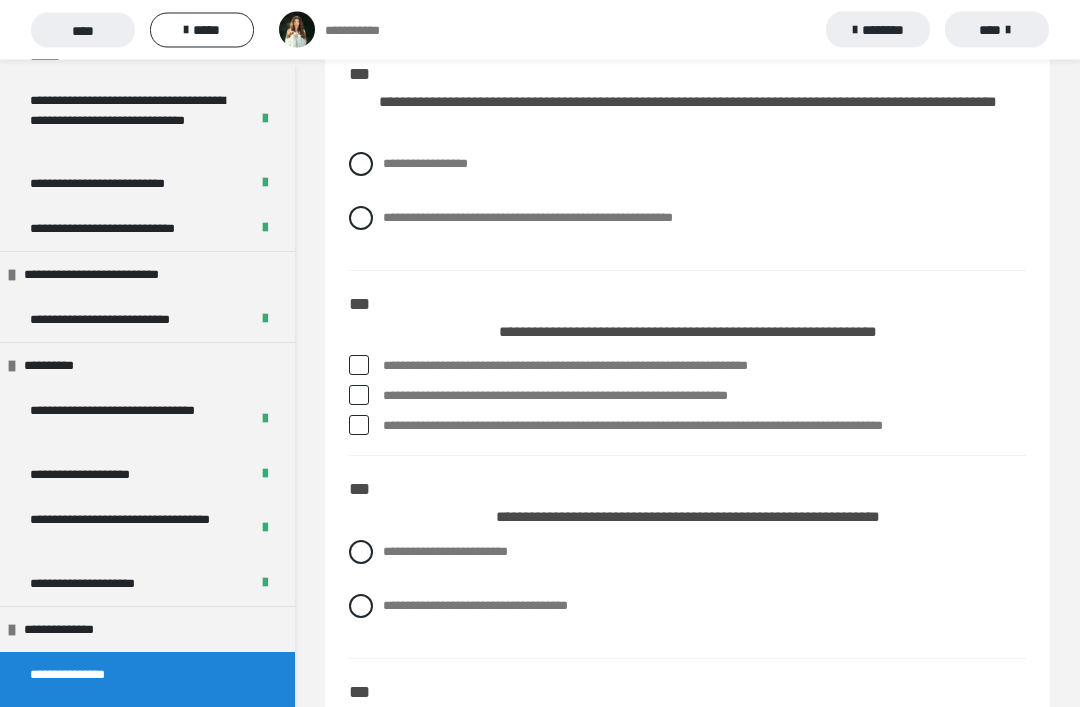 scroll, scrollTop: 2541, scrollLeft: 0, axis: vertical 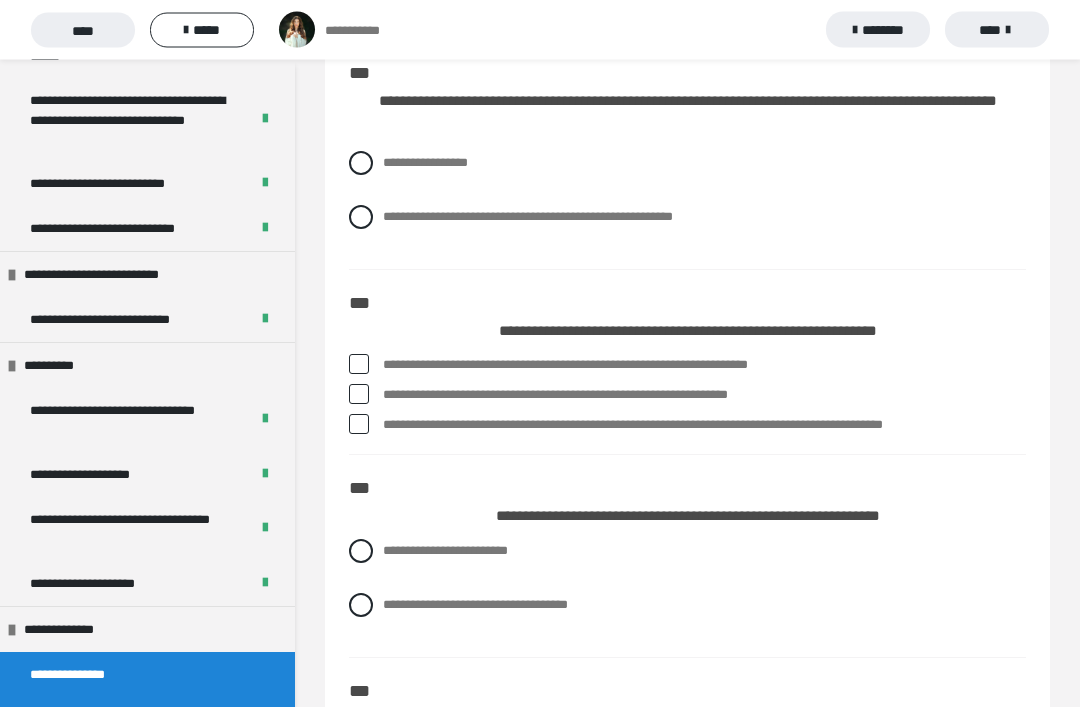 click at bounding box center (361, 218) 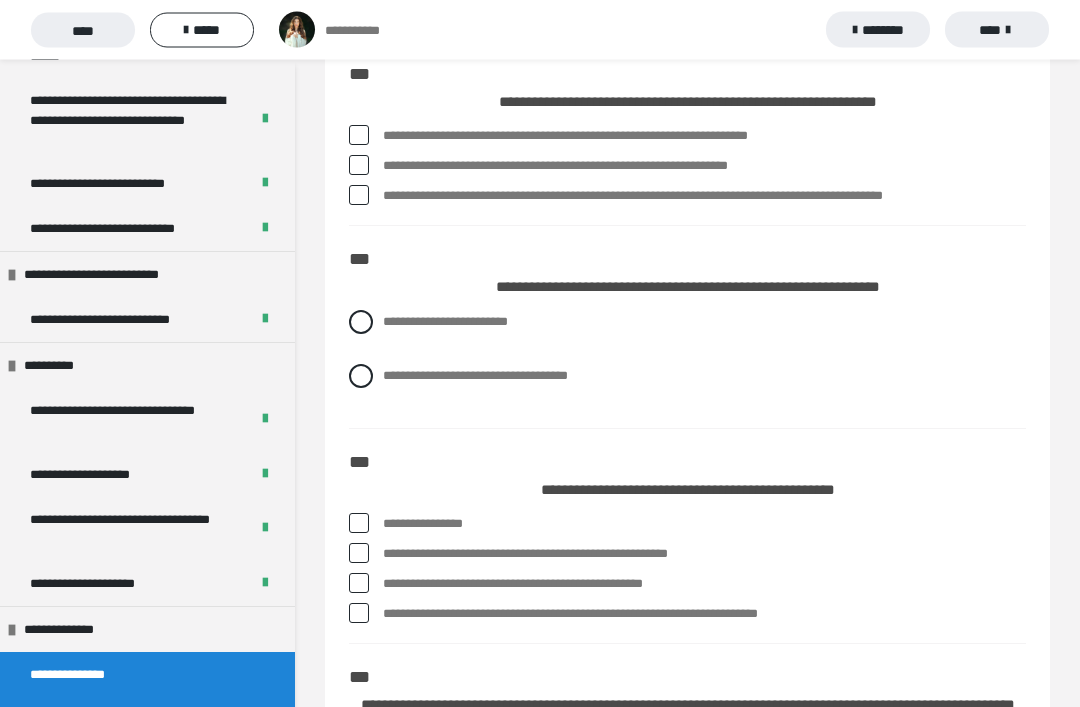 scroll, scrollTop: 2772, scrollLeft: 0, axis: vertical 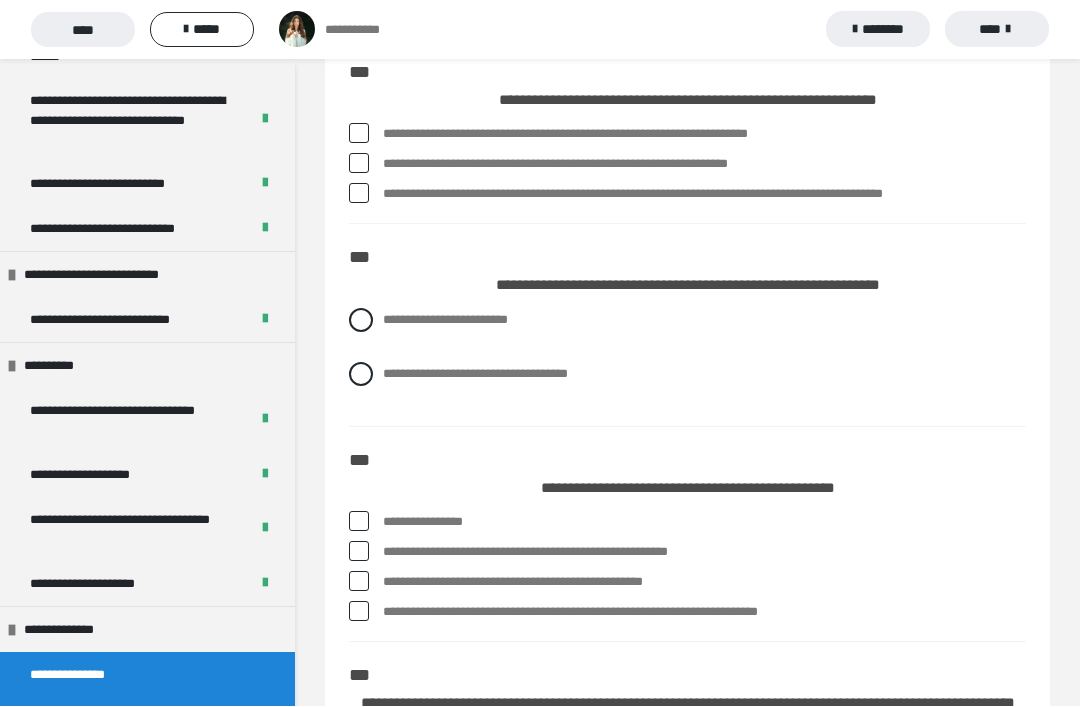 click at bounding box center (359, 164) 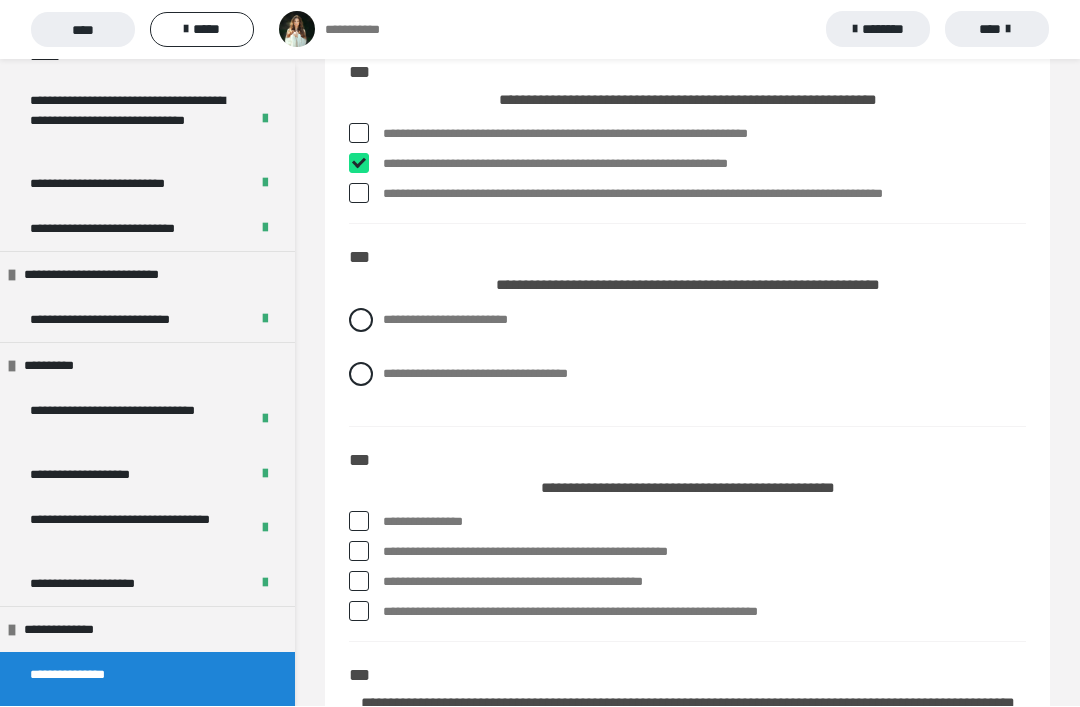 checkbox on "****" 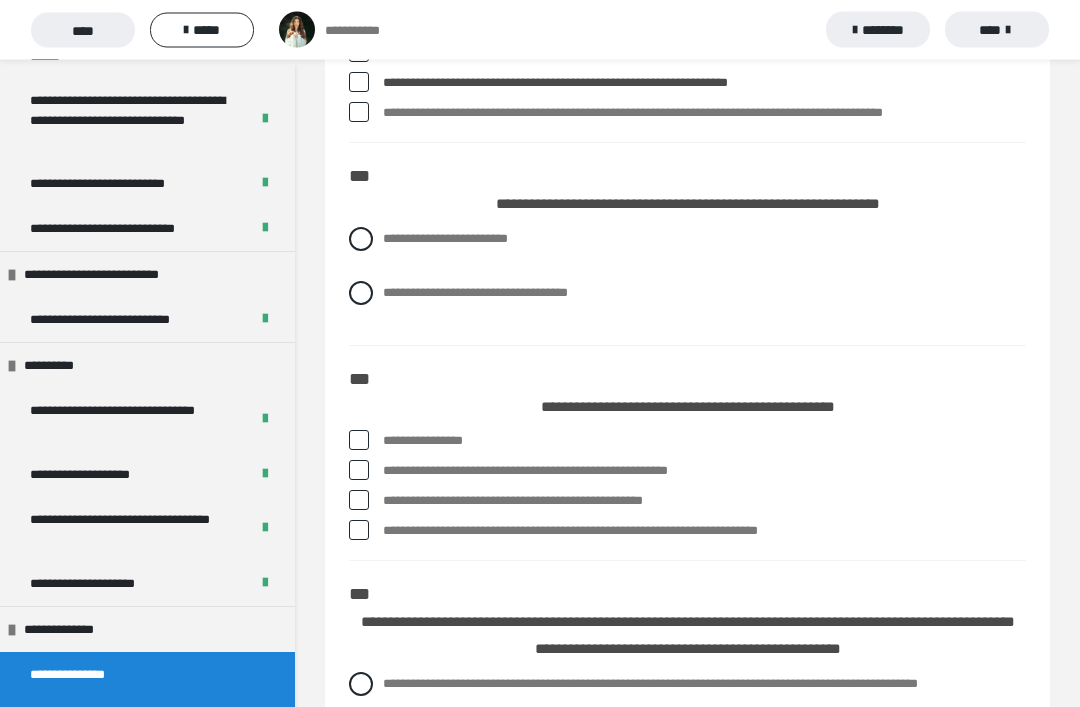 scroll, scrollTop: 2855, scrollLeft: 0, axis: vertical 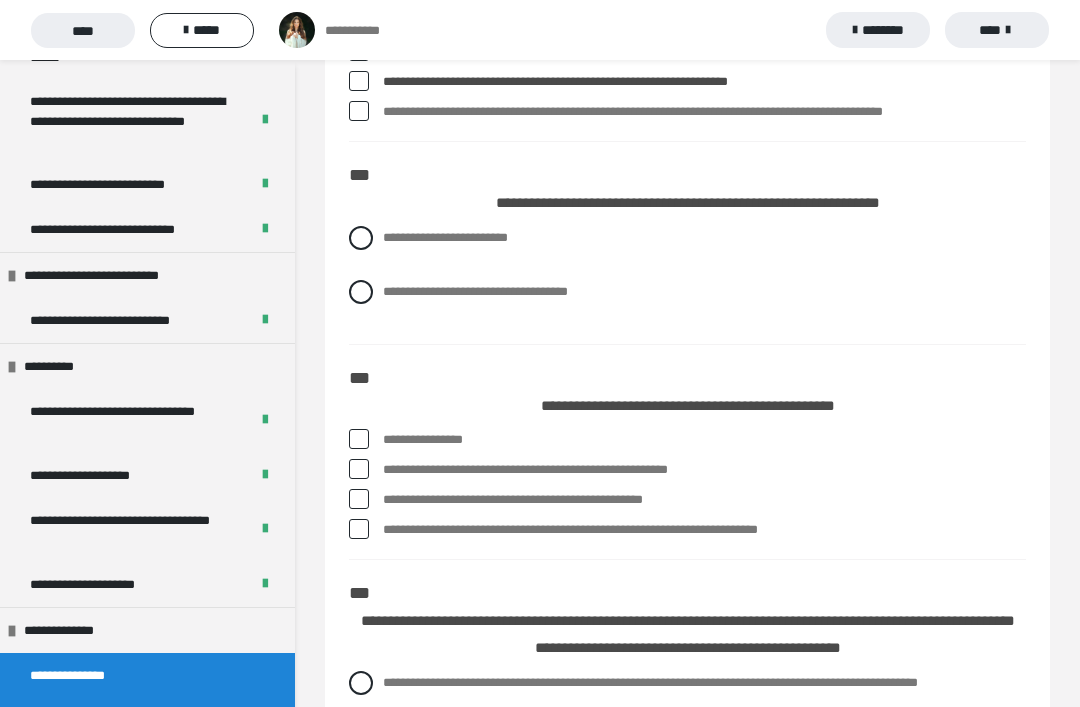 click at bounding box center [361, 238] 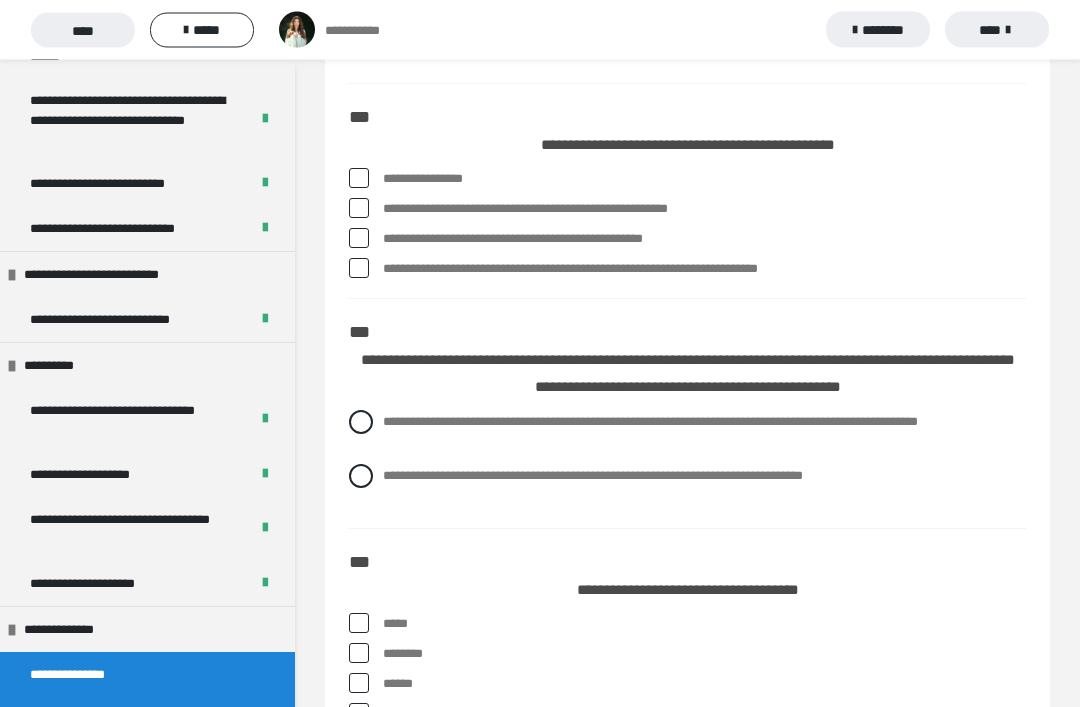 scroll, scrollTop: 3116, scrollLeft: 0, axis: vertical 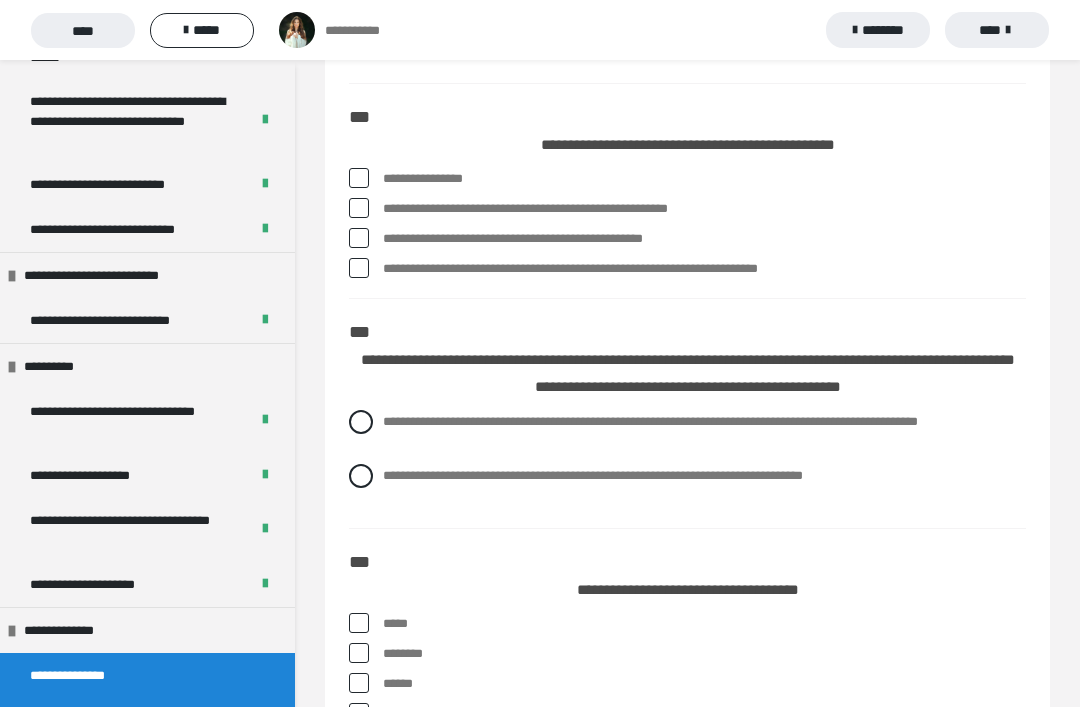 click at bounding box center (359, 178) 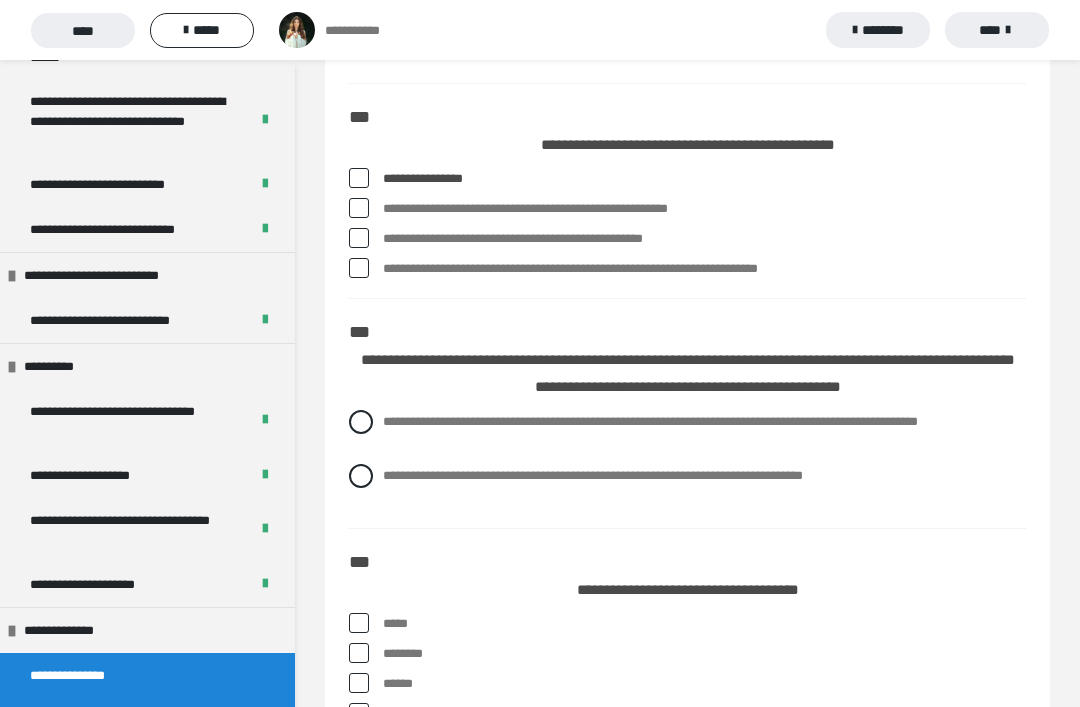 click on "**********" at bounding box center [687, 179] 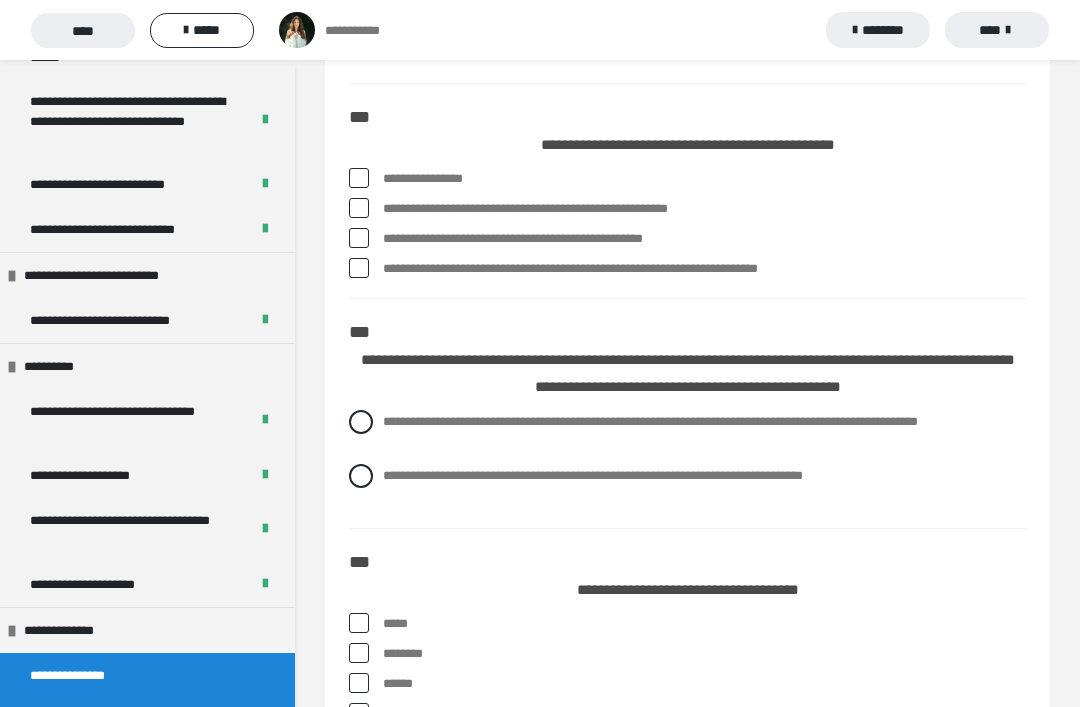 click on "**********" at bounding box center (687, -421) 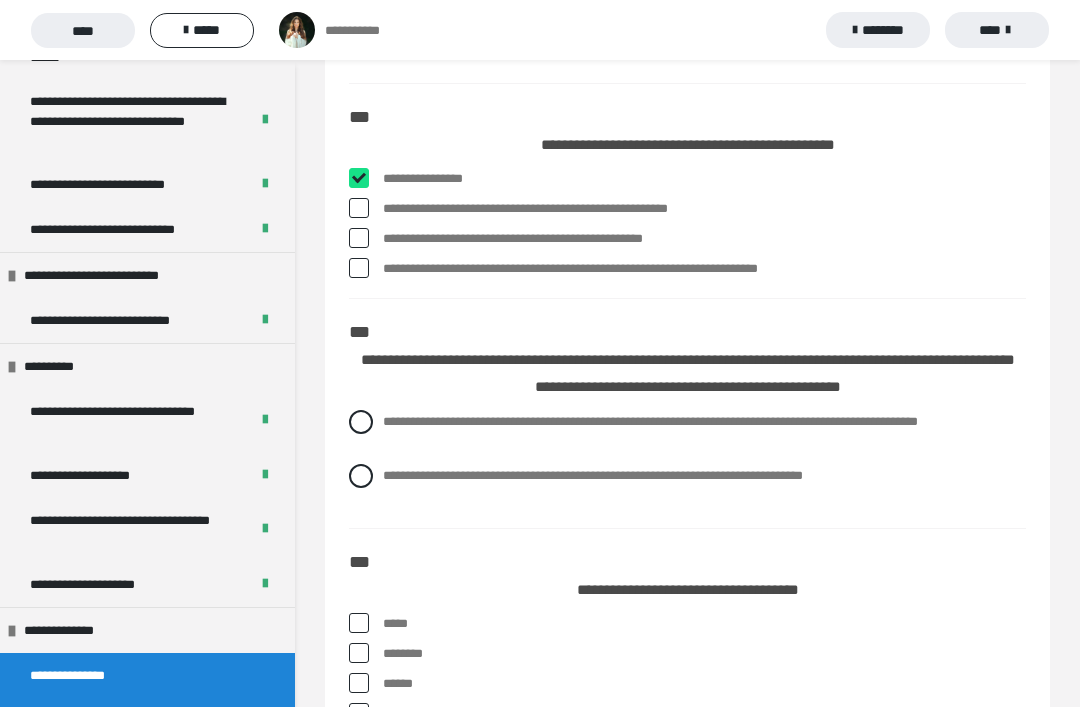 checkbox on "****" 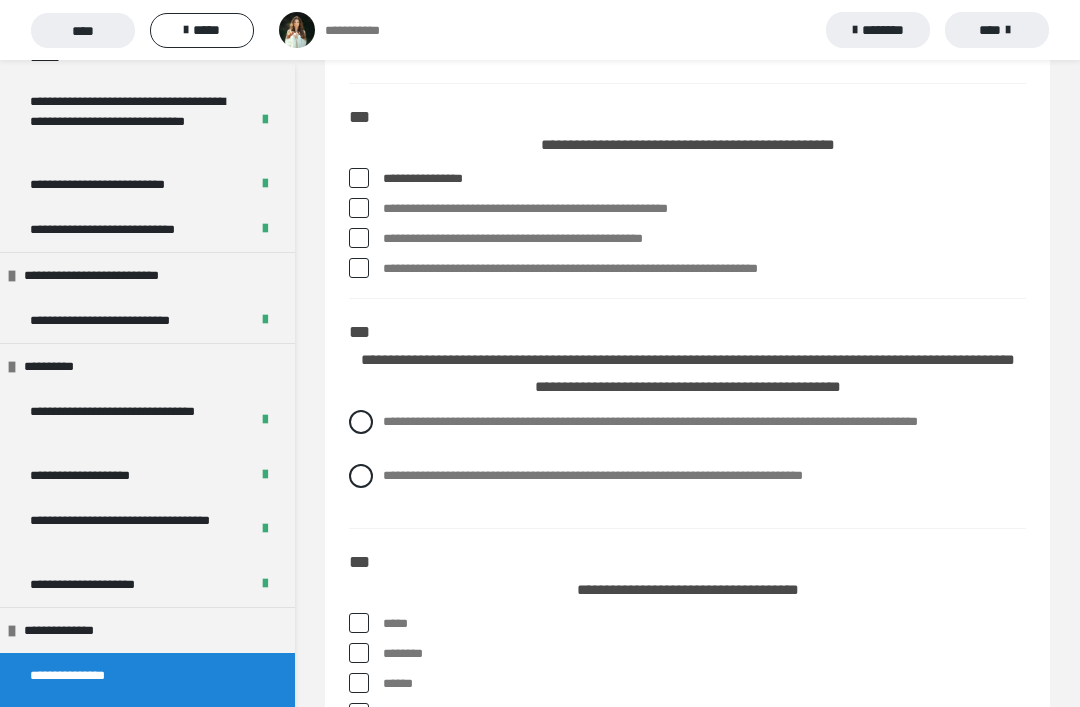 click at bounding box center [359, 208] 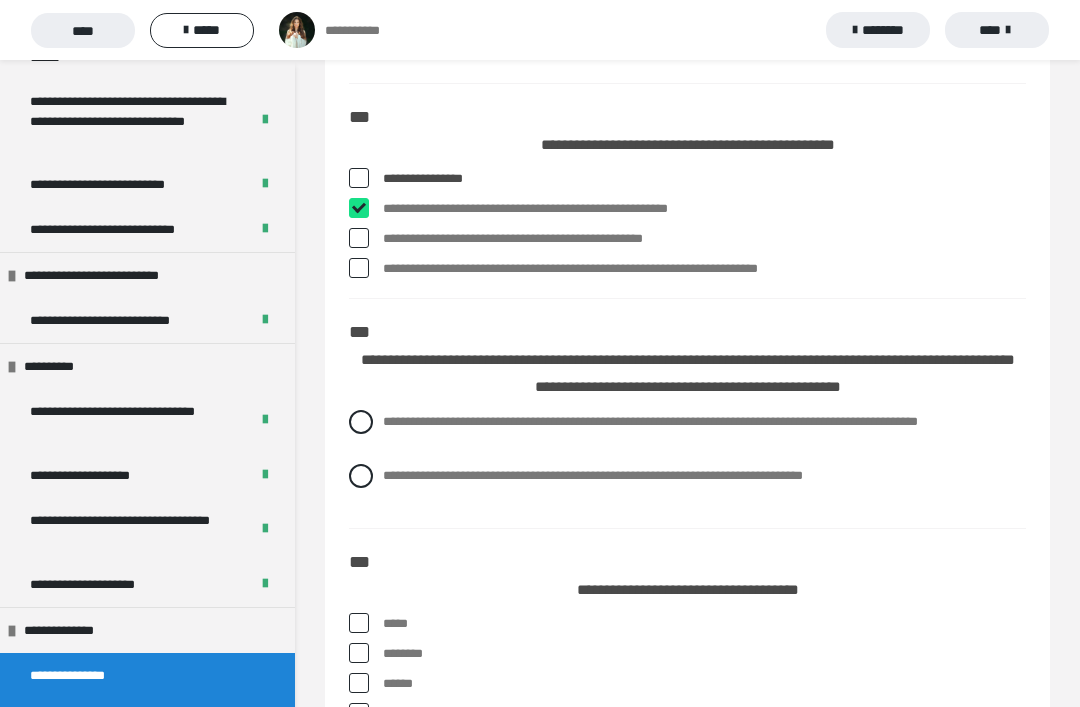checkbox on "****" 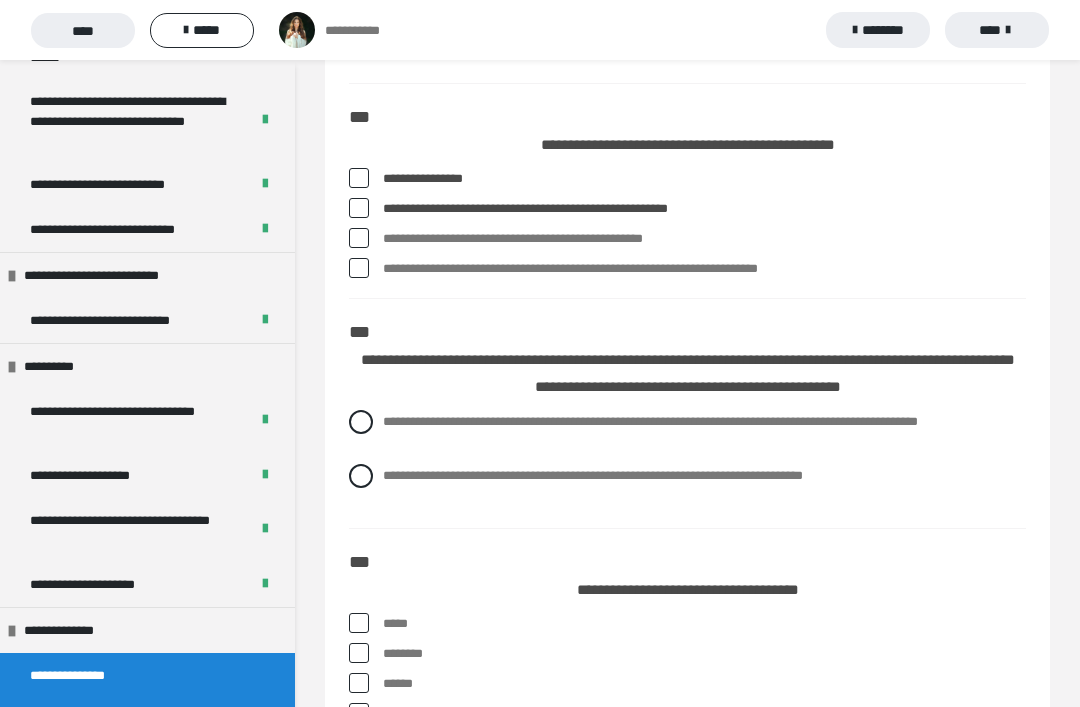 click at bounding box center (359, 238) 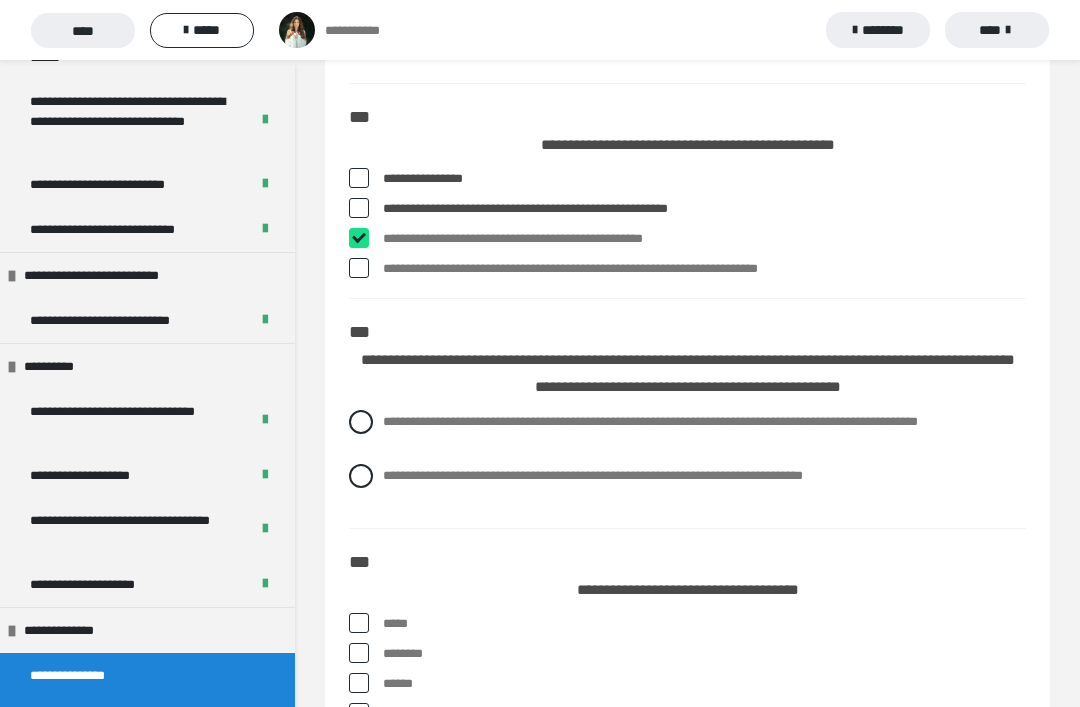 checkbox on "****" 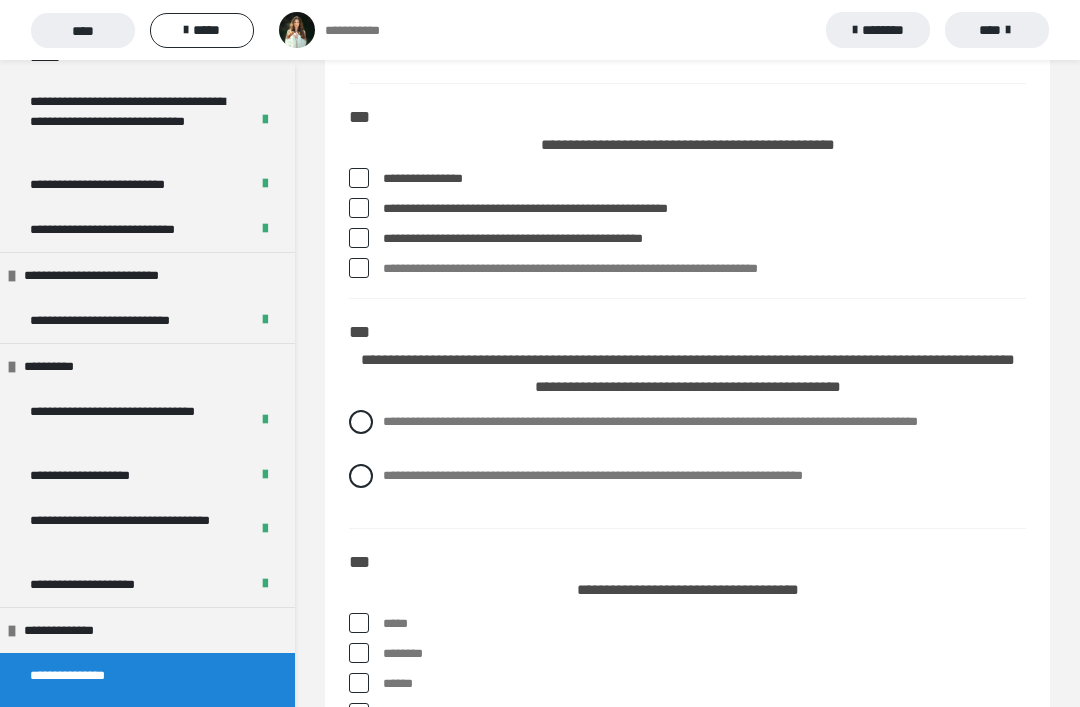 click at bounding box center (359, 268) 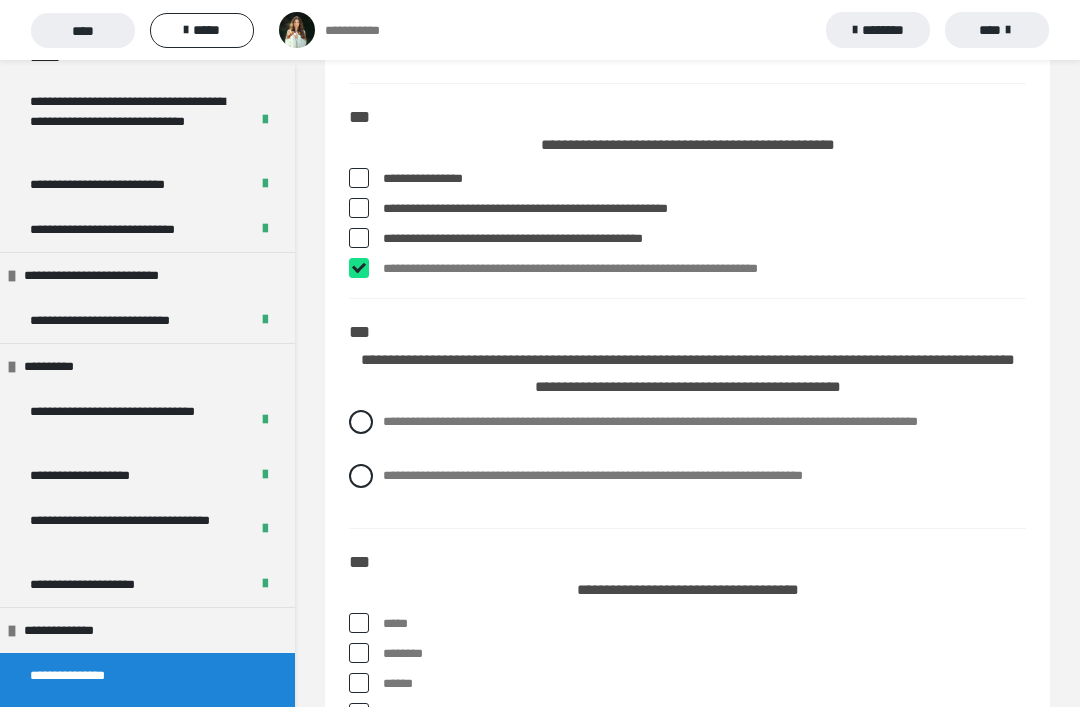 checkbox on "****" 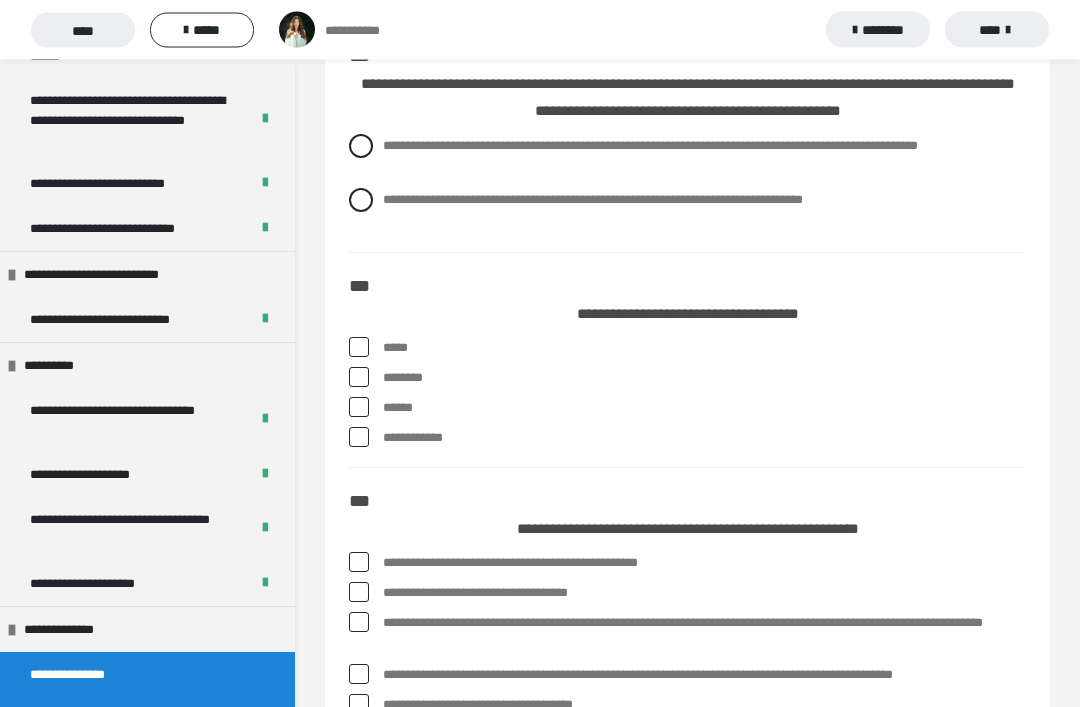 scroll, scrollTop: 3392, scrollLeft: 0, axis: vertical 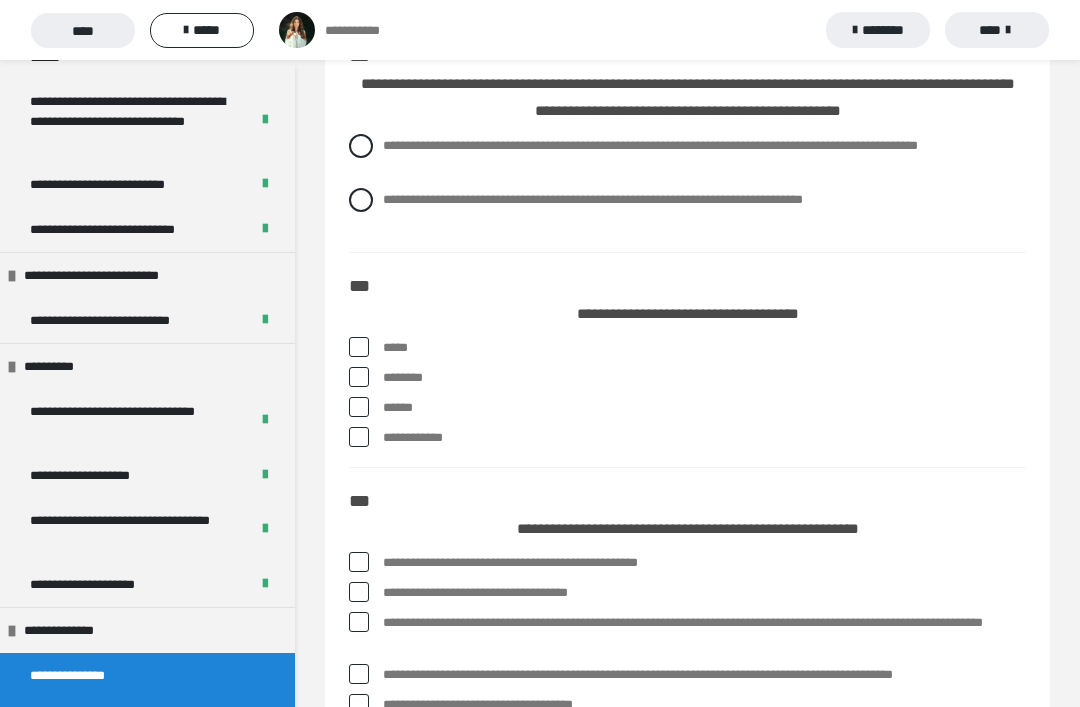 click at bounding box center (361, 200) 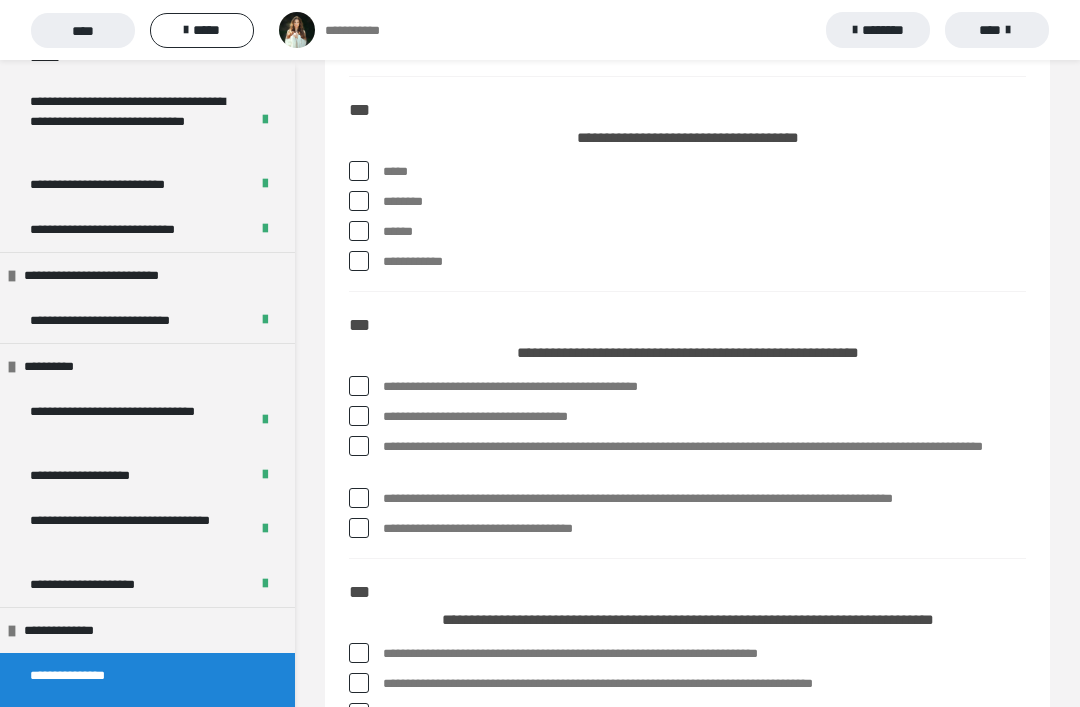 scroll, scrollTop: 3564, scrollLeft: 0, axis: vertical 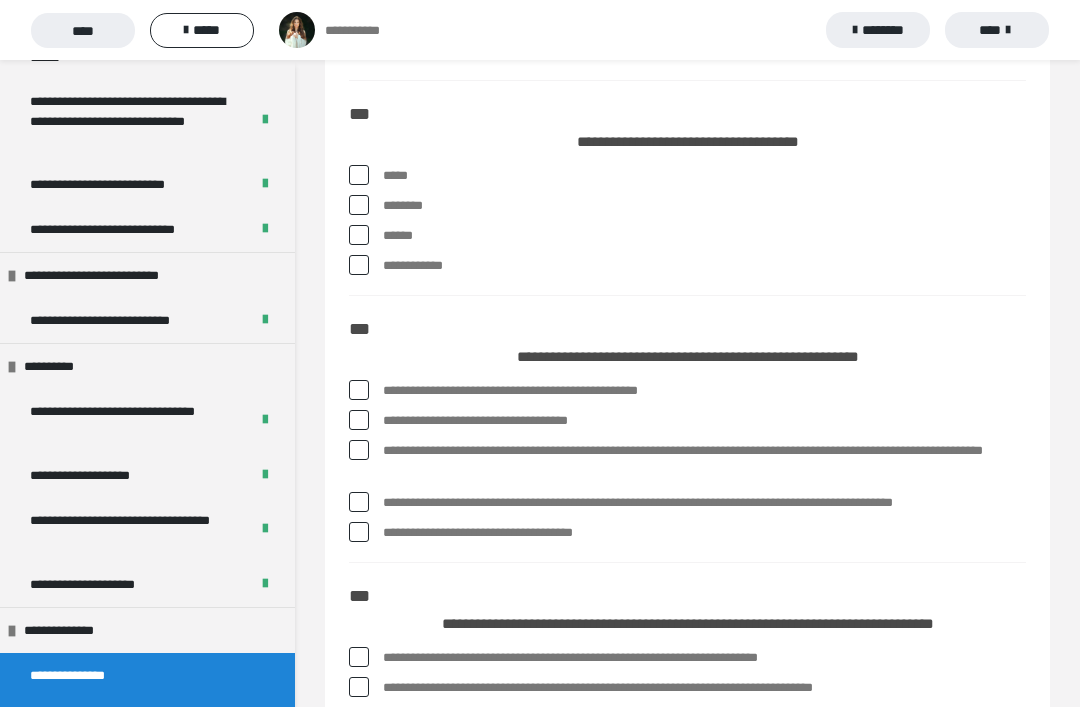 click at bounding box center (359, 175) 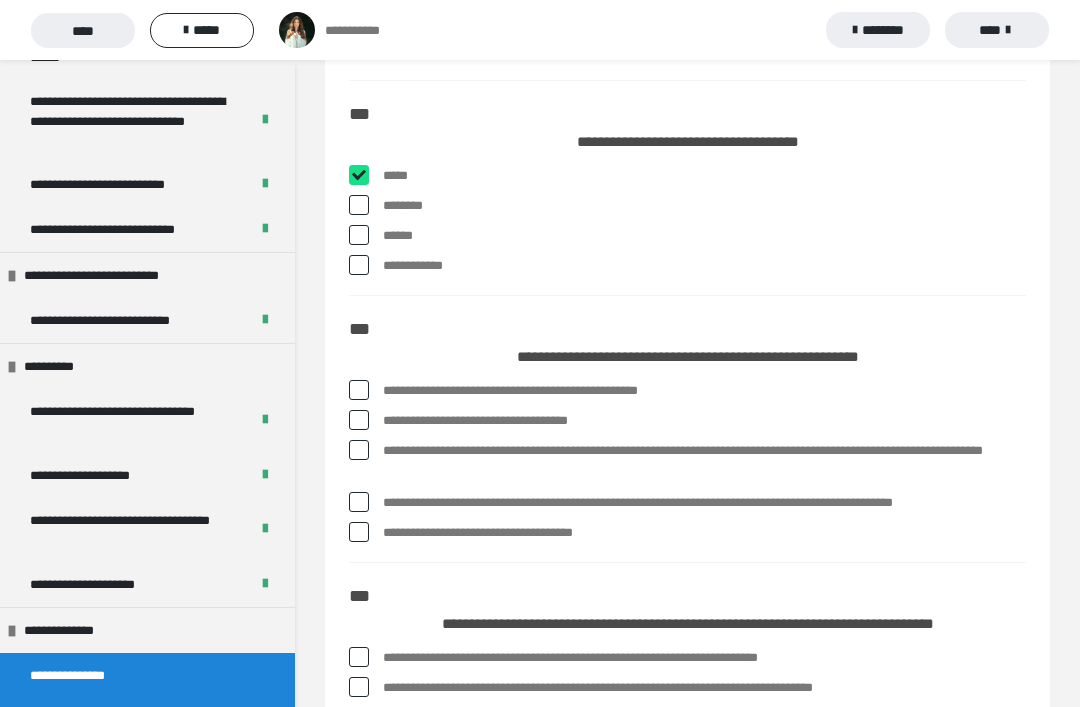 checkbox on "****" 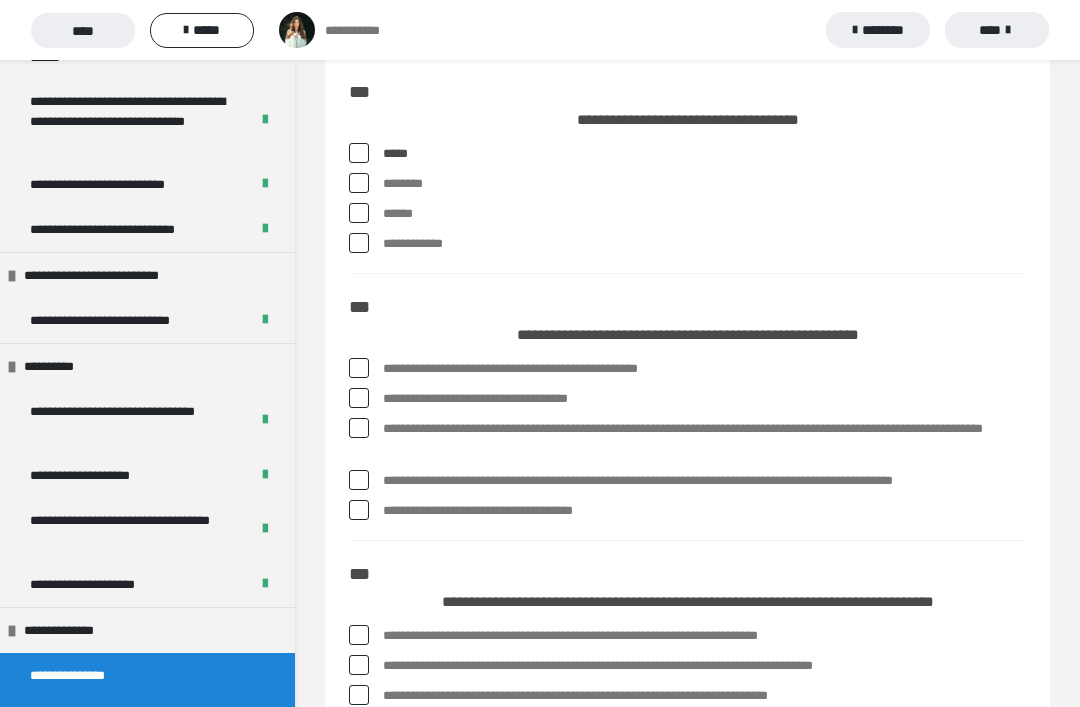 scroll, scrollTop: 3590, scrollLeft: 0, axis: vertical 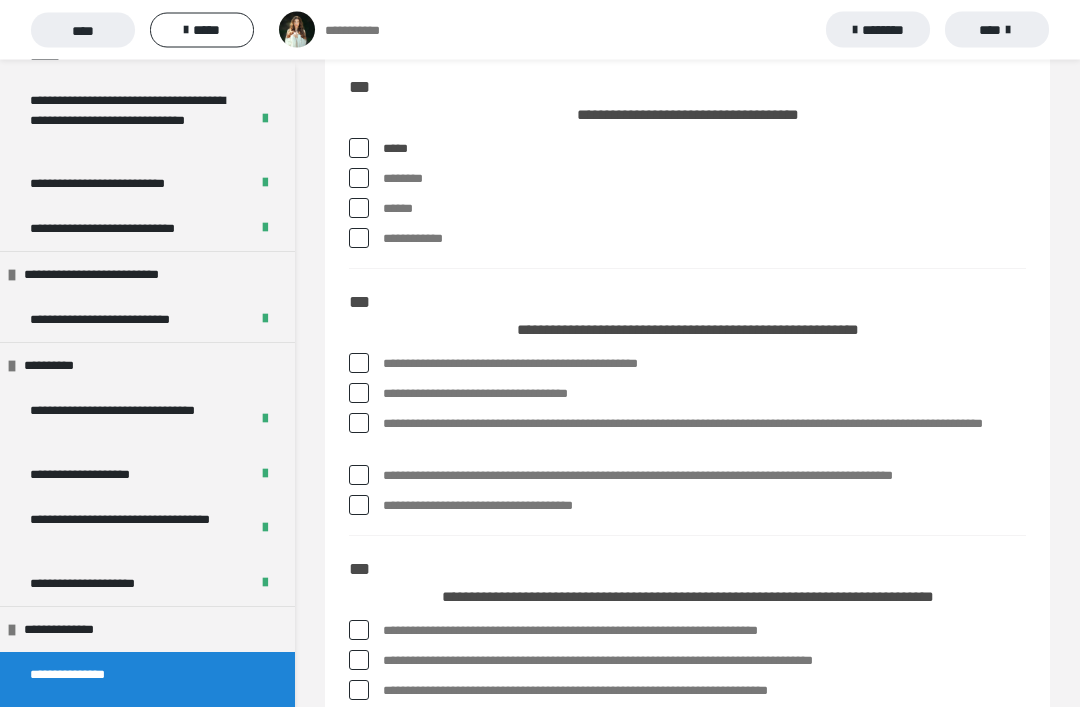 click at bounding box center (359, 209) 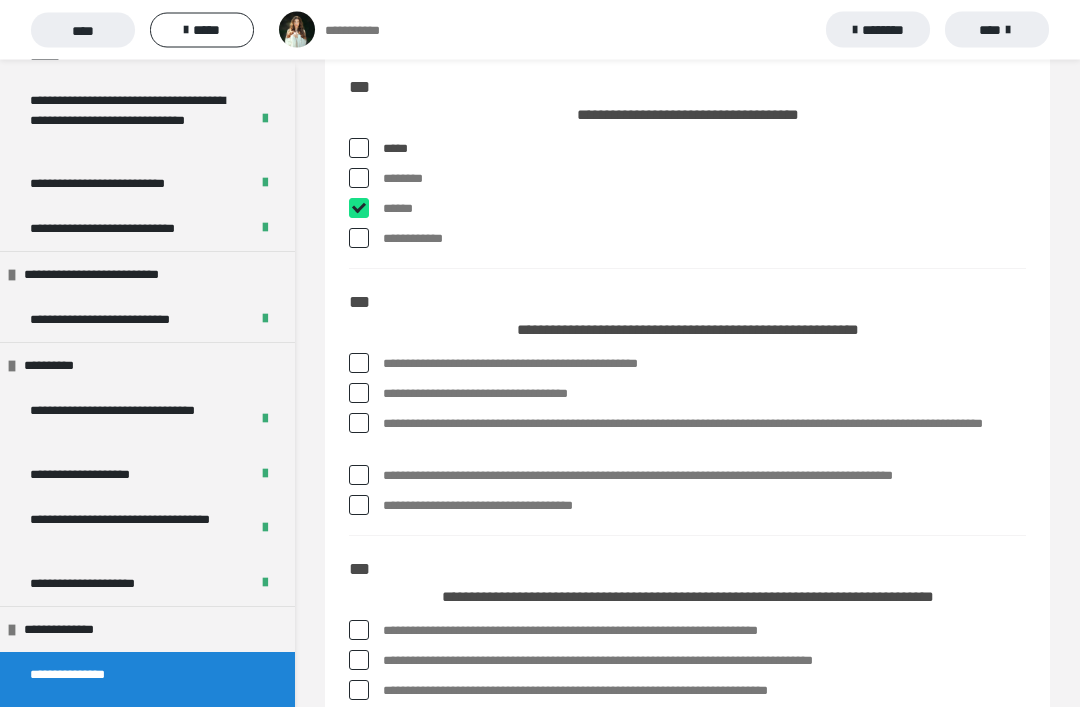 checkbox on "****" 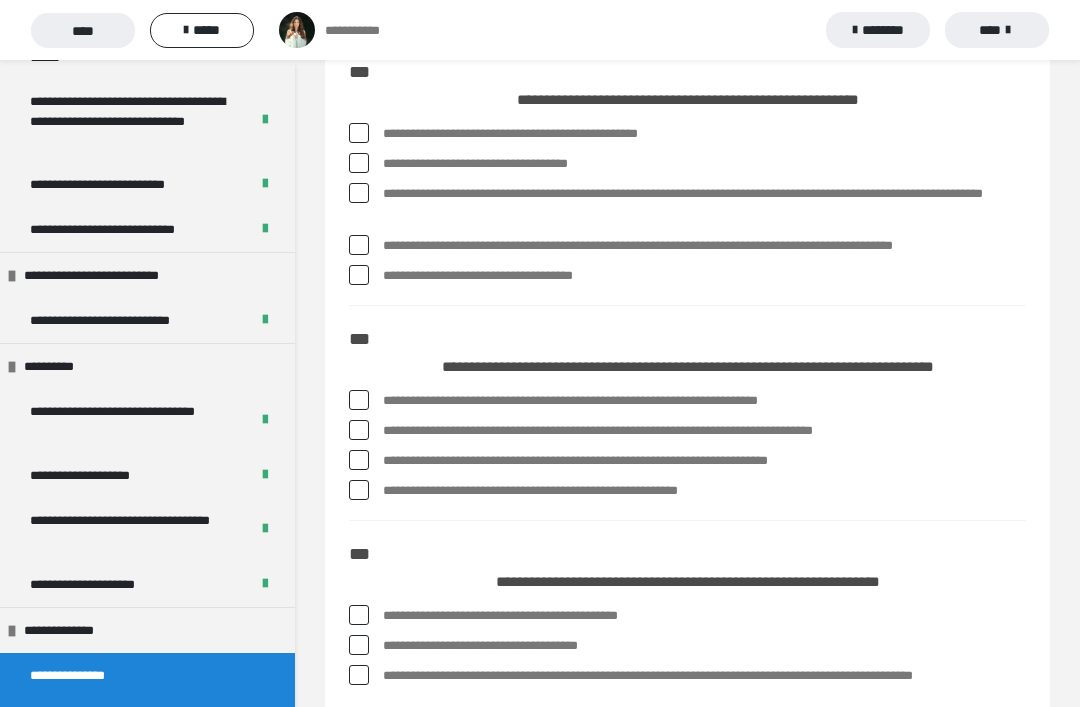 scroll, scrollTop: 3820, scrollLeft: 0, axis: vertical 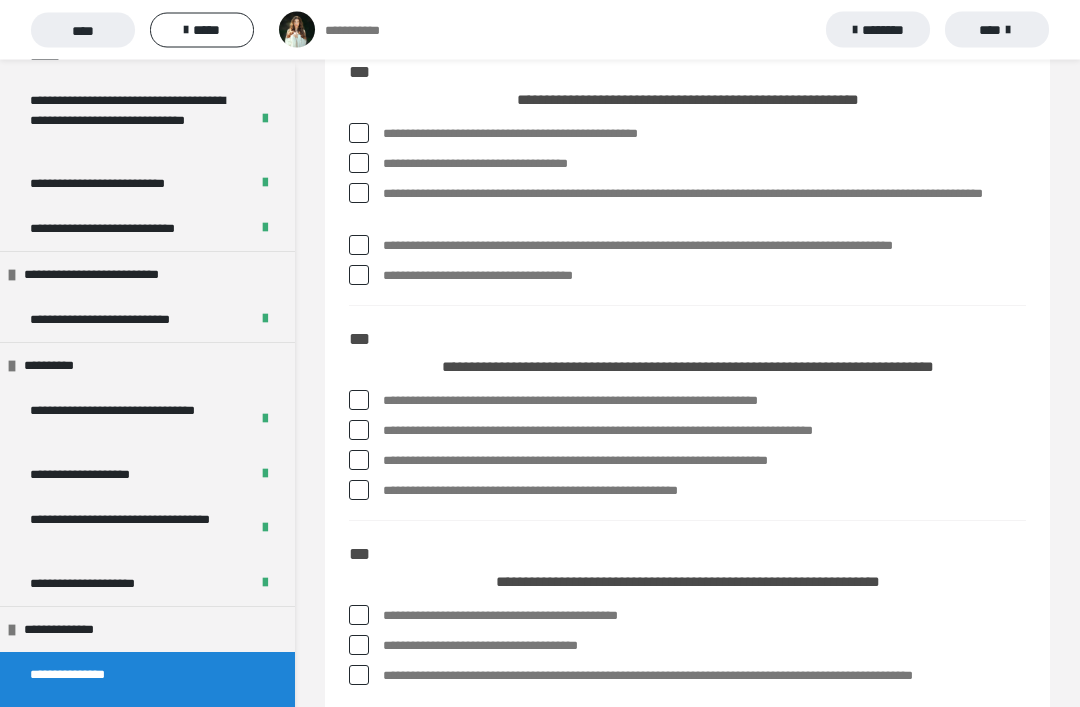 click on "**********" at bounding box center [687, 100] 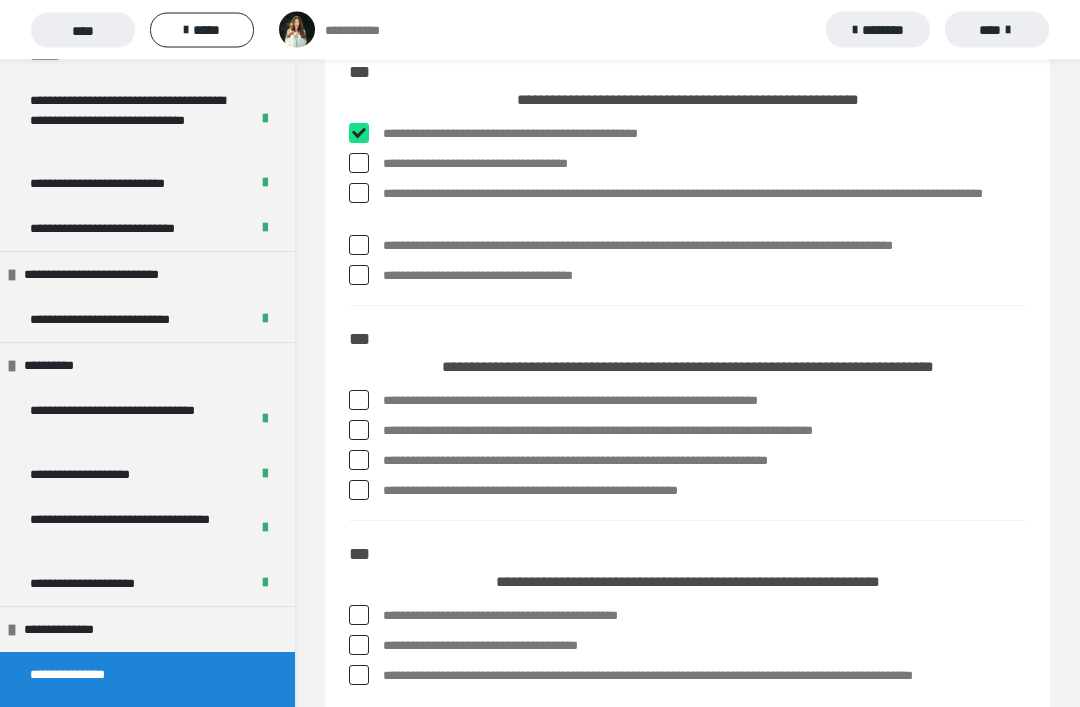 checkbox on "****" 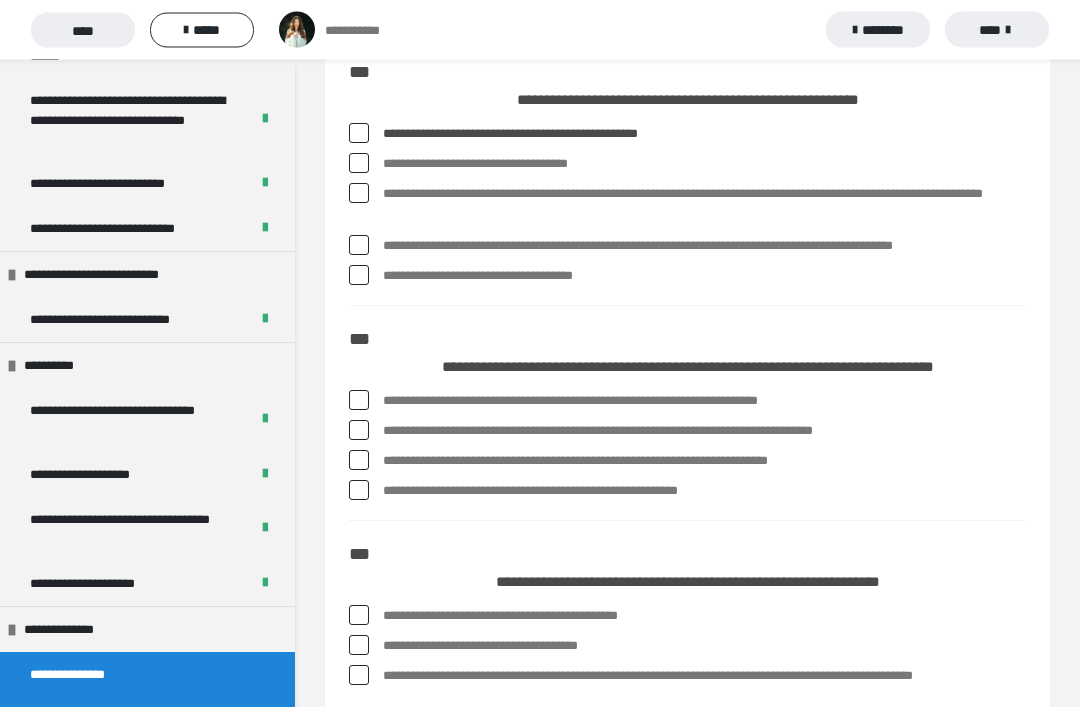 scroll, scrollTop: 3821, scrollLeft: 0, axis: vertical 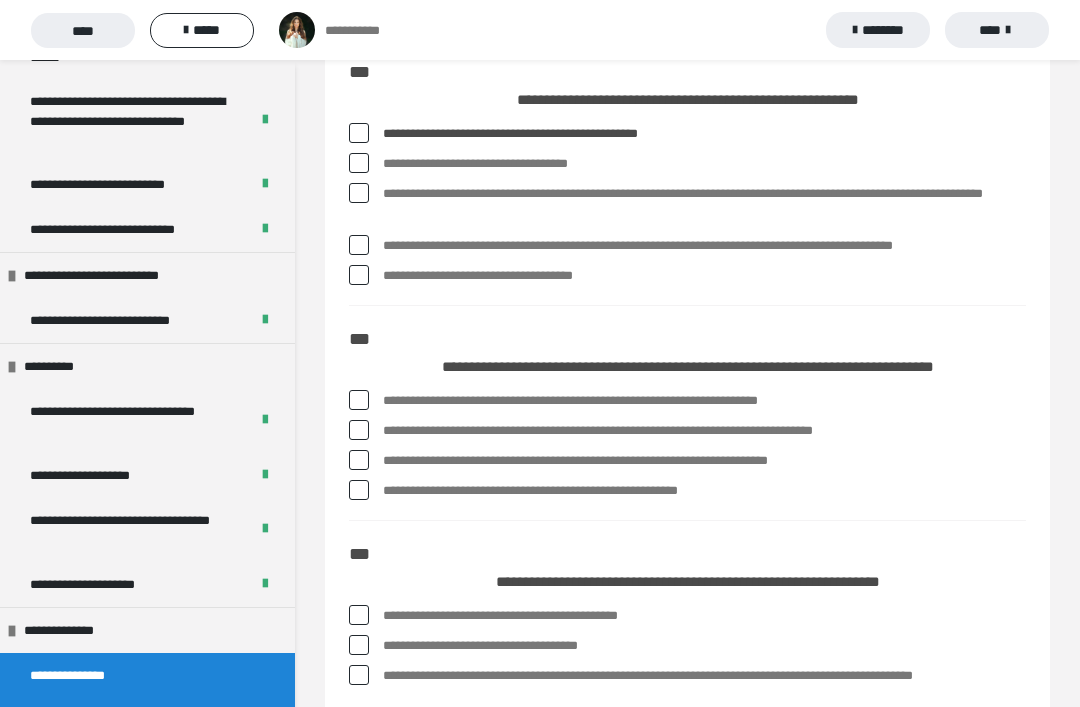 click at bounding box center [359, 163] 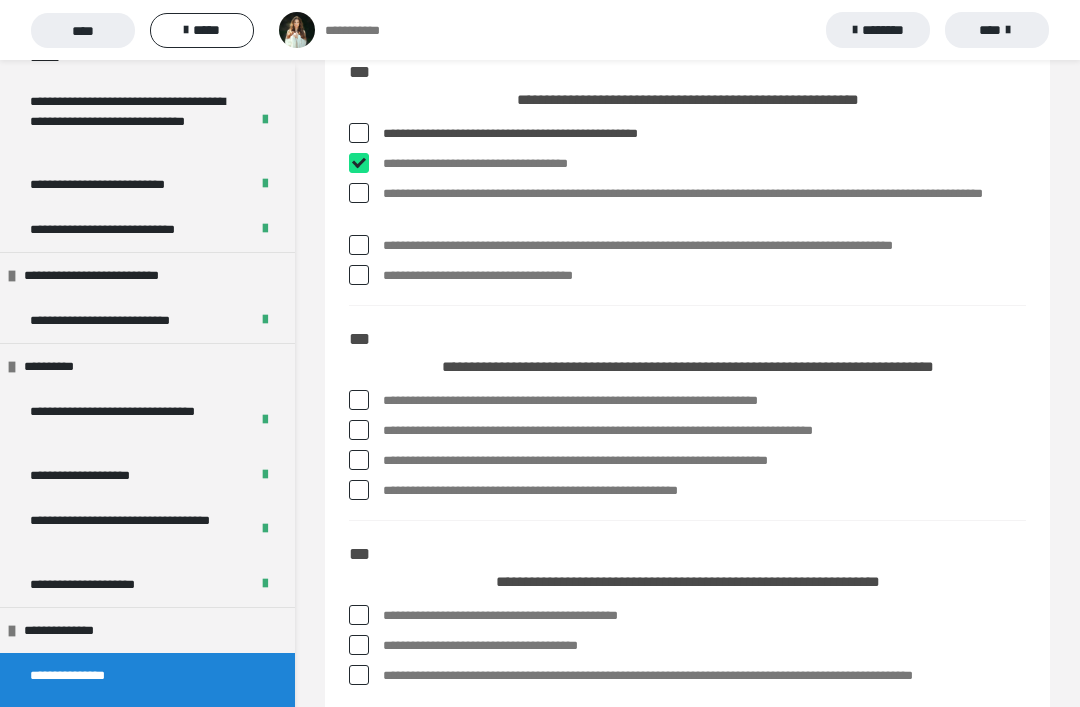 checkbox on "****" 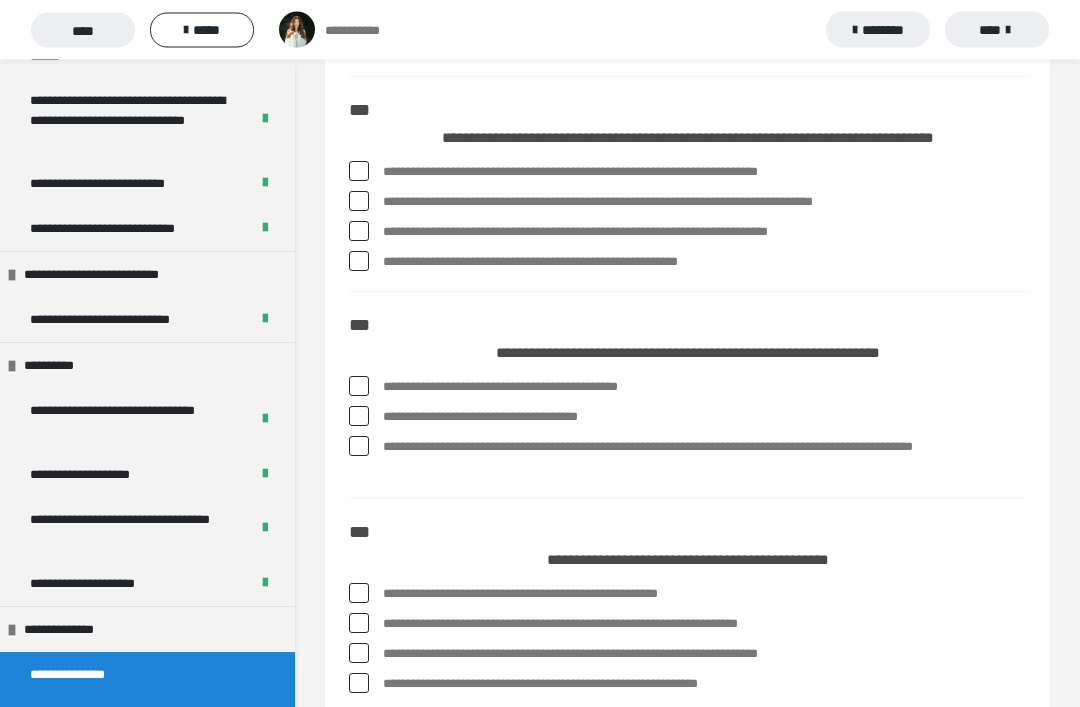 scroll, scrollTop: 4050, scrollLeft: 0, axis: vertical 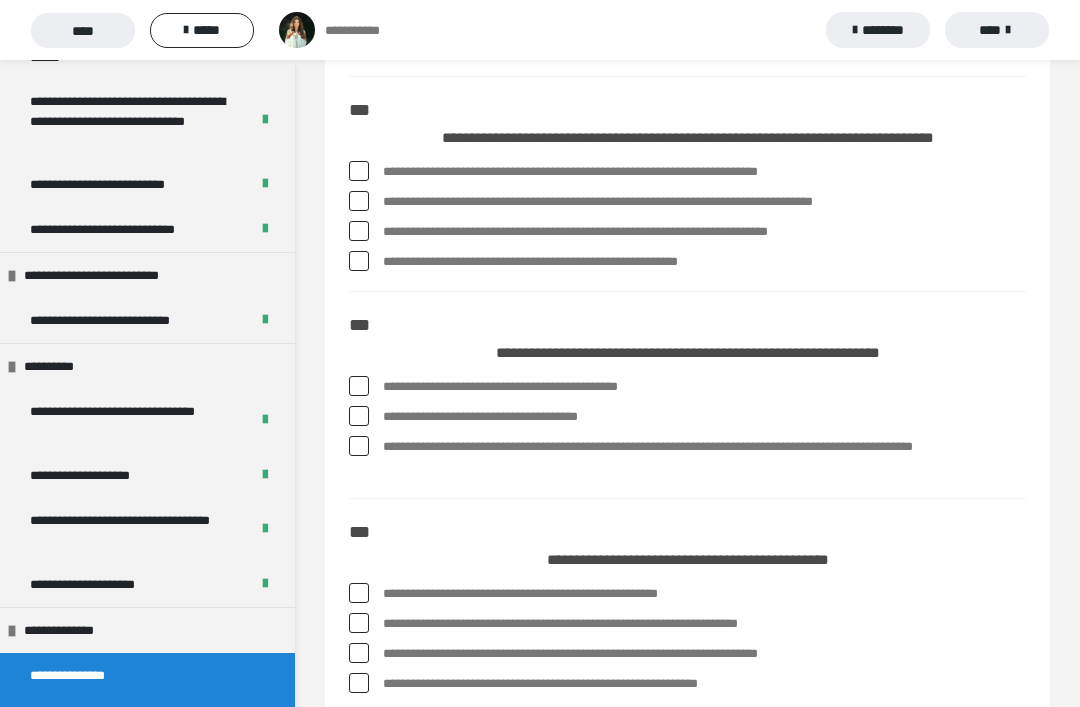 click at bounding box center [359, 201] 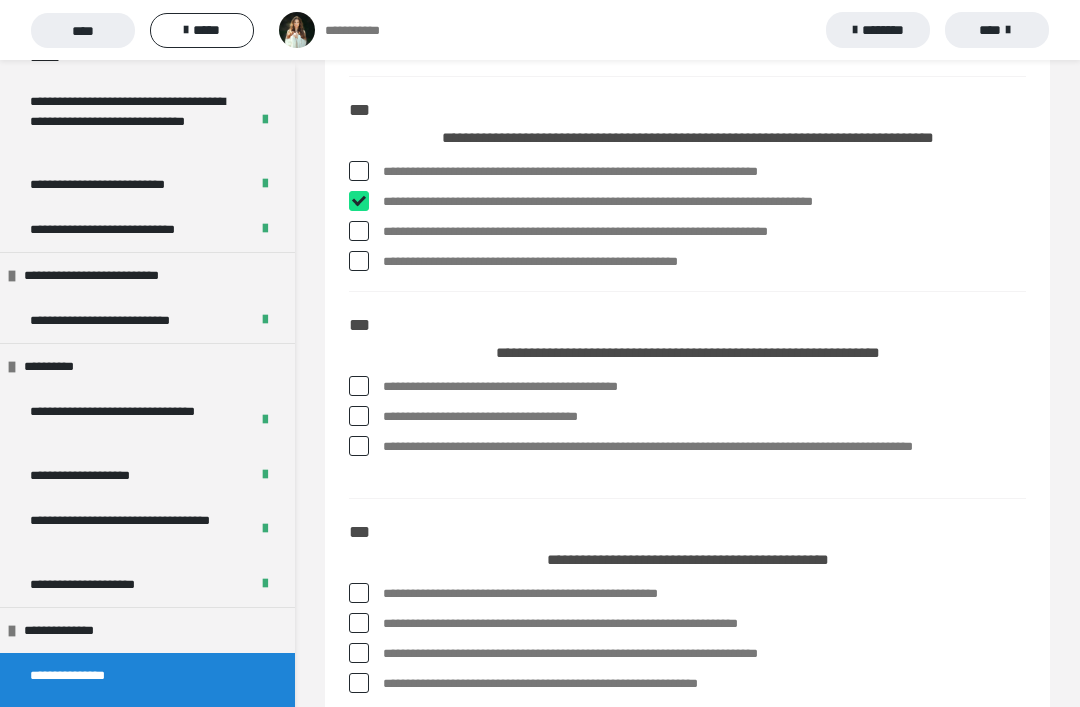 checkbox on "****" 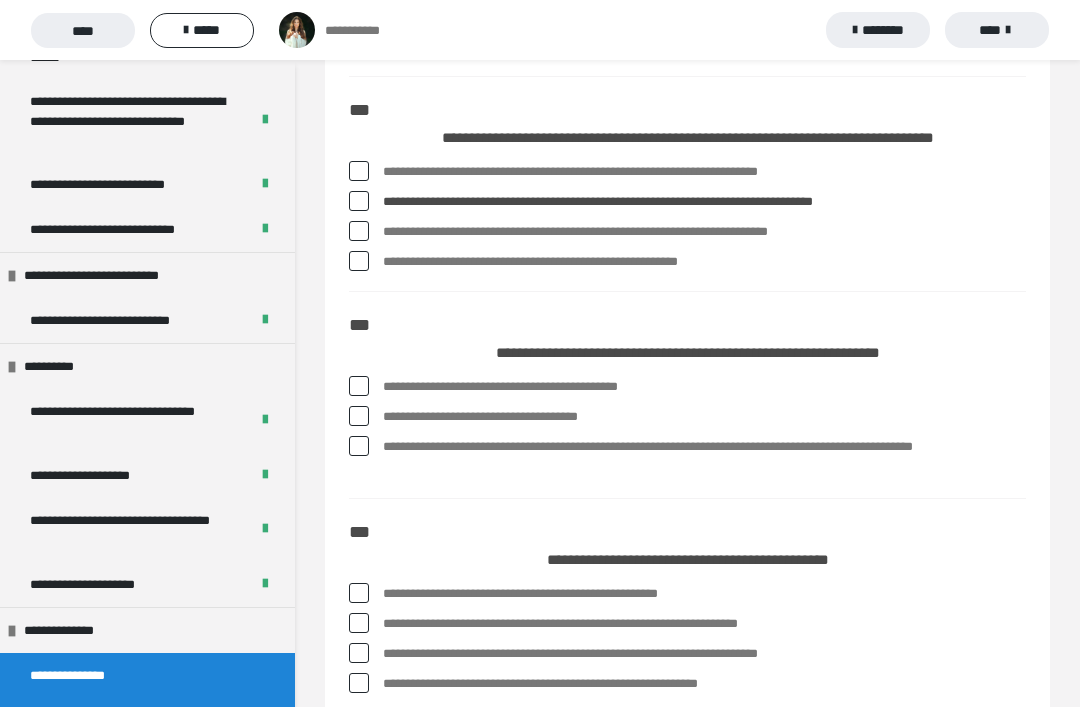 click at bounding box center (359, 231) 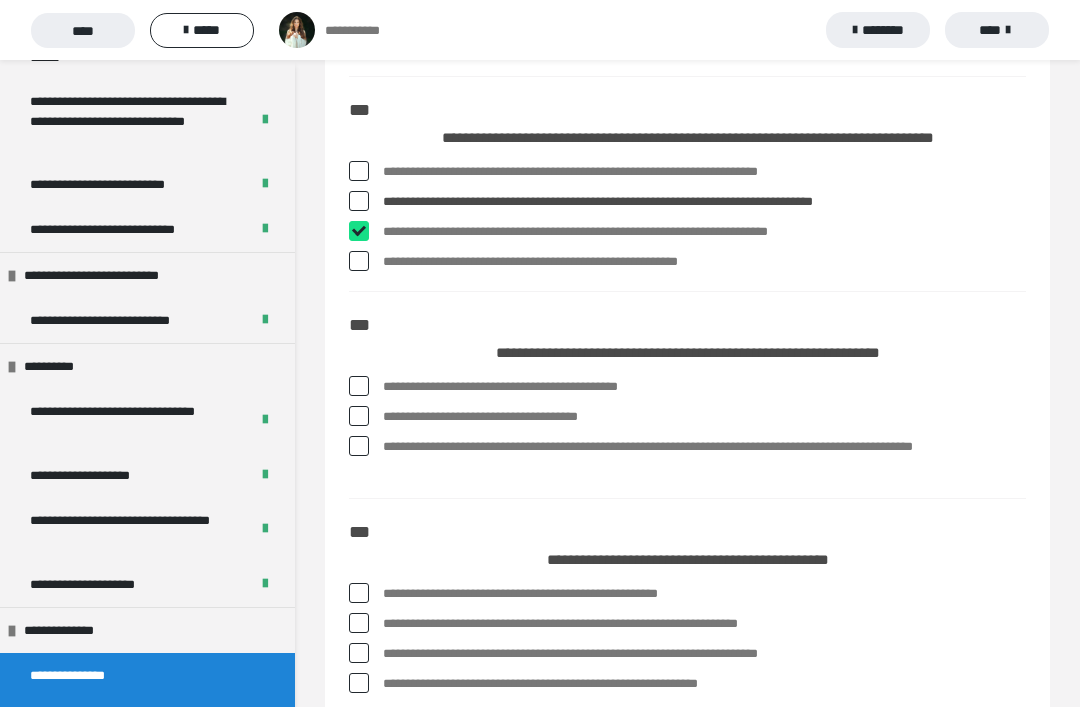 checkbox on "****" 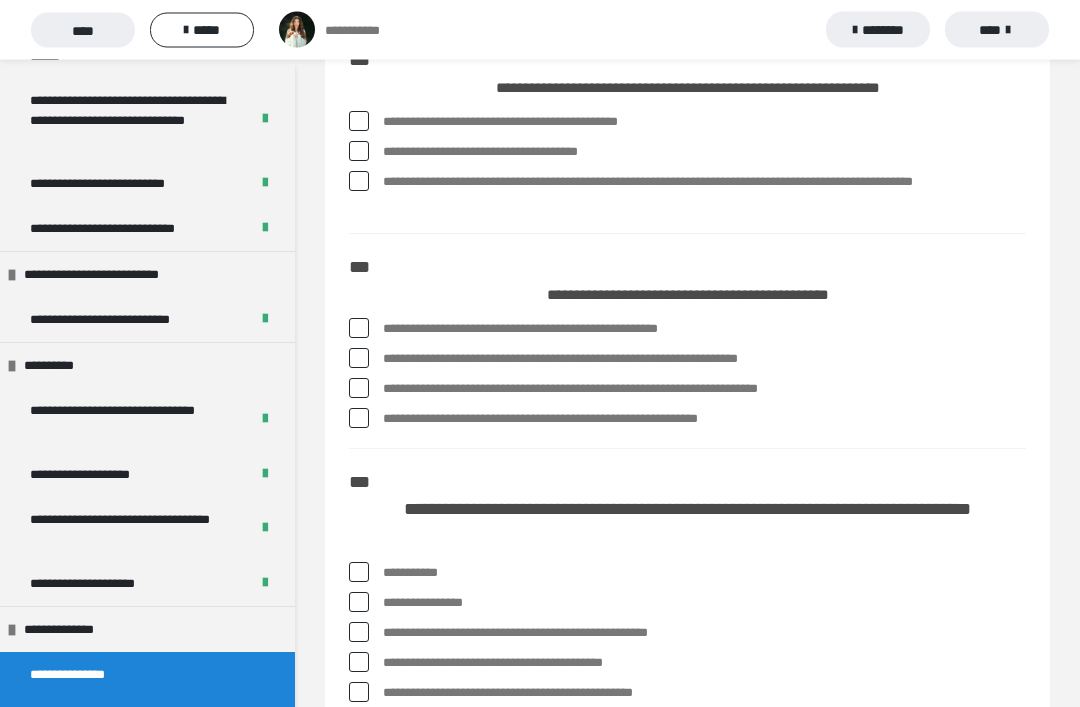 scroll, scrollTop: 4313, scrollLeft: 0, axis: vertical 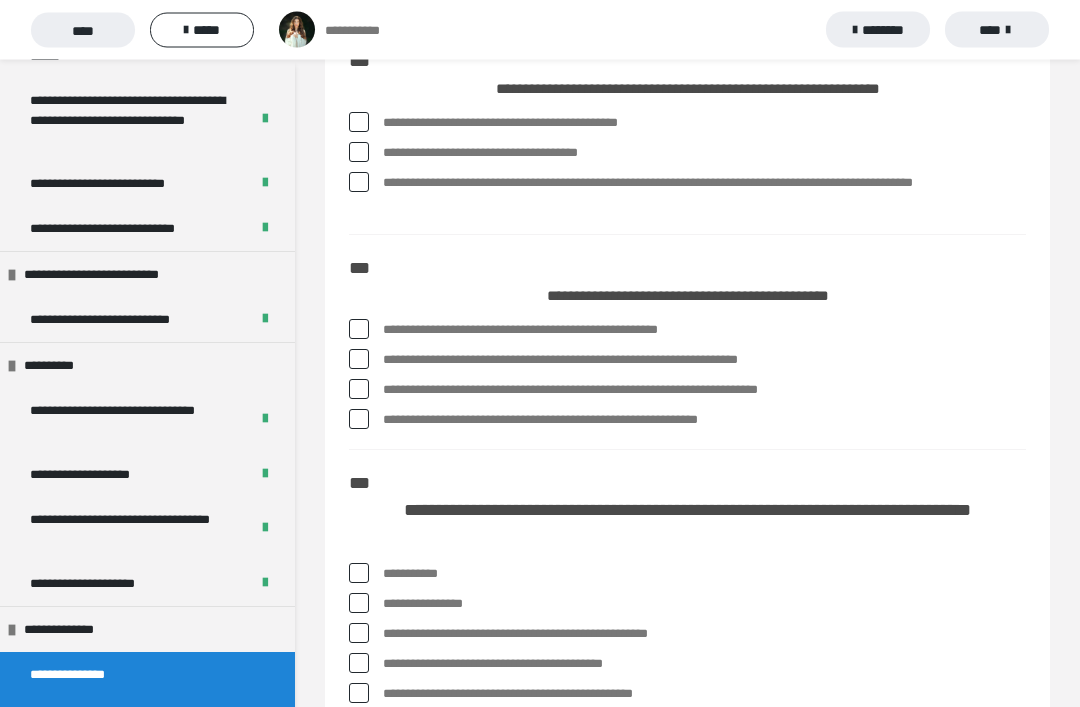 click at bounding box center (359, 183) 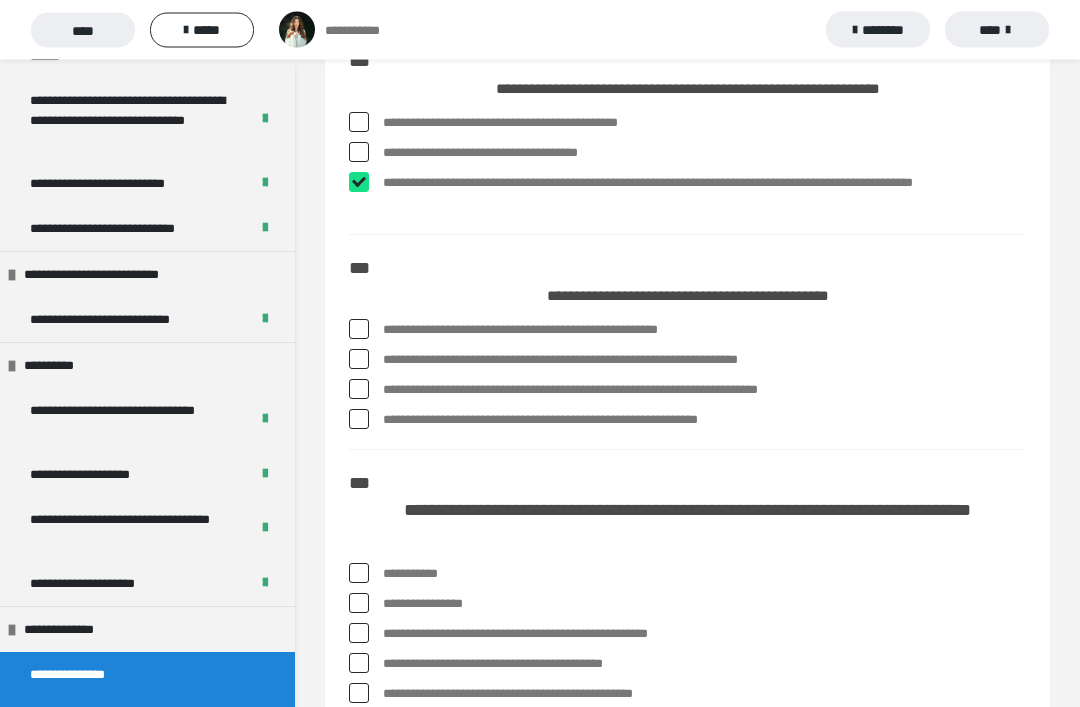 checkbox on "****" 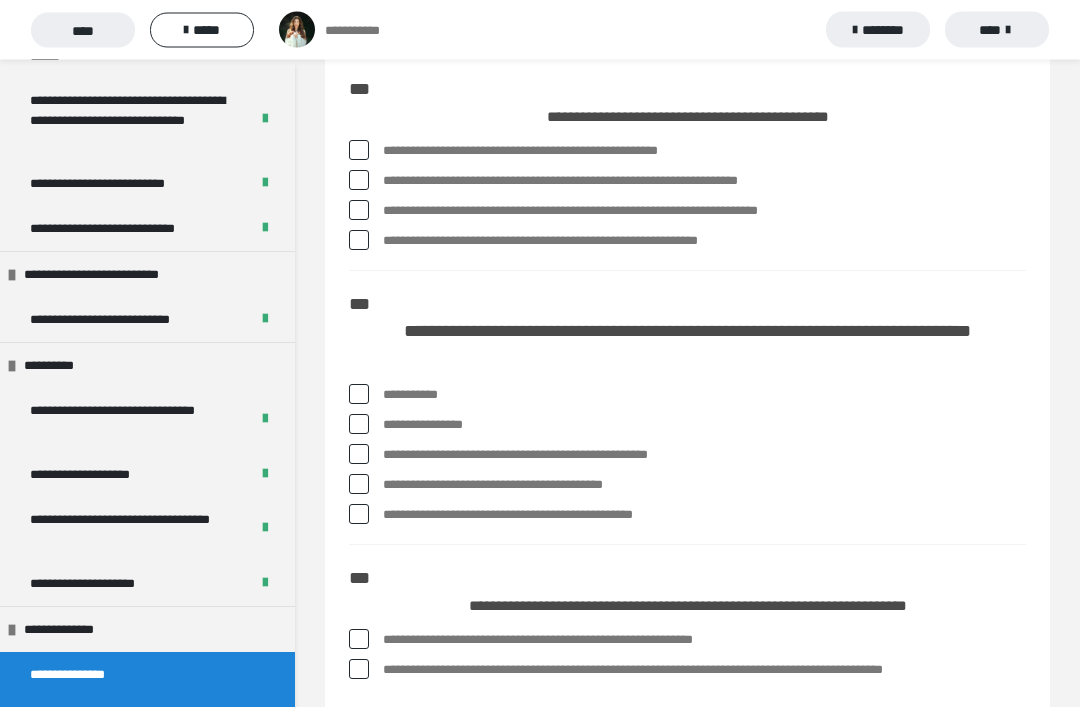 scroll, scrollTop: 4493, scrollLeft: 0, axis: vertical 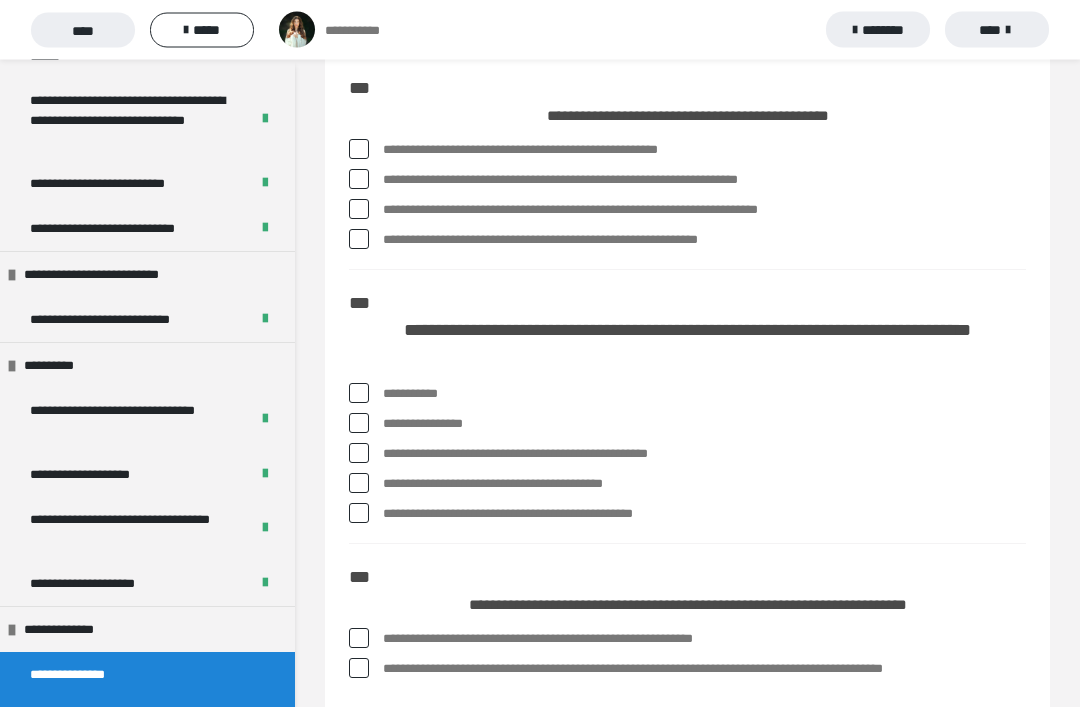 click at bounding box center (359, 180) 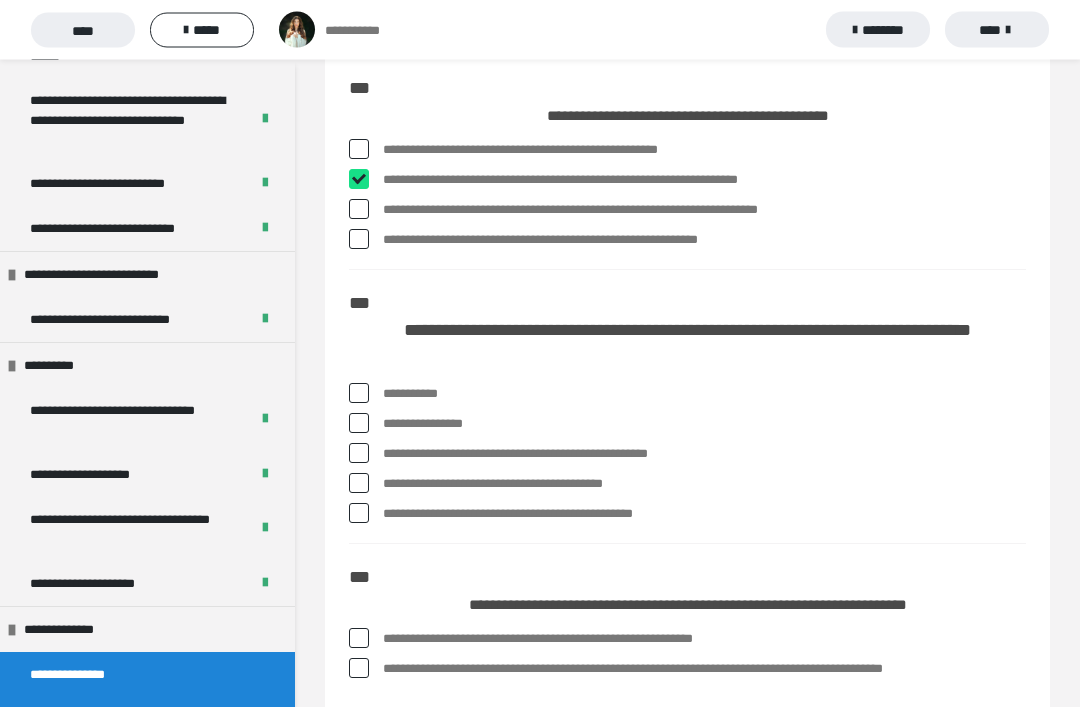 checkbox on "****" 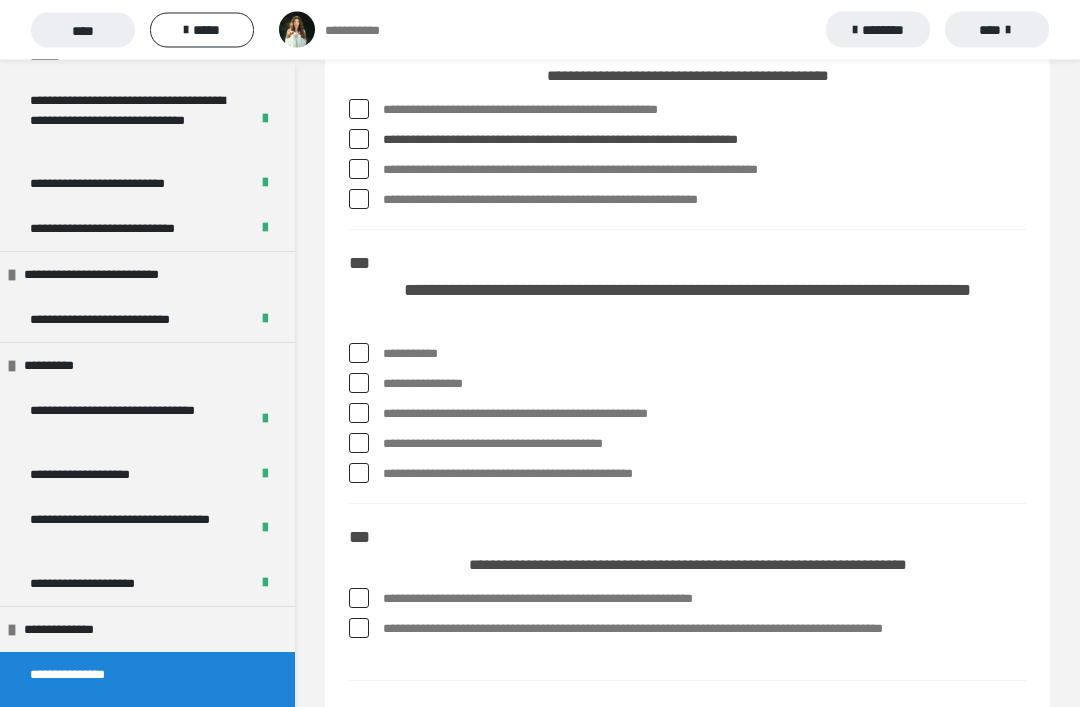 scroll, scrollTop: 4541, scrollLeft: 0, axis: vertical 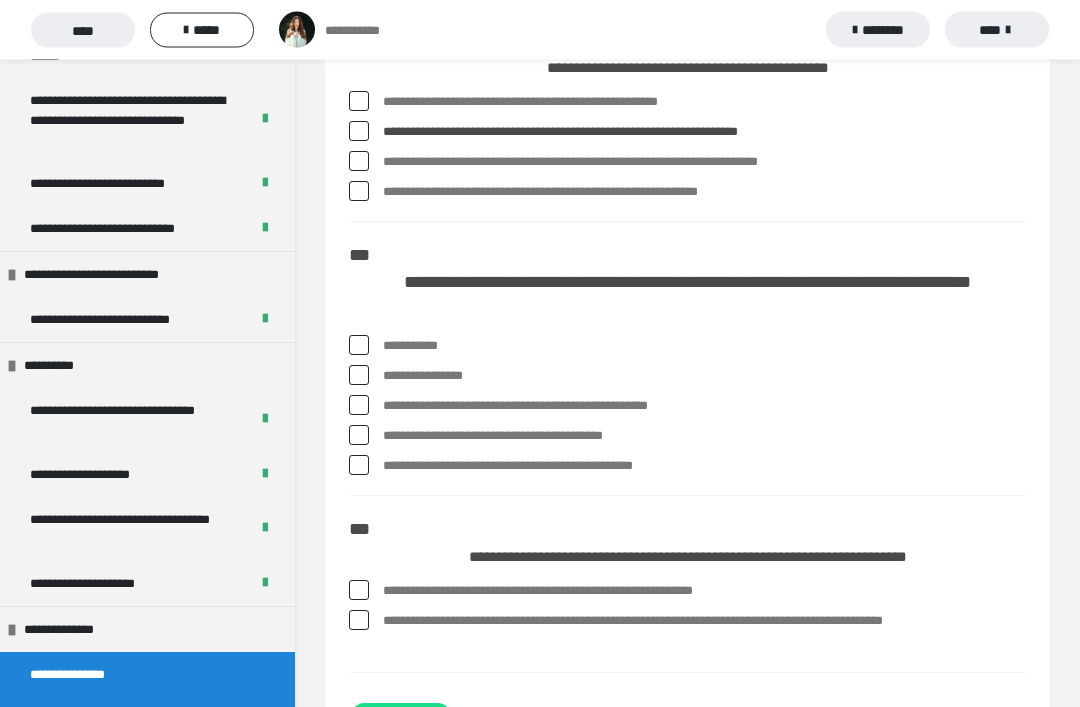 click at bounding box center [359, 192] 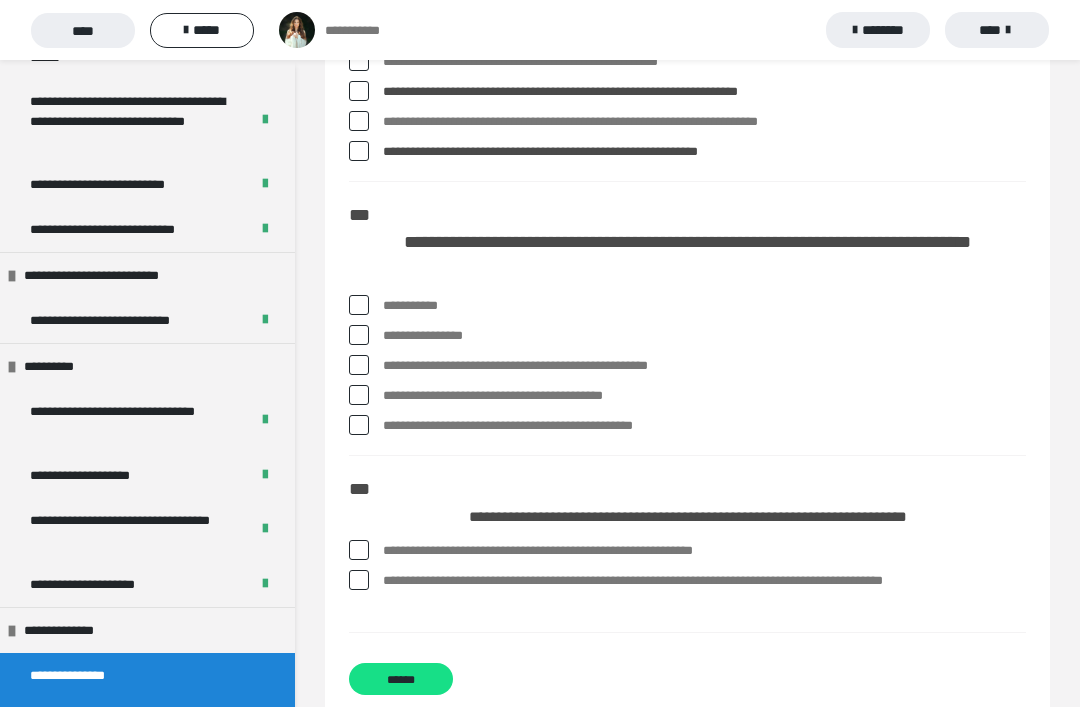 scroll, scrollTop: 4584, scrollLeft: 0, axis: vertical 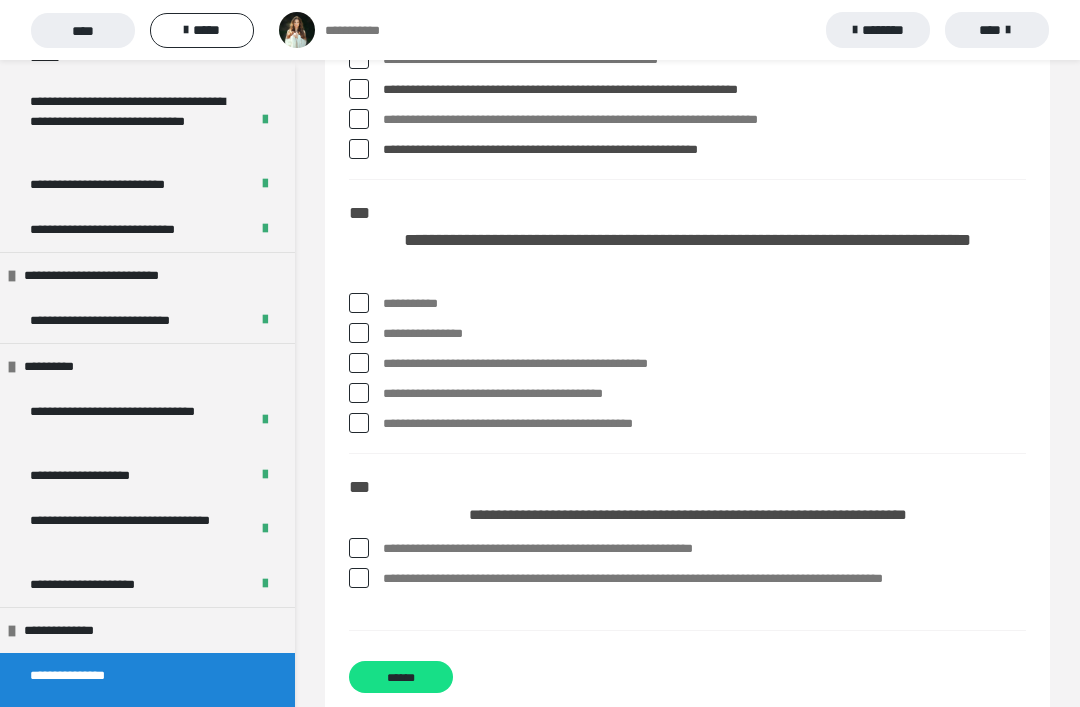 click at bounding box center [359, 363] 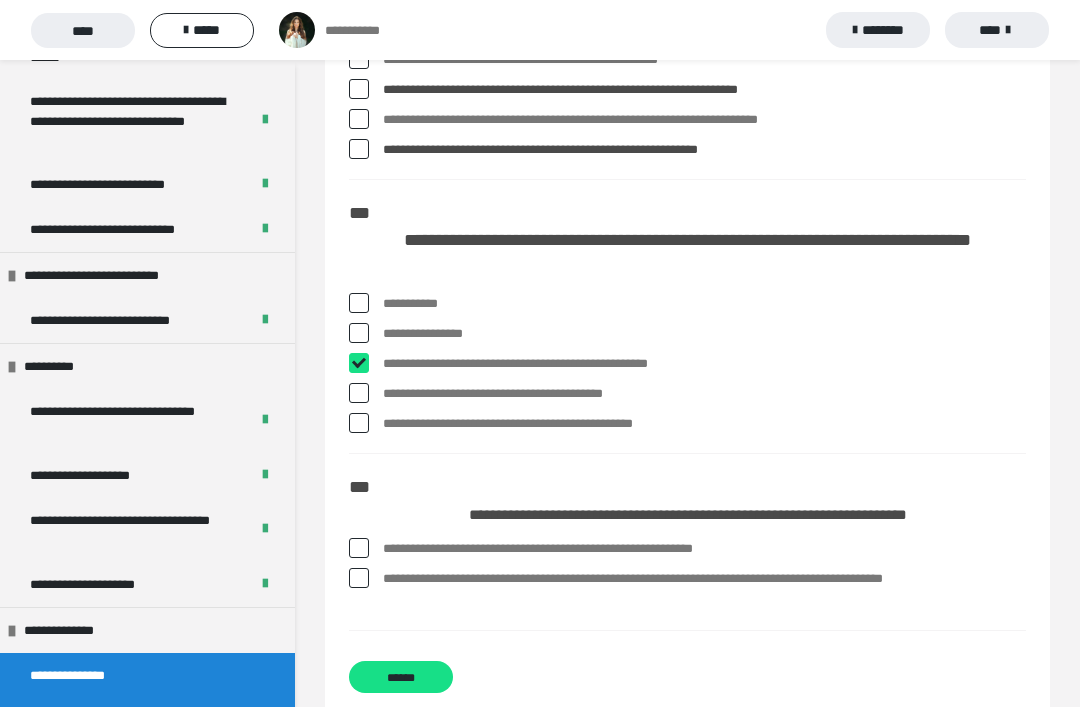 checkbox on "****" 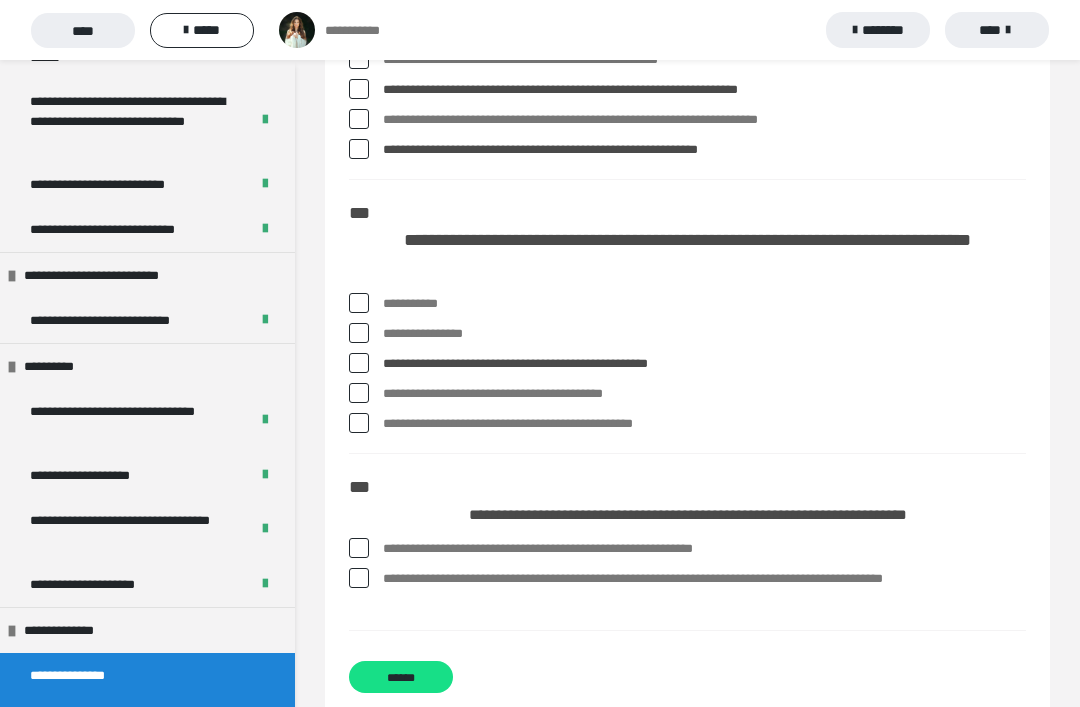 click at bounding box center [359, 393] 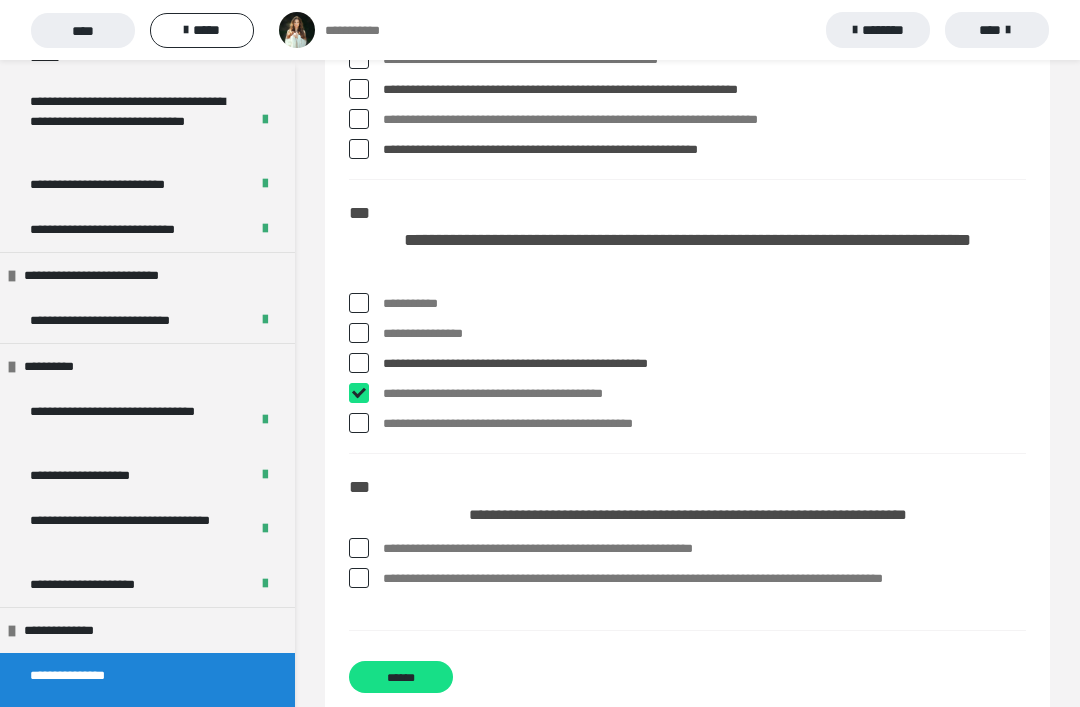 checkbox on "****" 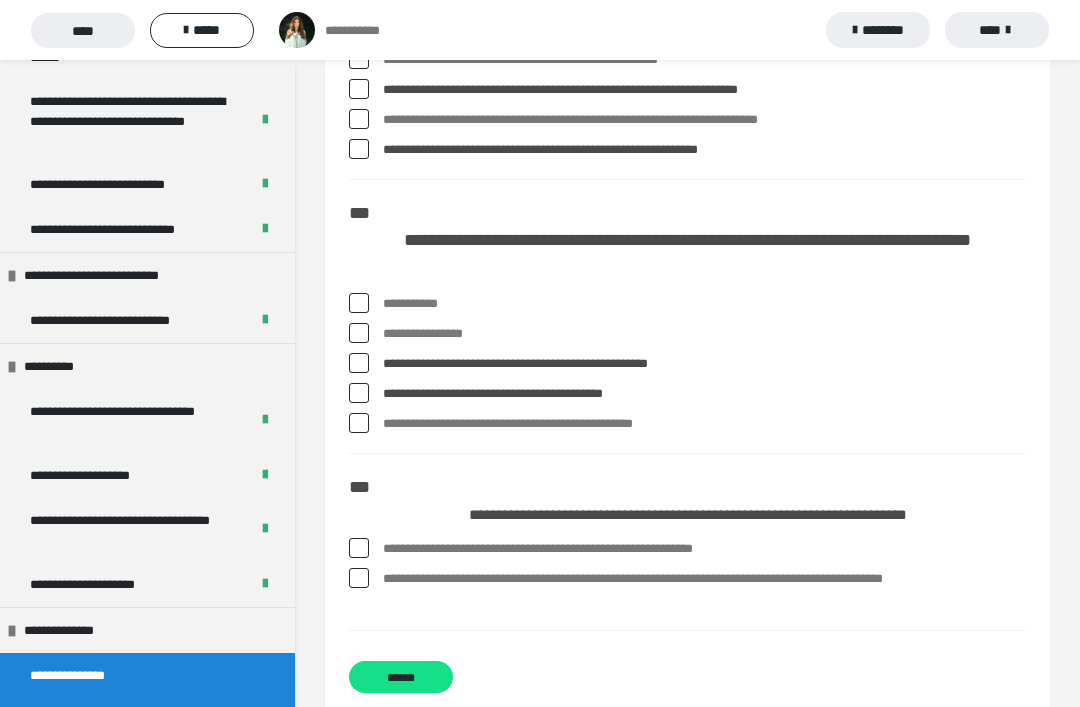 click at bounding box center [359, 423] 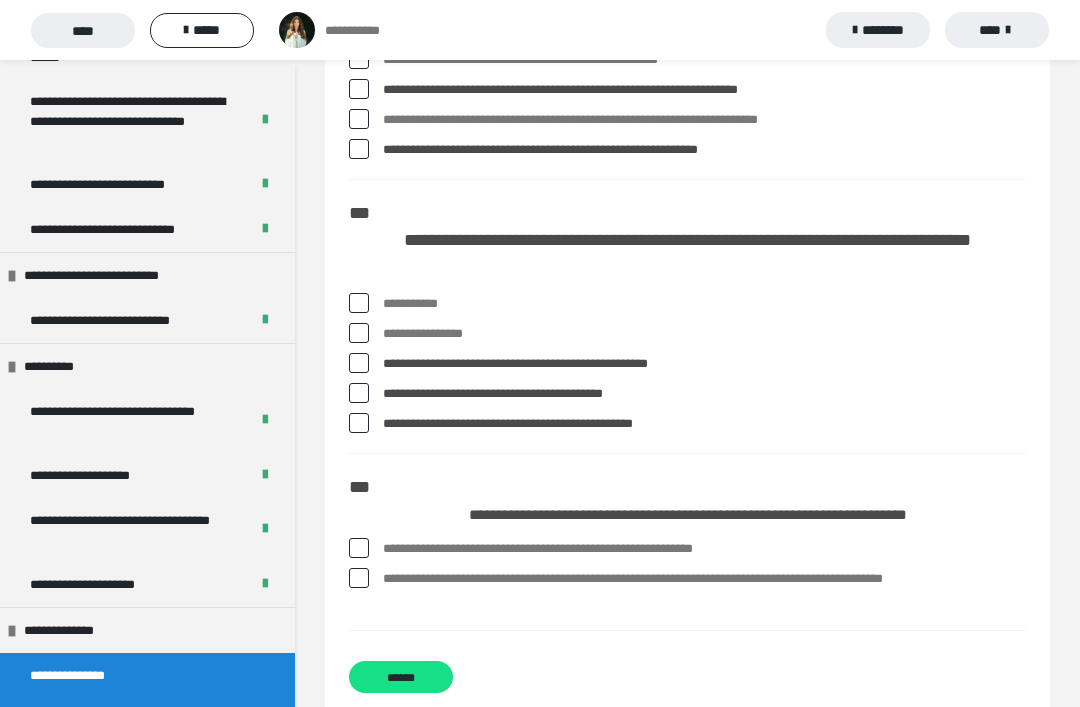 click at bounding box center (359, 548) 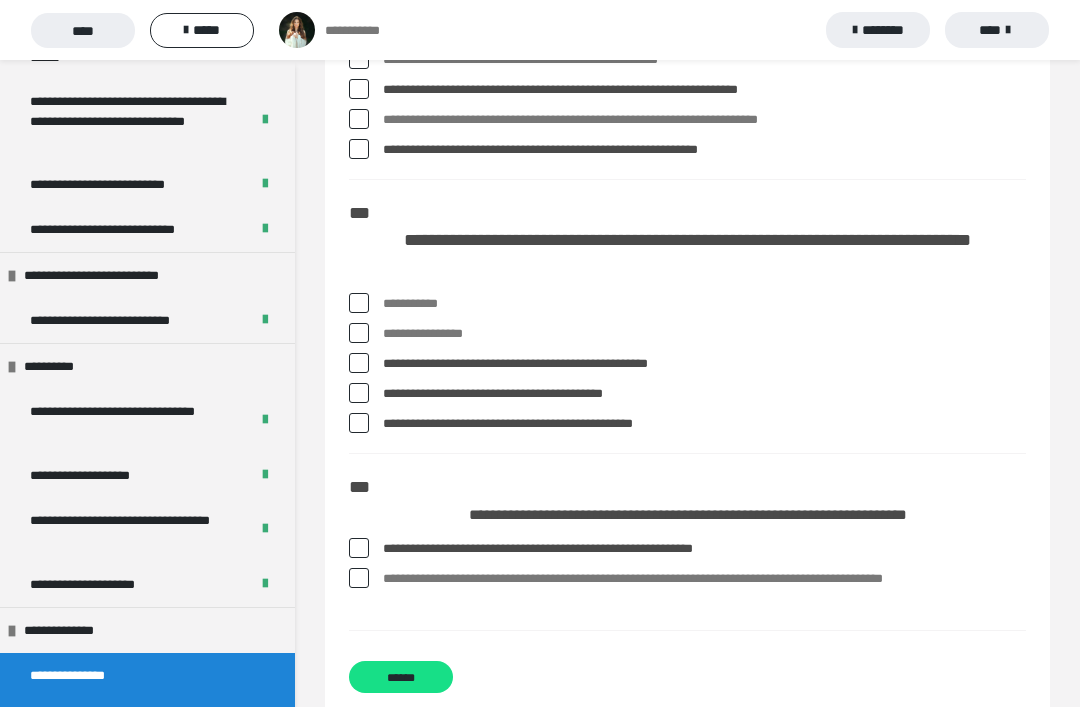 click on "******" at bounding box center (401, 677) 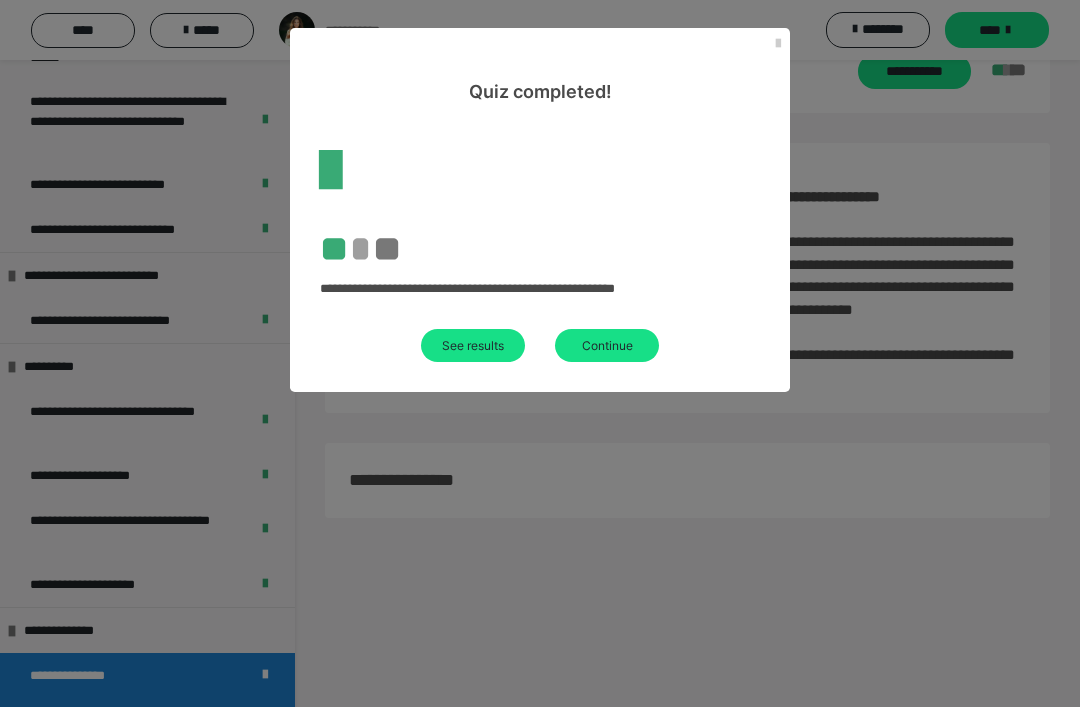 scroll, scrollTop: 60, scrollLeft: 0, axis: vertical 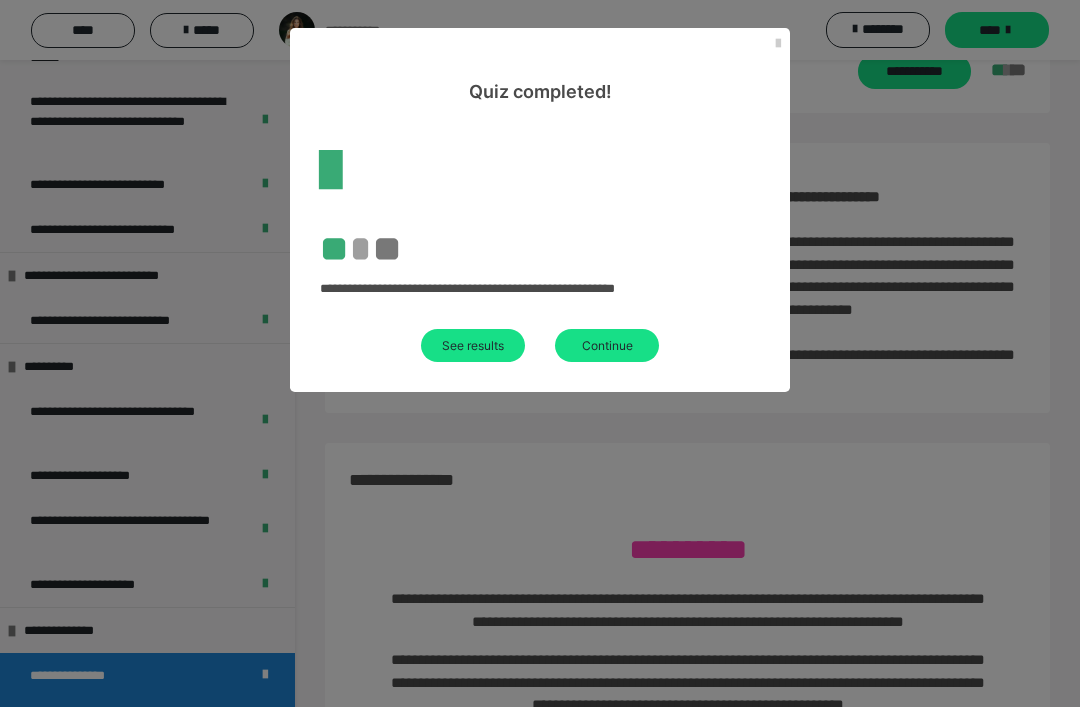 click on "See results" at bounding box center (473, 345) 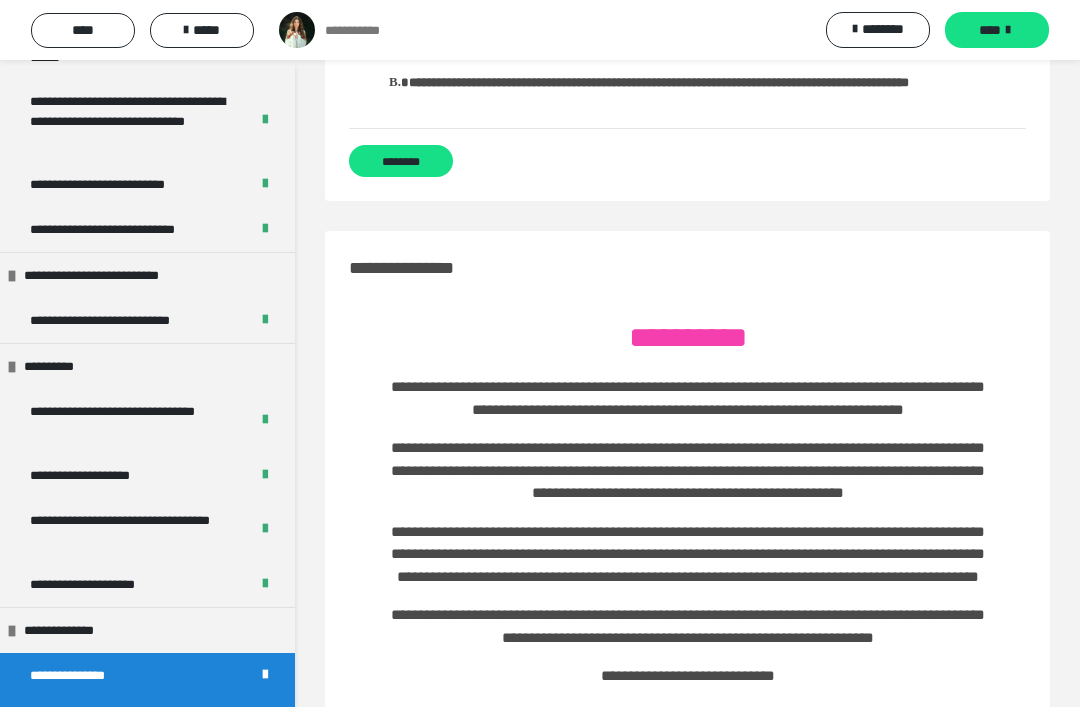 scroll, scrollTop: 4521, scrollLeft: 0, axis: vertical 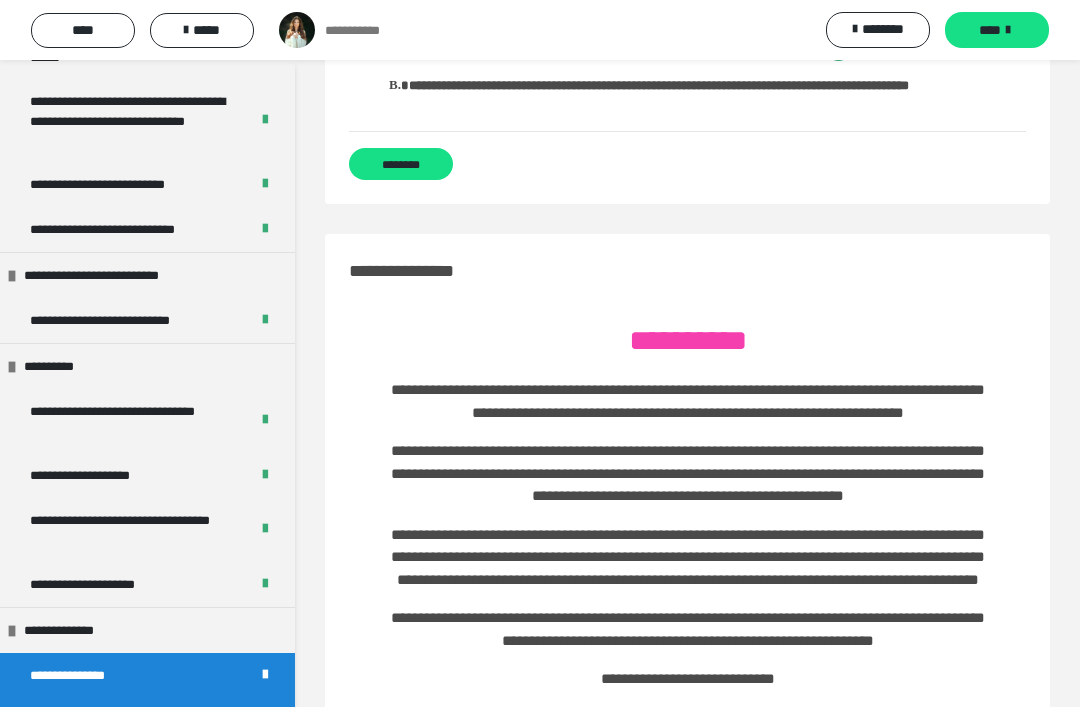 click on "********" at bounding box center (401, 164) 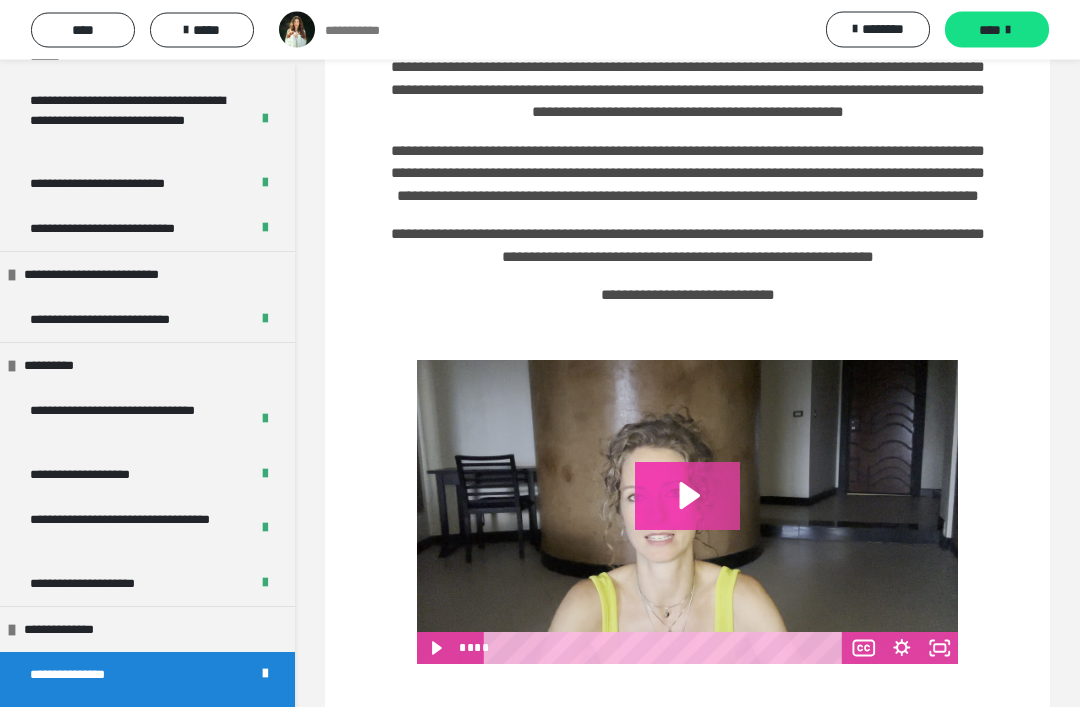 scroll, scrollTop: 684, scrollLeft: 0, axis: vertical 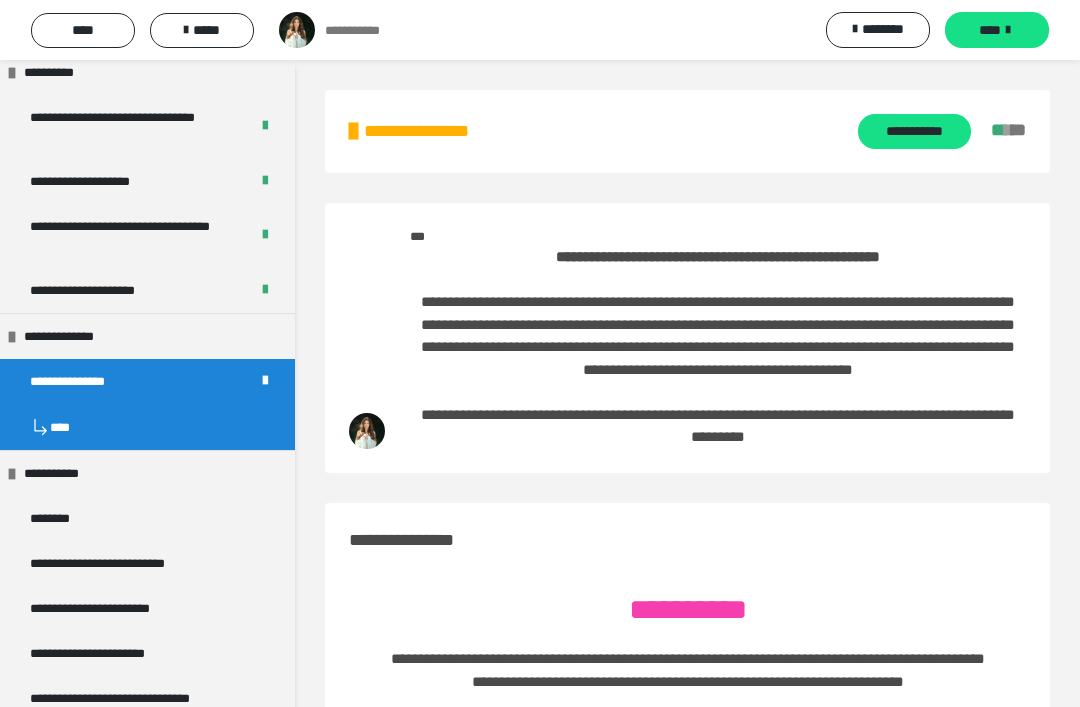 click on "****" at bounding box center (990, 30) 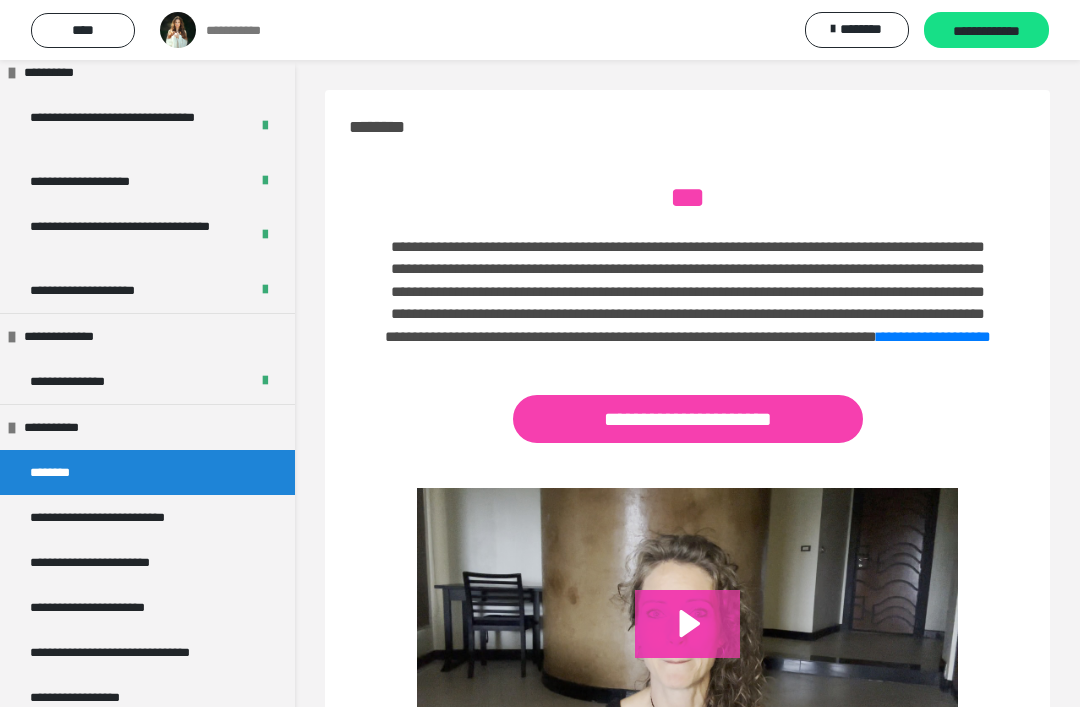 scroll, scrollTop: 87, scrollLeft: 0, axis: vertical 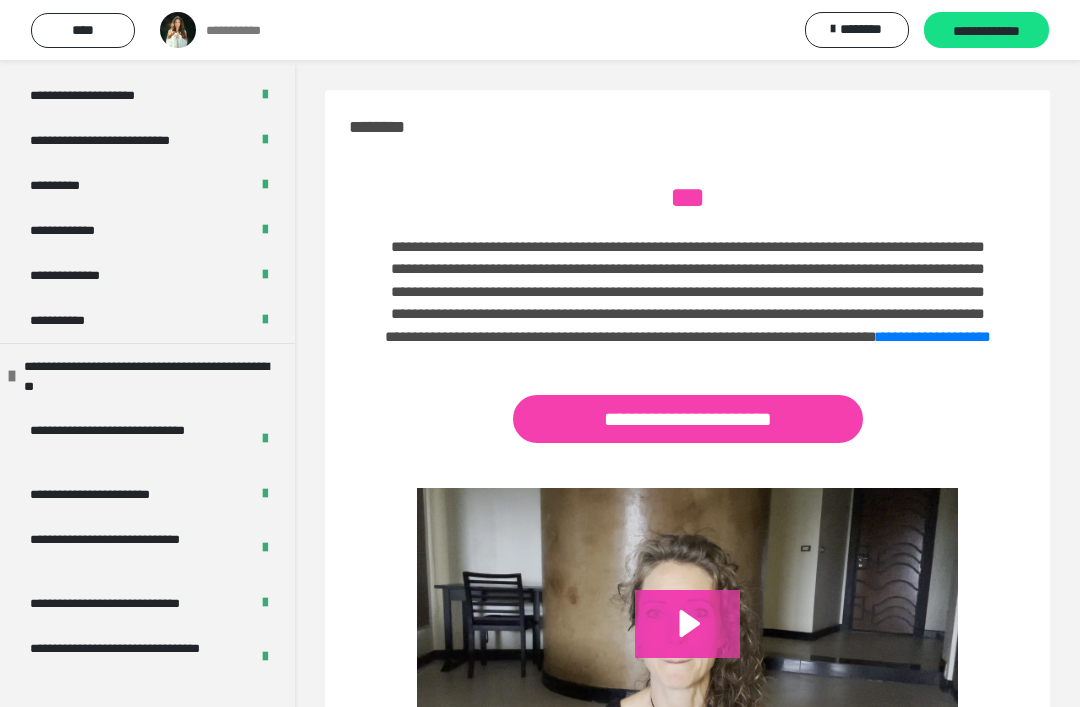 click on "**********" at bounding box center (107, 494) 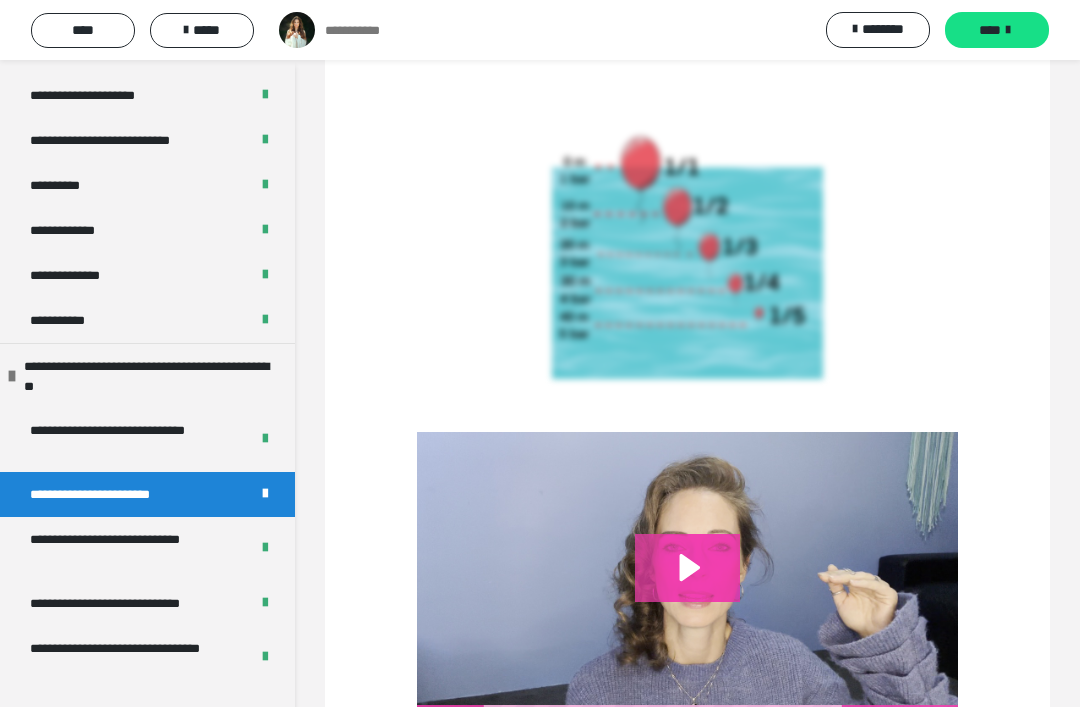 scroll, scrollTop: 888, scrollLeft: 0, axis: vertical 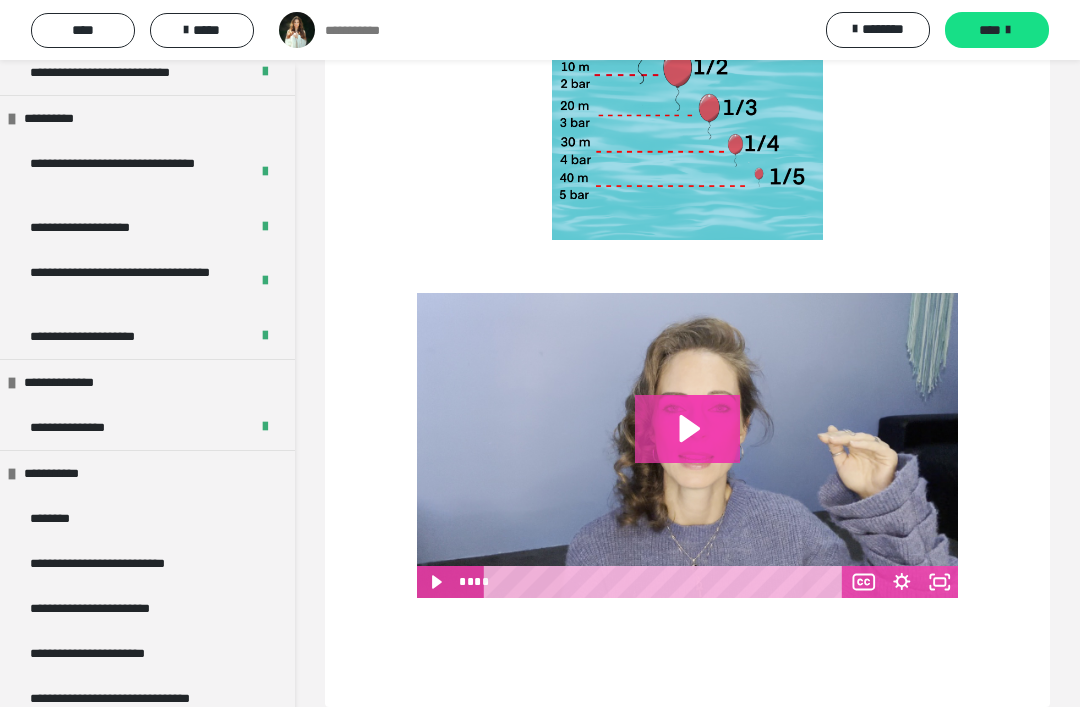 click on "********" at bounding box center [58, 518] 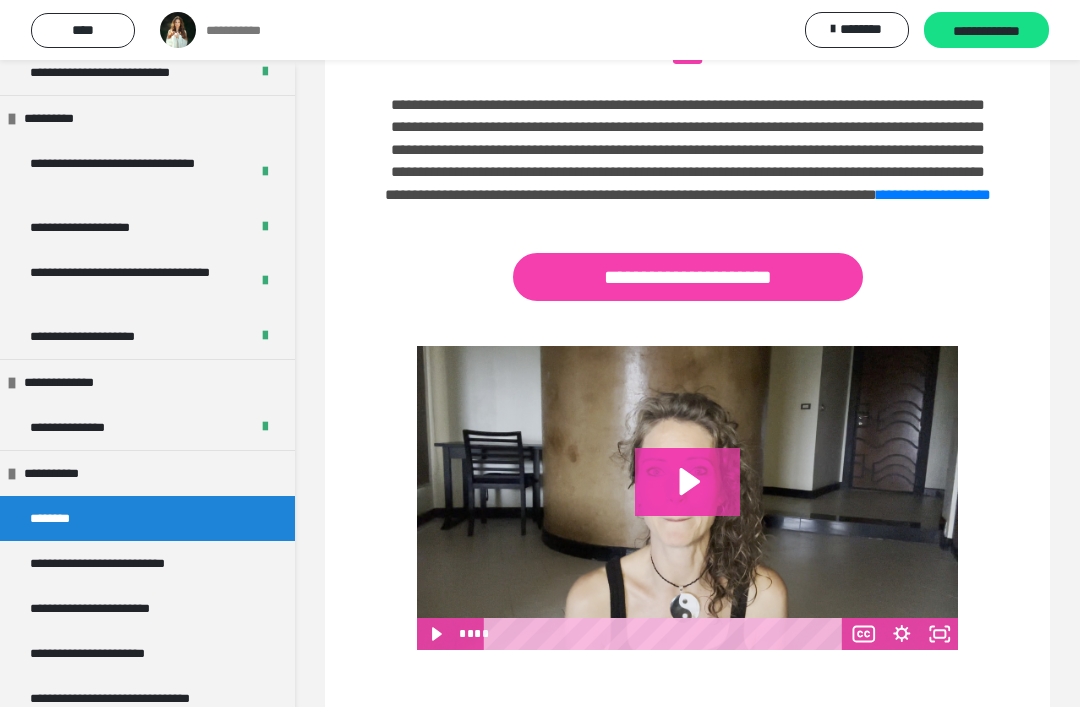scroll, scrollTop: 140, scrollLeft: 0, axis: vertical 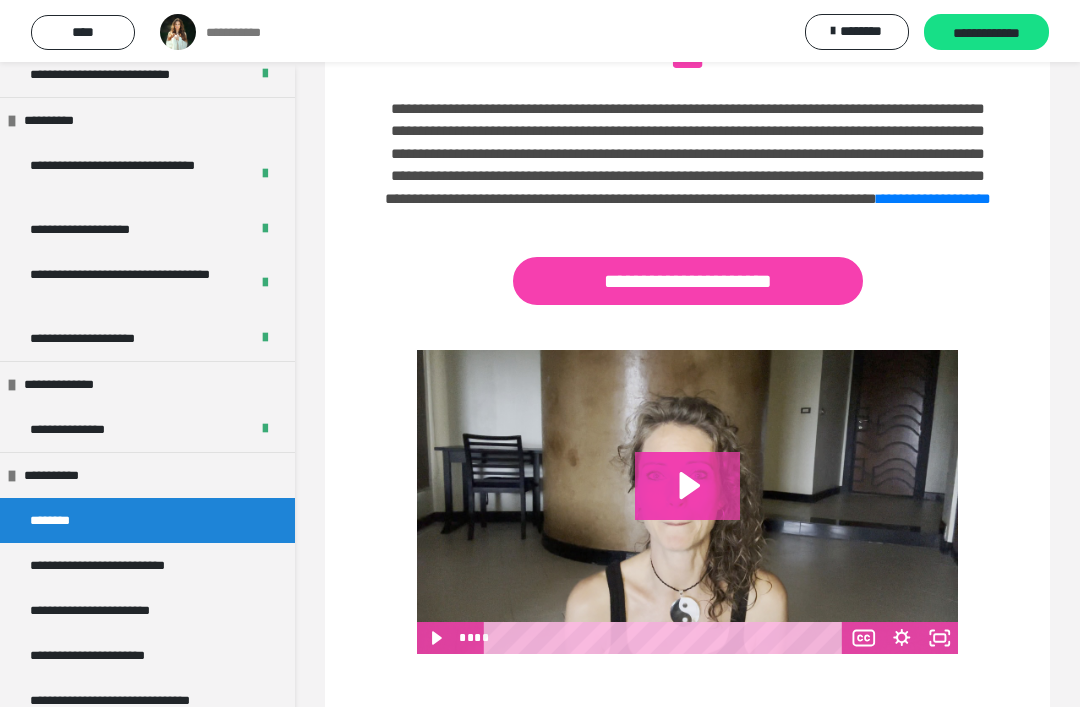 click on "**********" at bounding box center [986, 30] 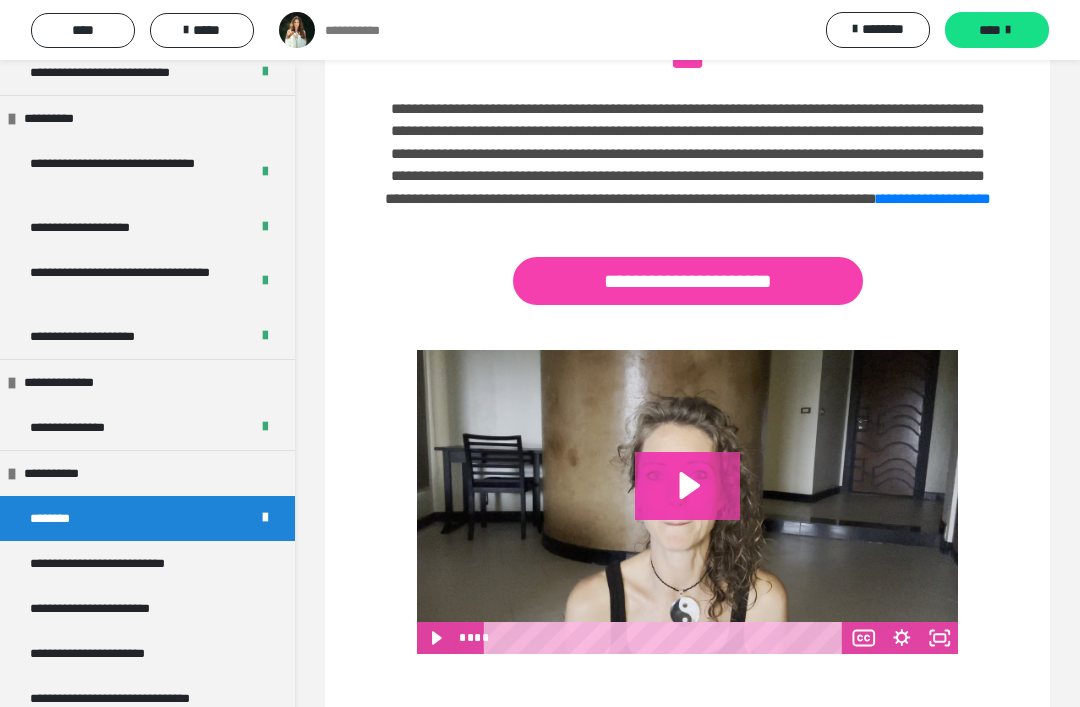 click on "****" at bounding box center (997, 30) 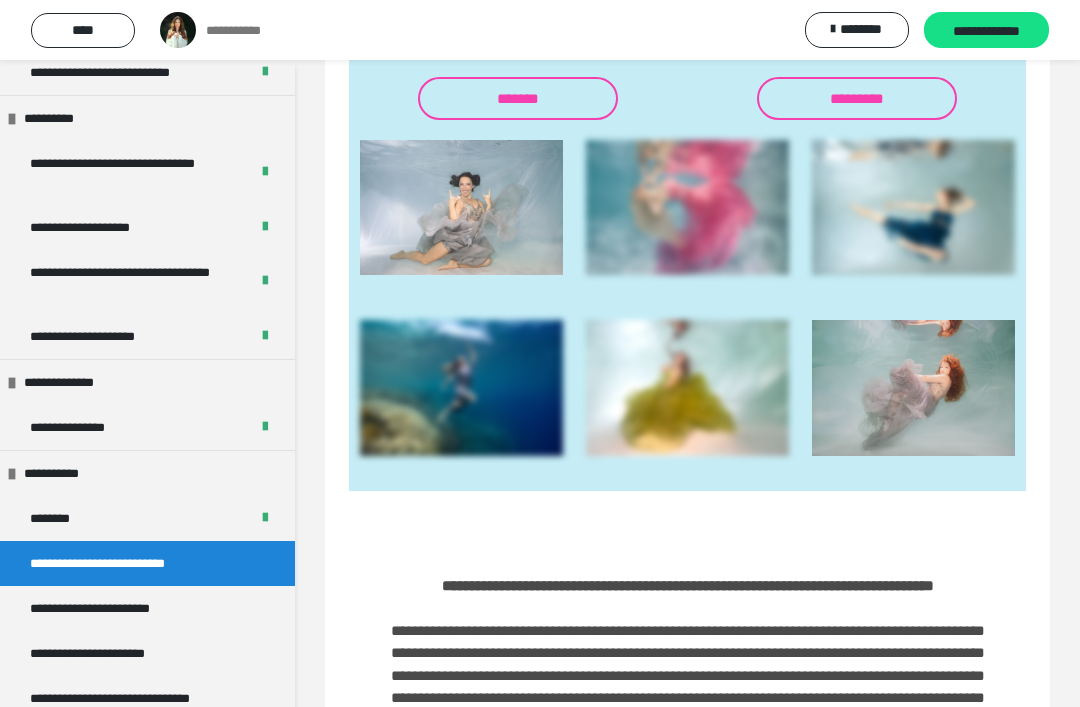 scroll, scrollTop: 1089, scrollLeft: 0, axis: vertical 